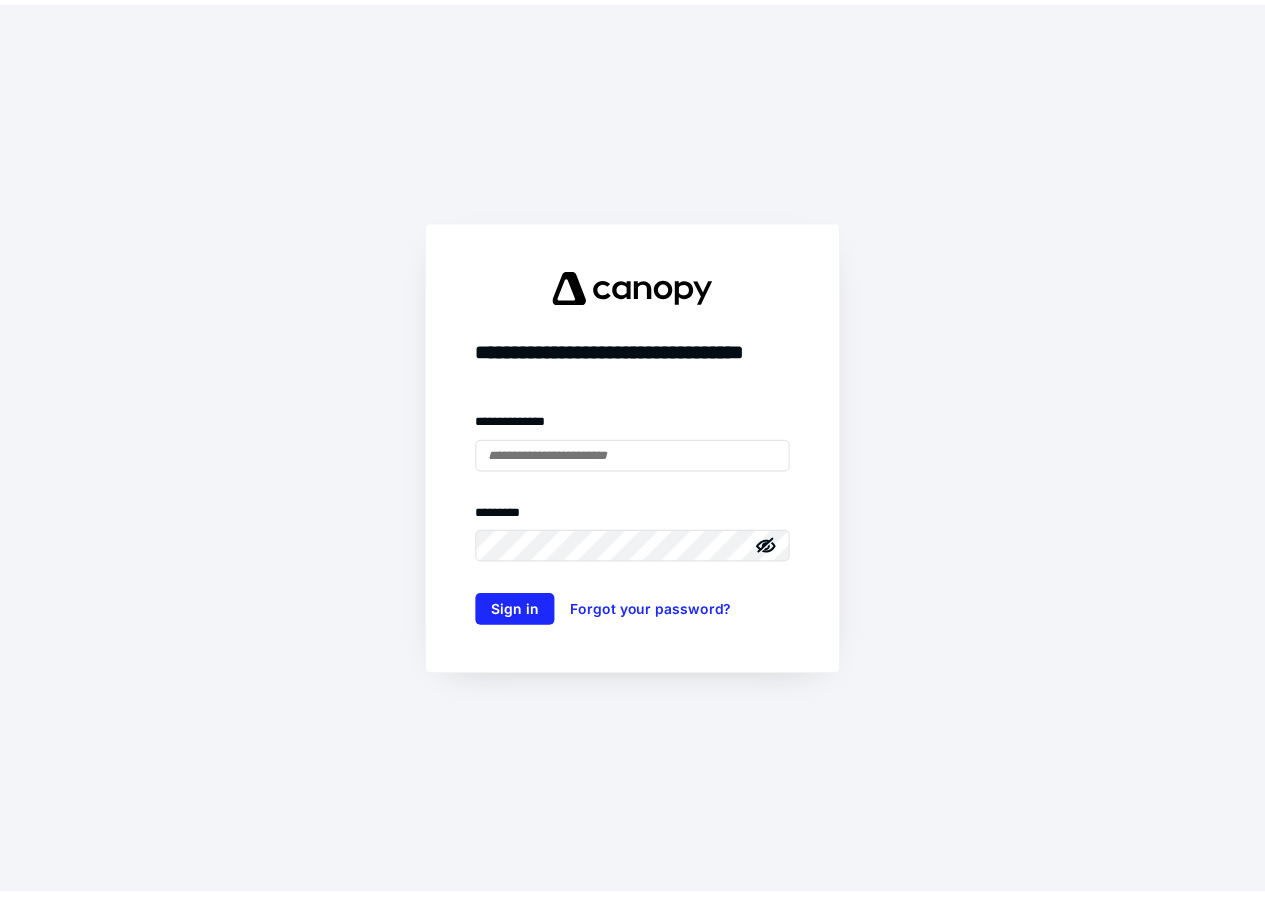scroll, scrollTop: 0, scrollLeft: 0, axis: both 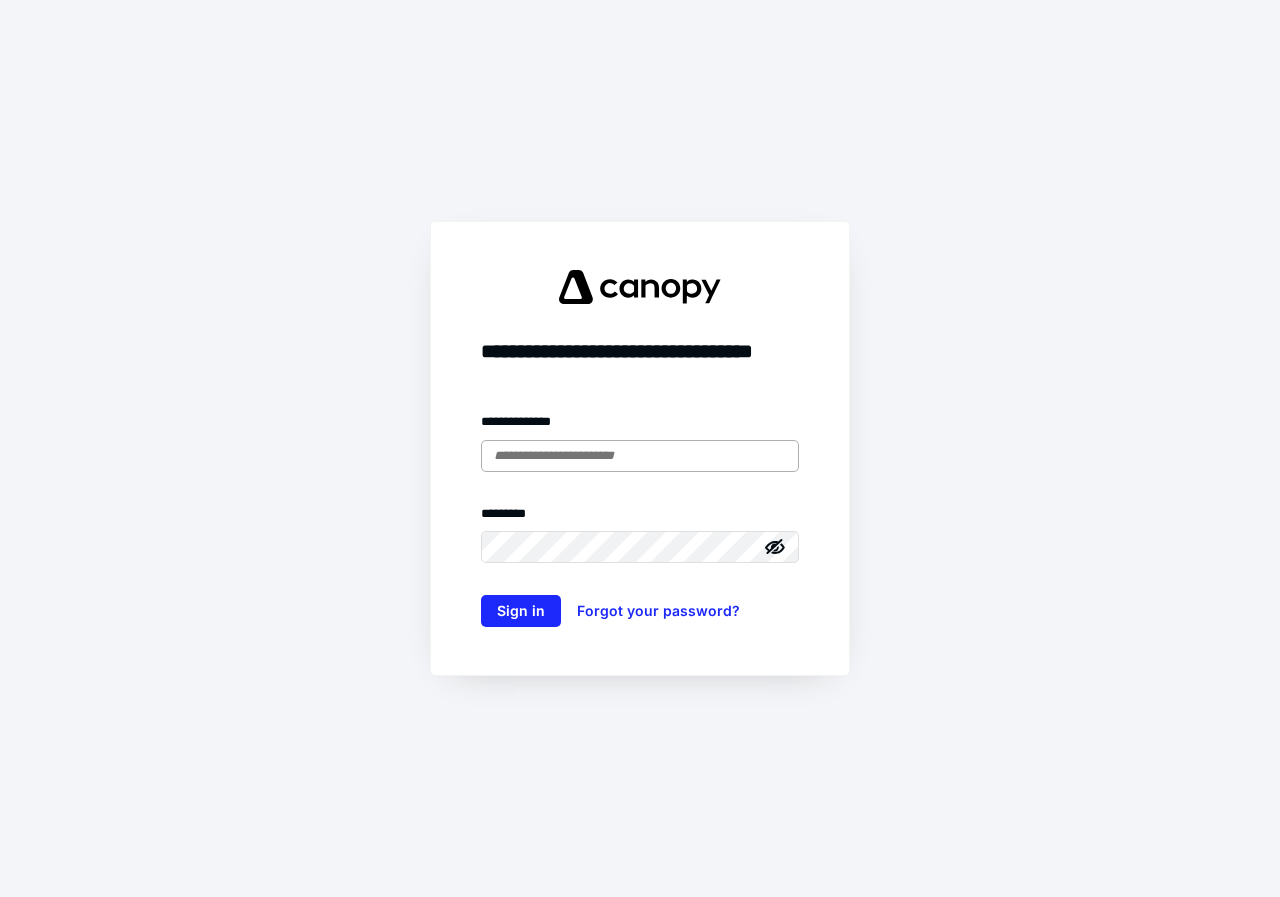 click at bounding box center [640, 456] 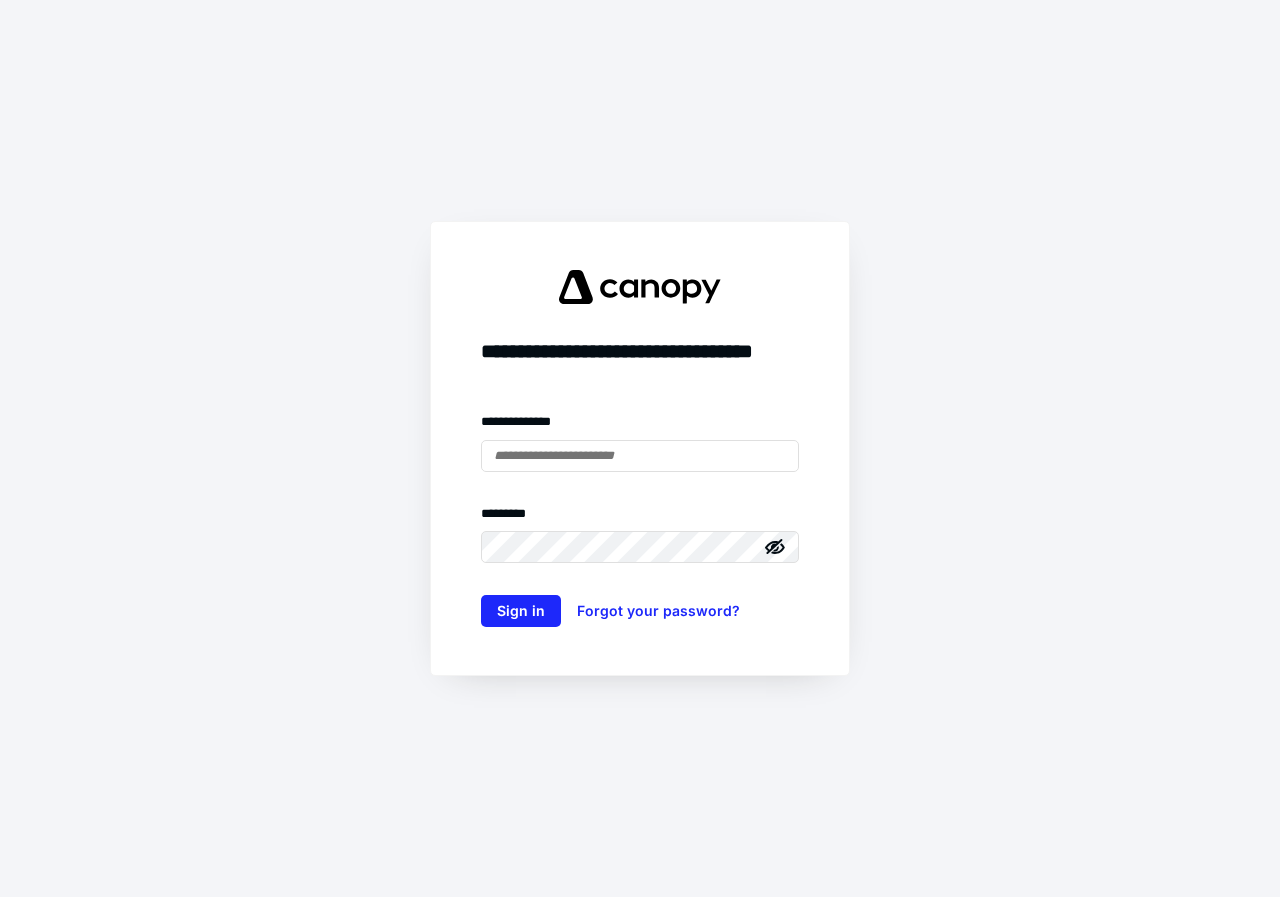 type on "**********" 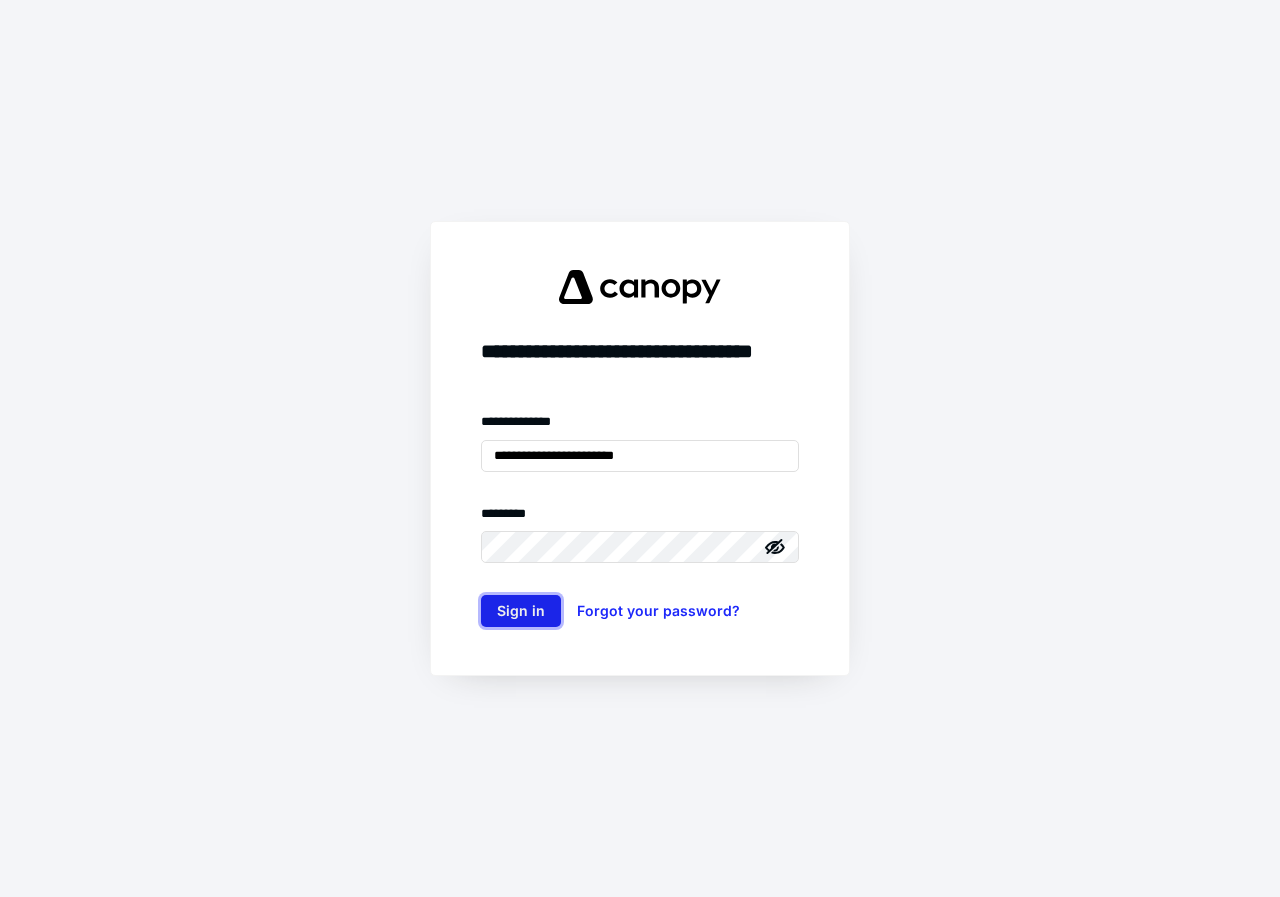 click on "Sign in" at bounding box center (521, 611) 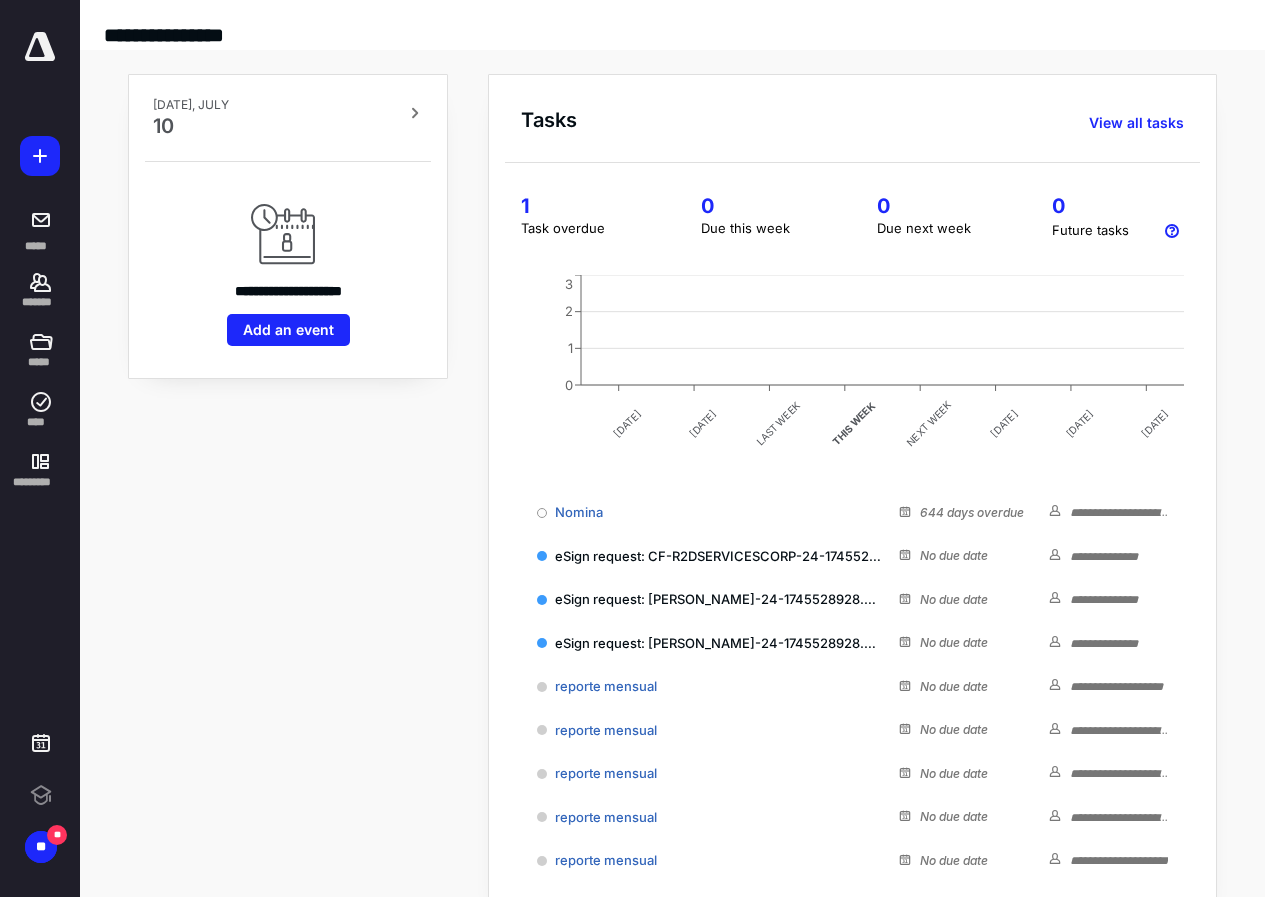 scroll, scrollTop: 0, scrollLeft: 0, axis: both 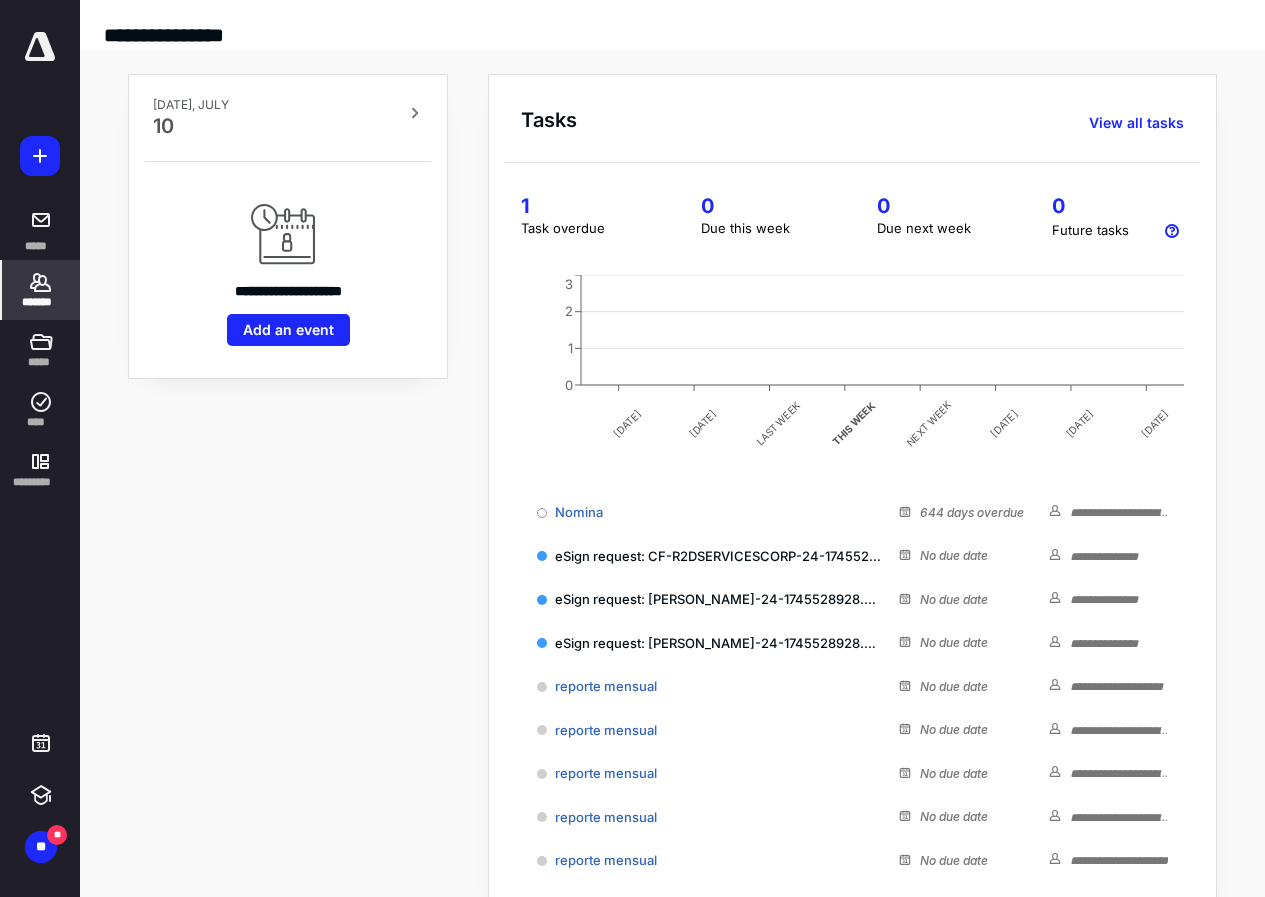 click 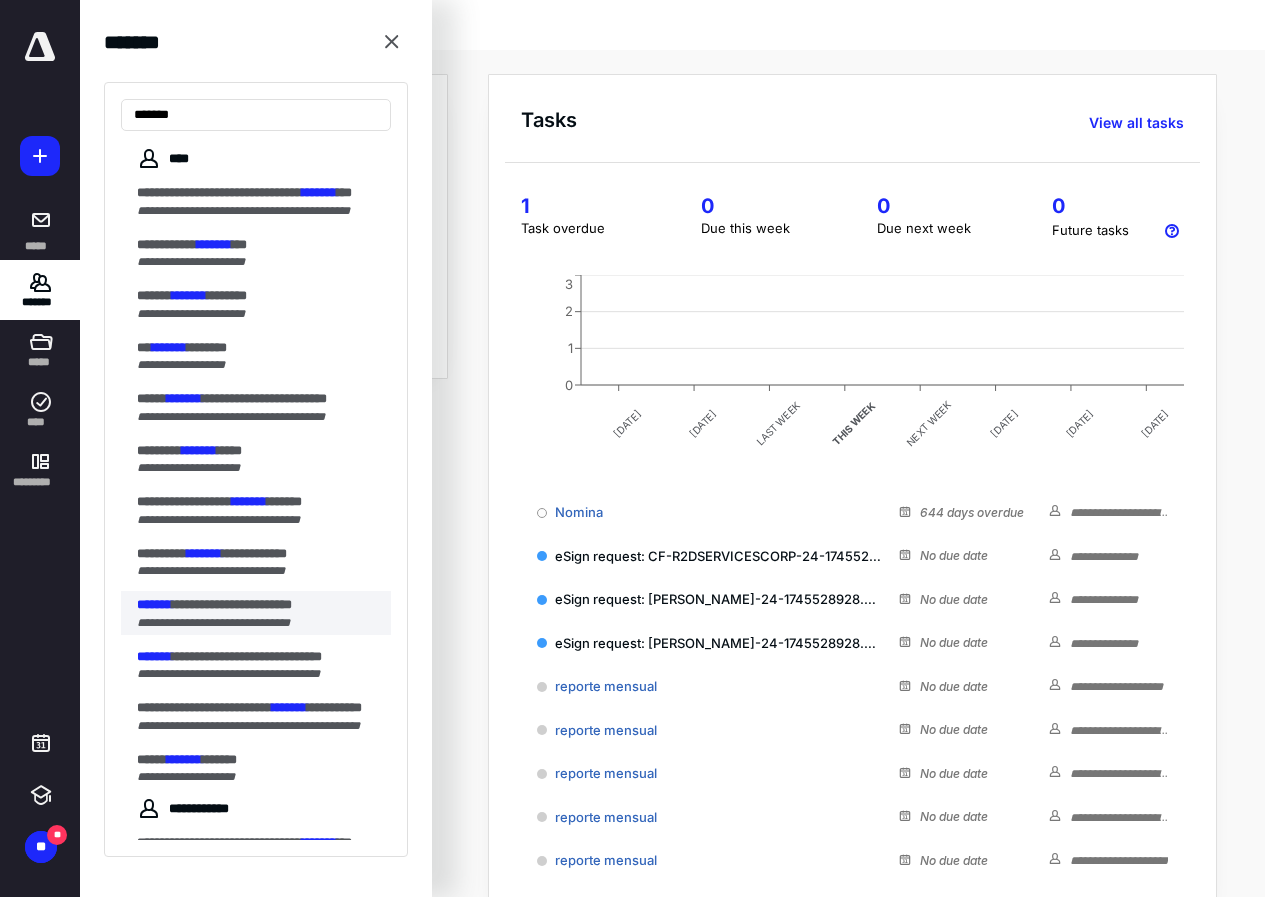 type on "*******" 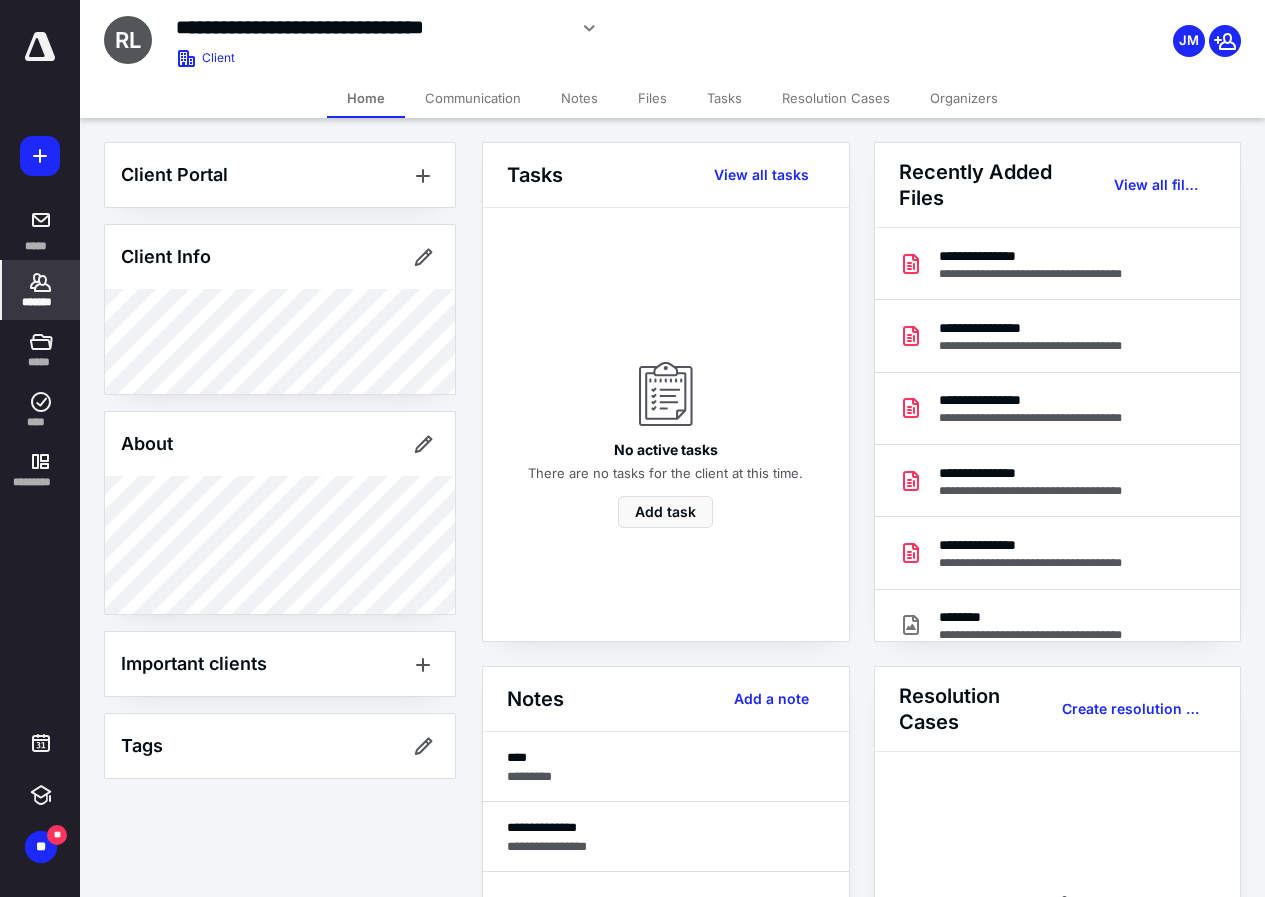 click on "*******" at bounding box center (41, 302) 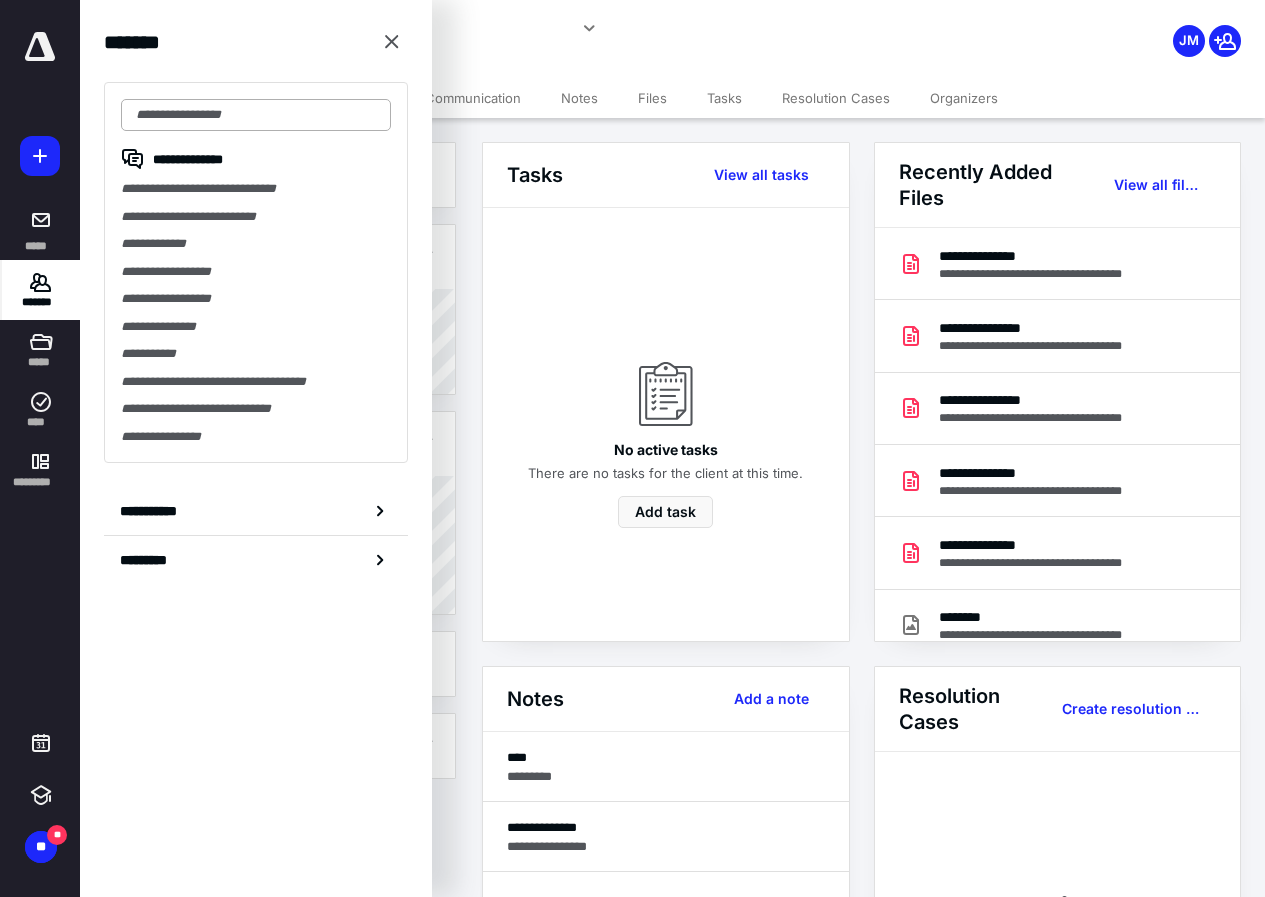 click at bounding box center [256, 115] 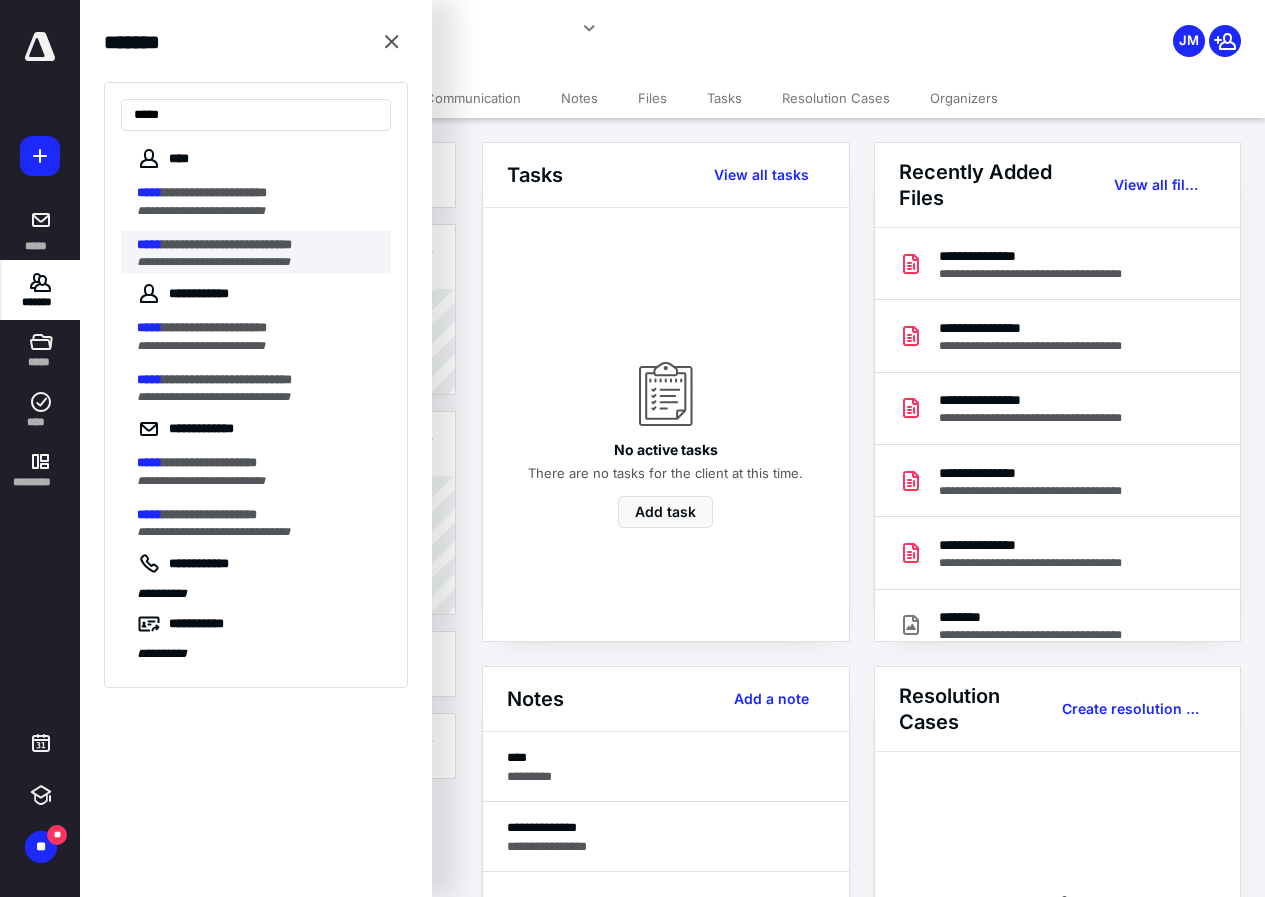 type on "*****" 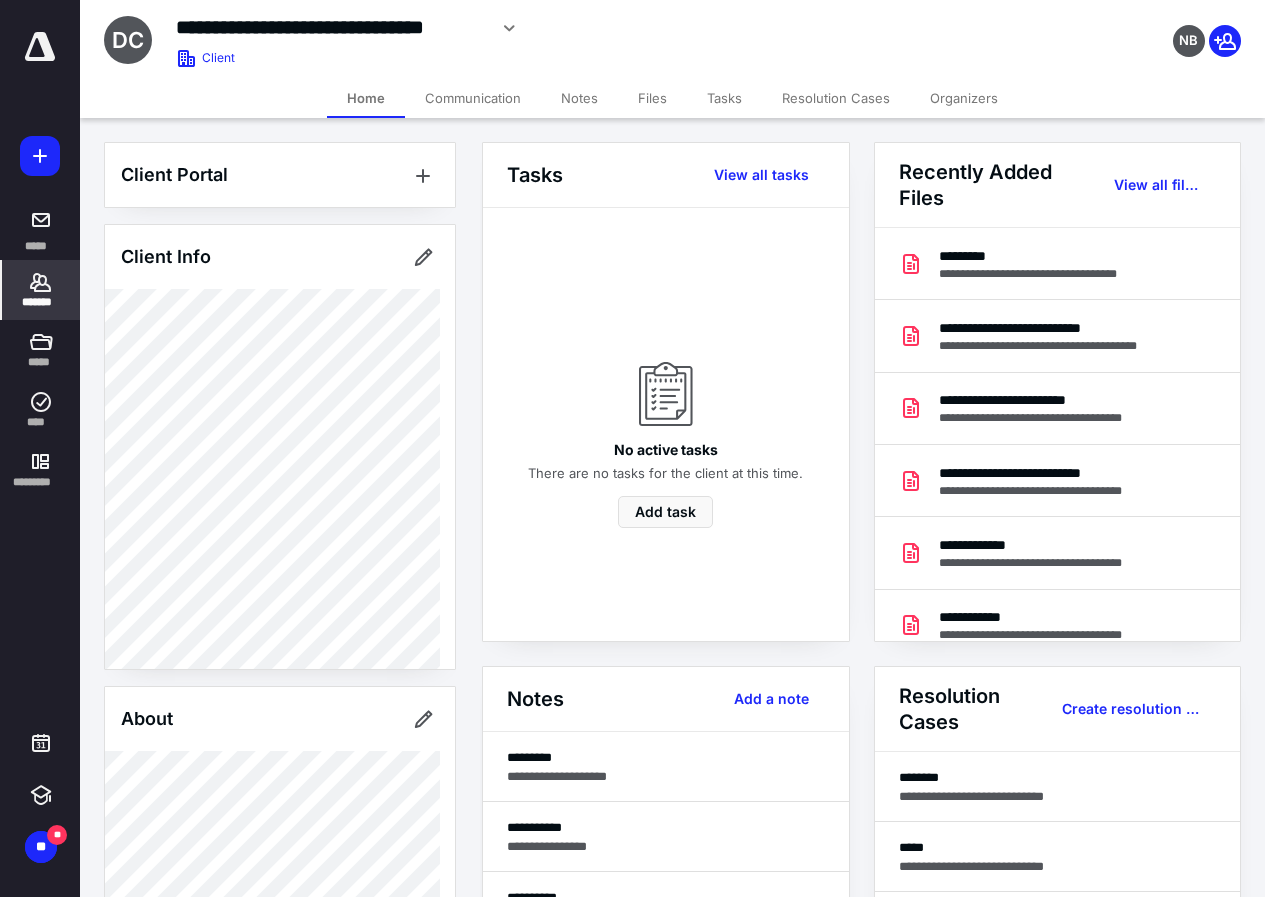 click on "Files" at bounding box center (652, 98) 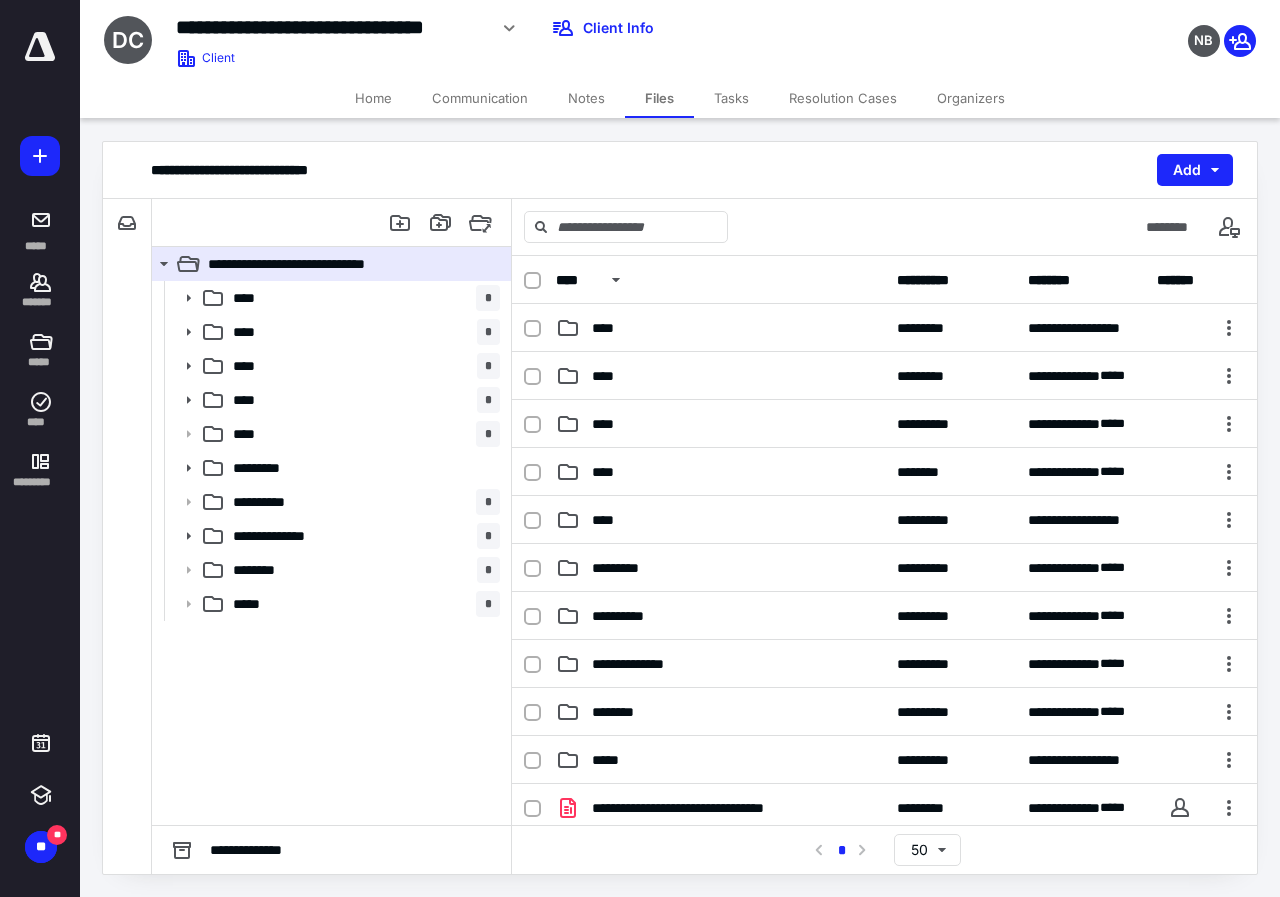 click on "Notes" at bounding box center (586, 98) 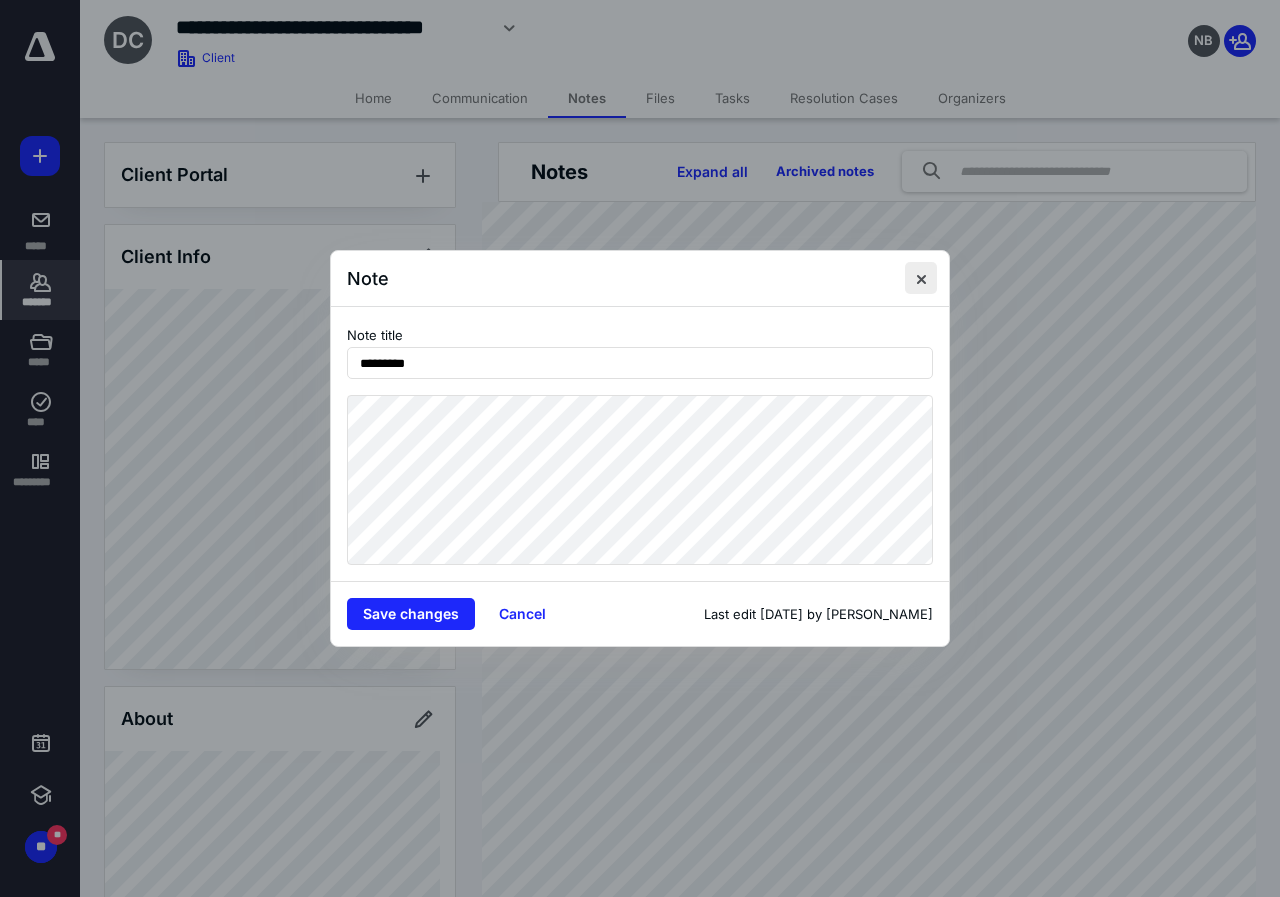 click at bounding box center [921, 278] 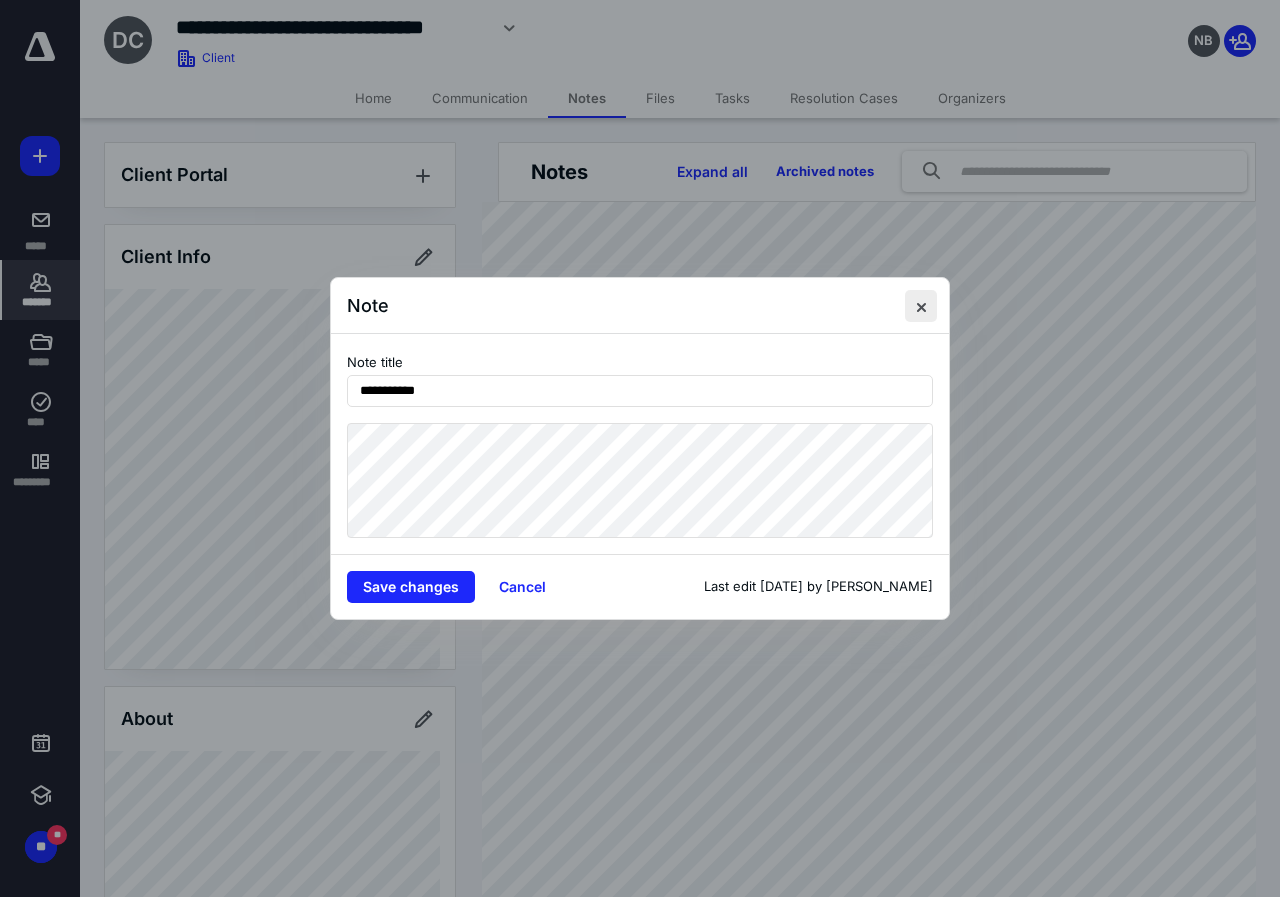 click at bounding box center [921, 306] 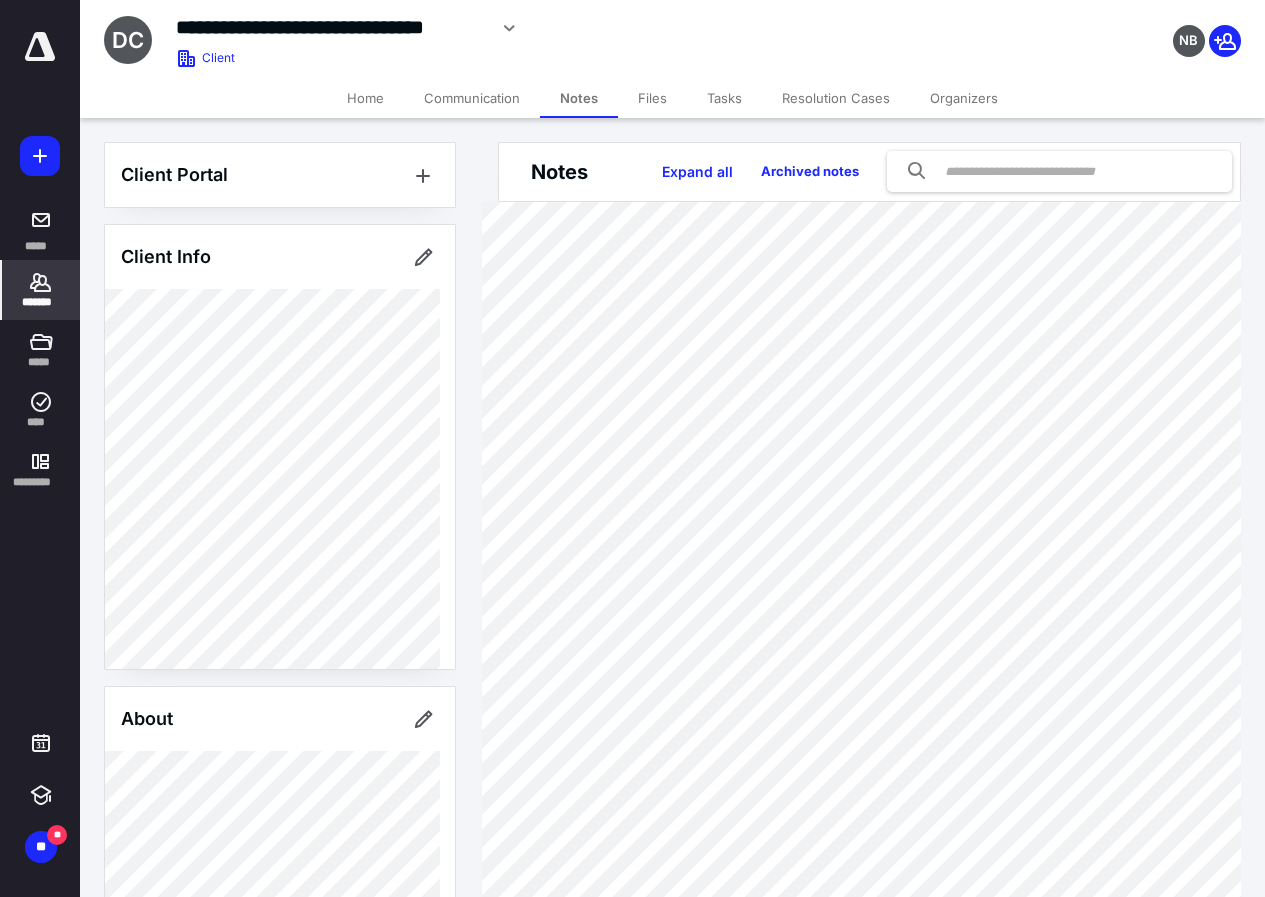 scroll, scrollTop: 200, scrollLeft: 0, axis: vertical 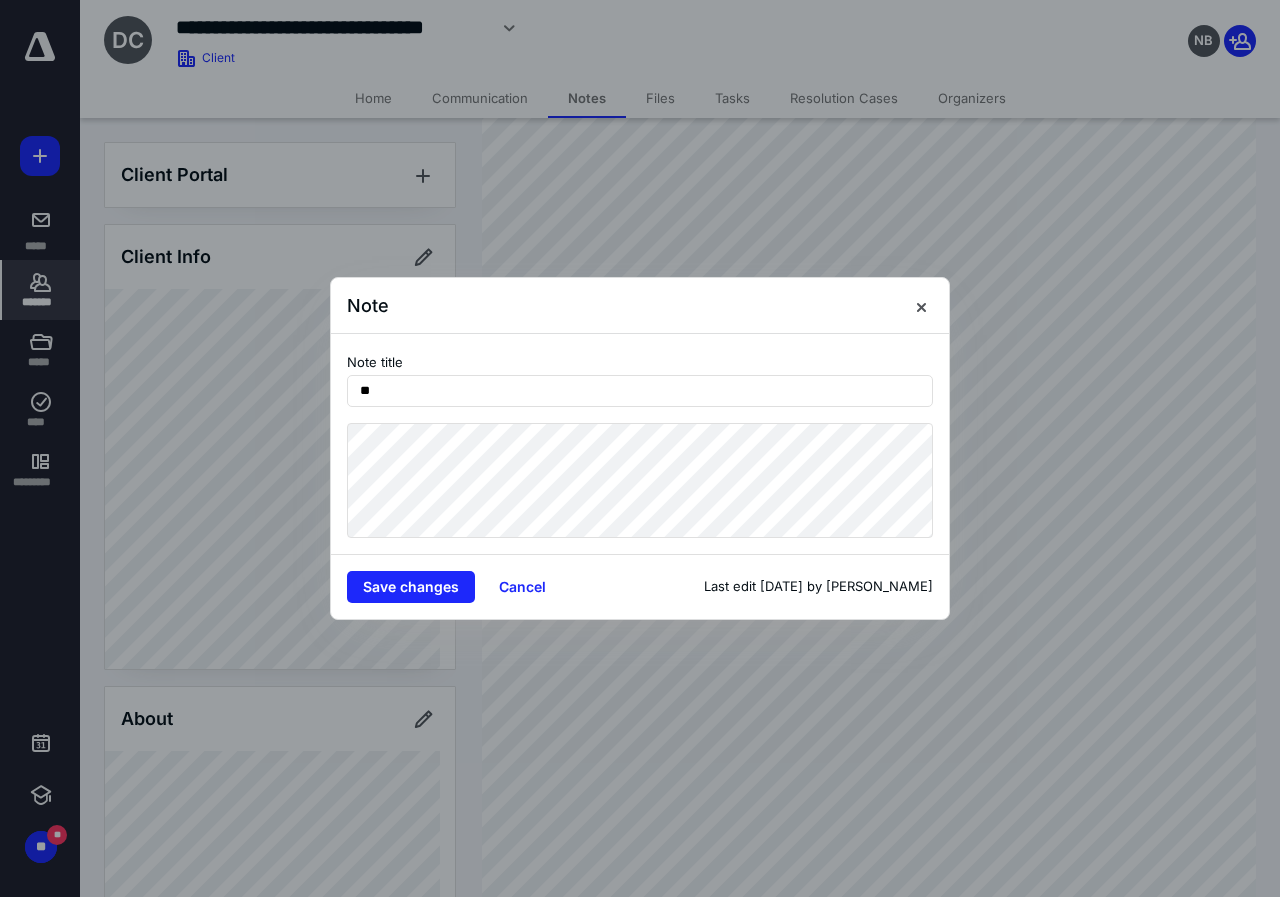 click on "Note Note title ** Save changes Cancel Last edit [DATE] by [PERSON_NAME]" at bounding box center (640, 448) 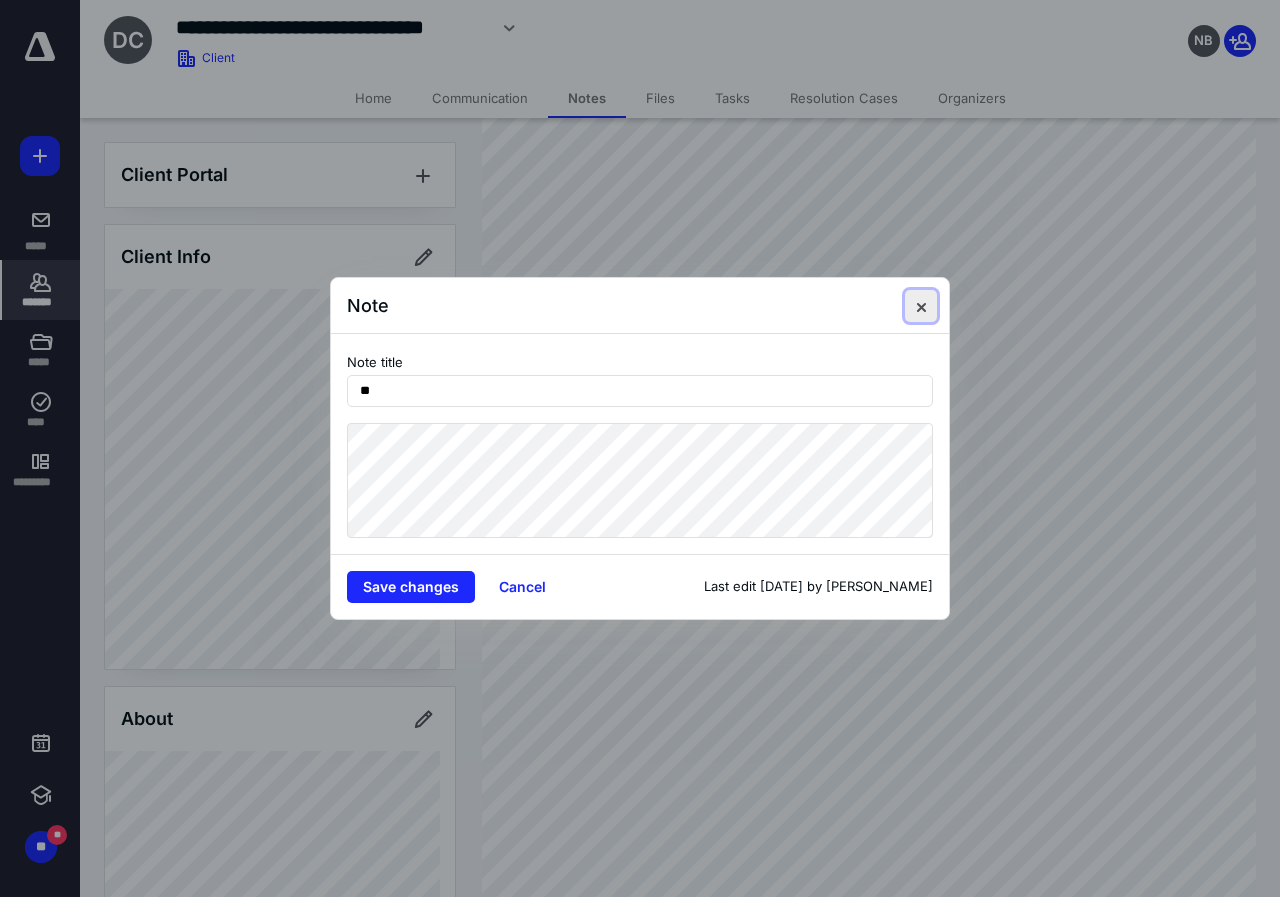click at bounding box center [921, 306] 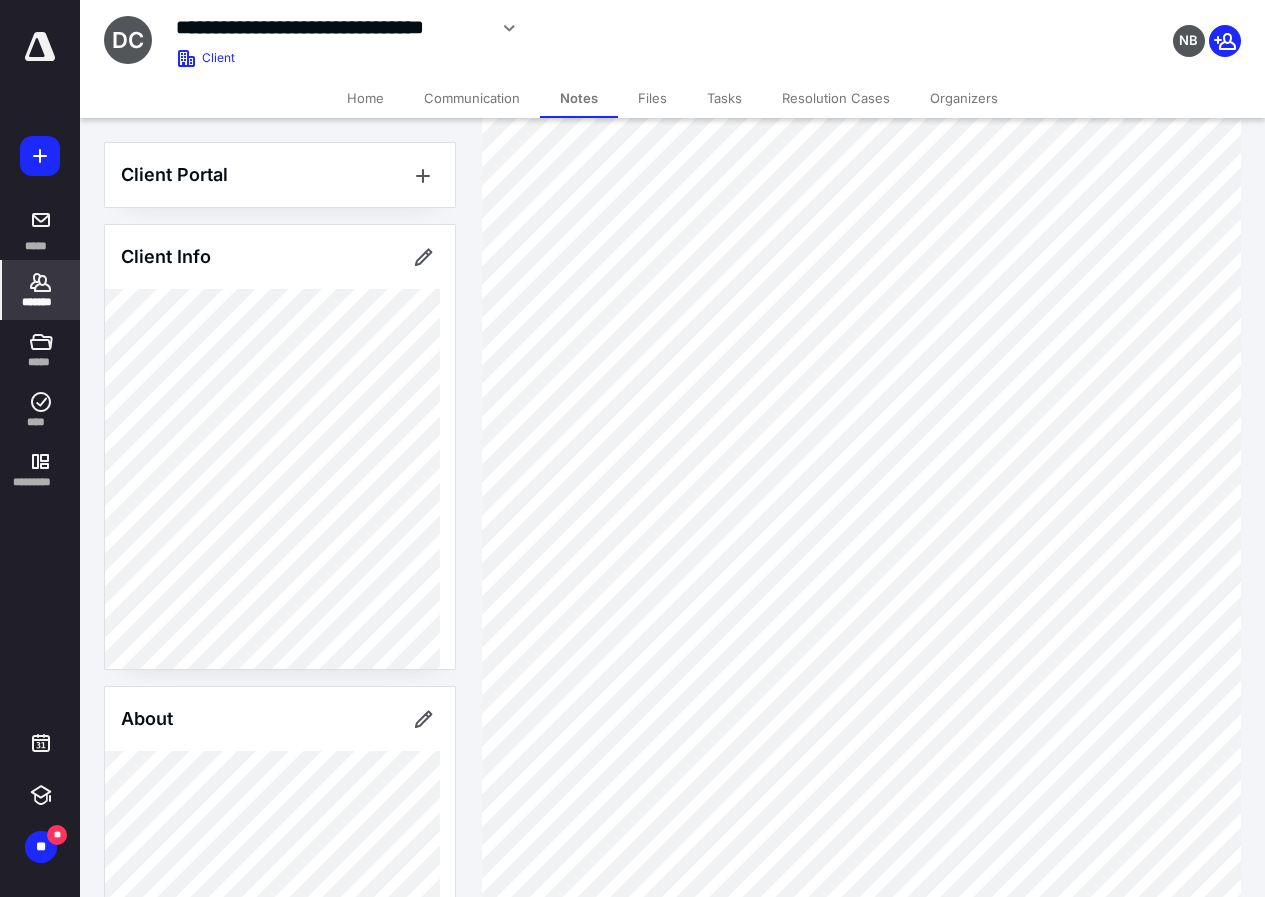 click on "Files" at bounding box center [652, 98] 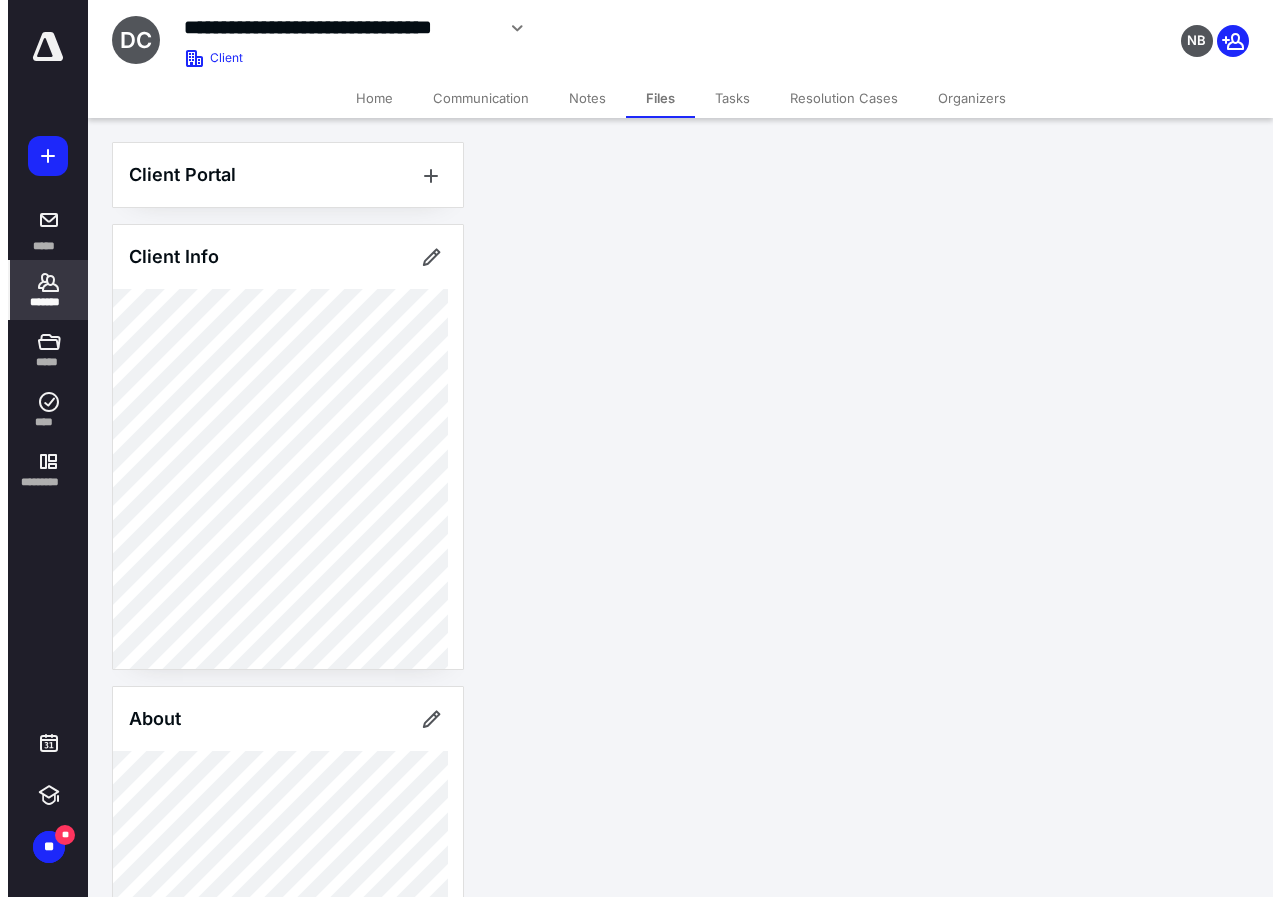 scroll, scrollTop: 0, scrollLeft: 0, axis: both 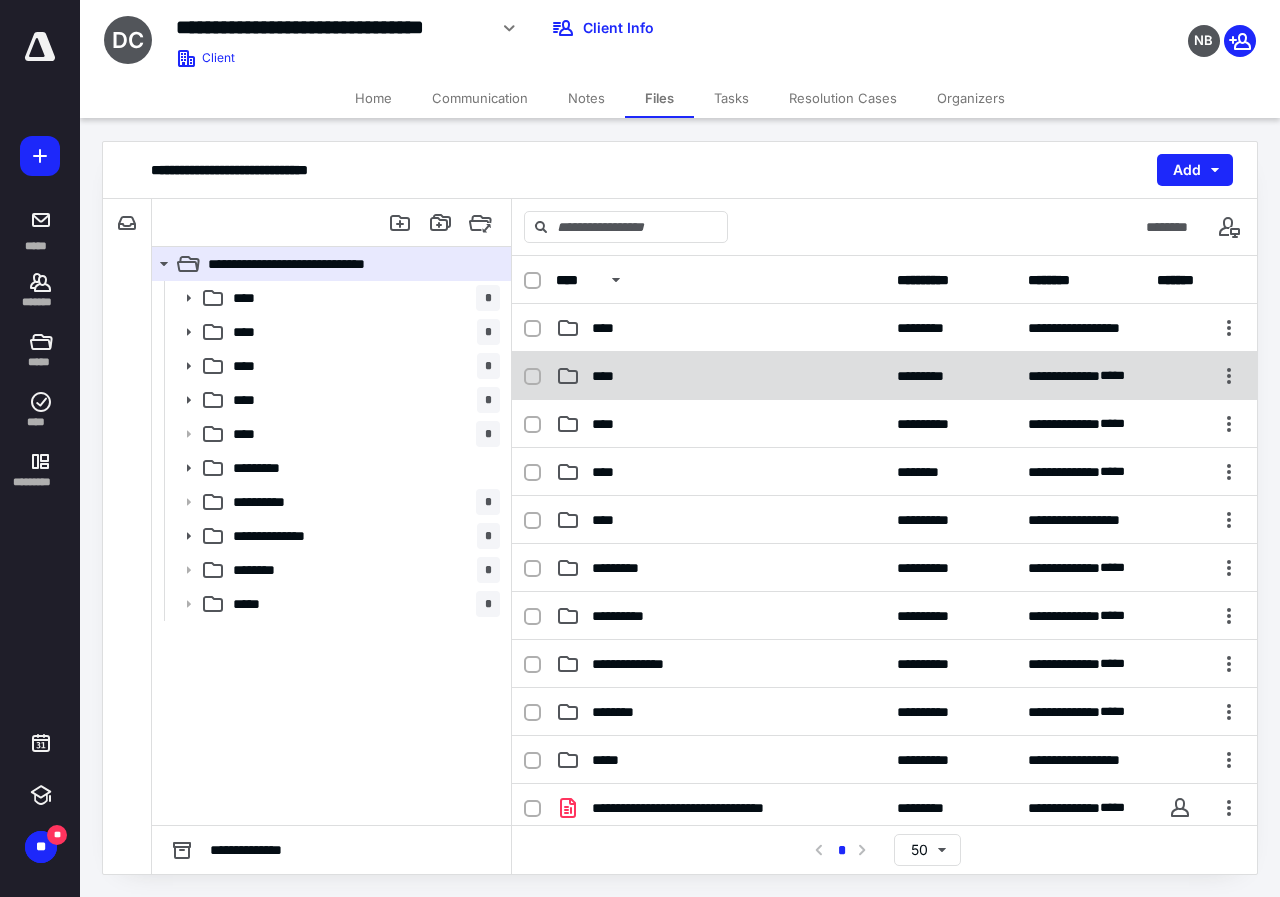 click on "****" at bounding box center [609, 376] 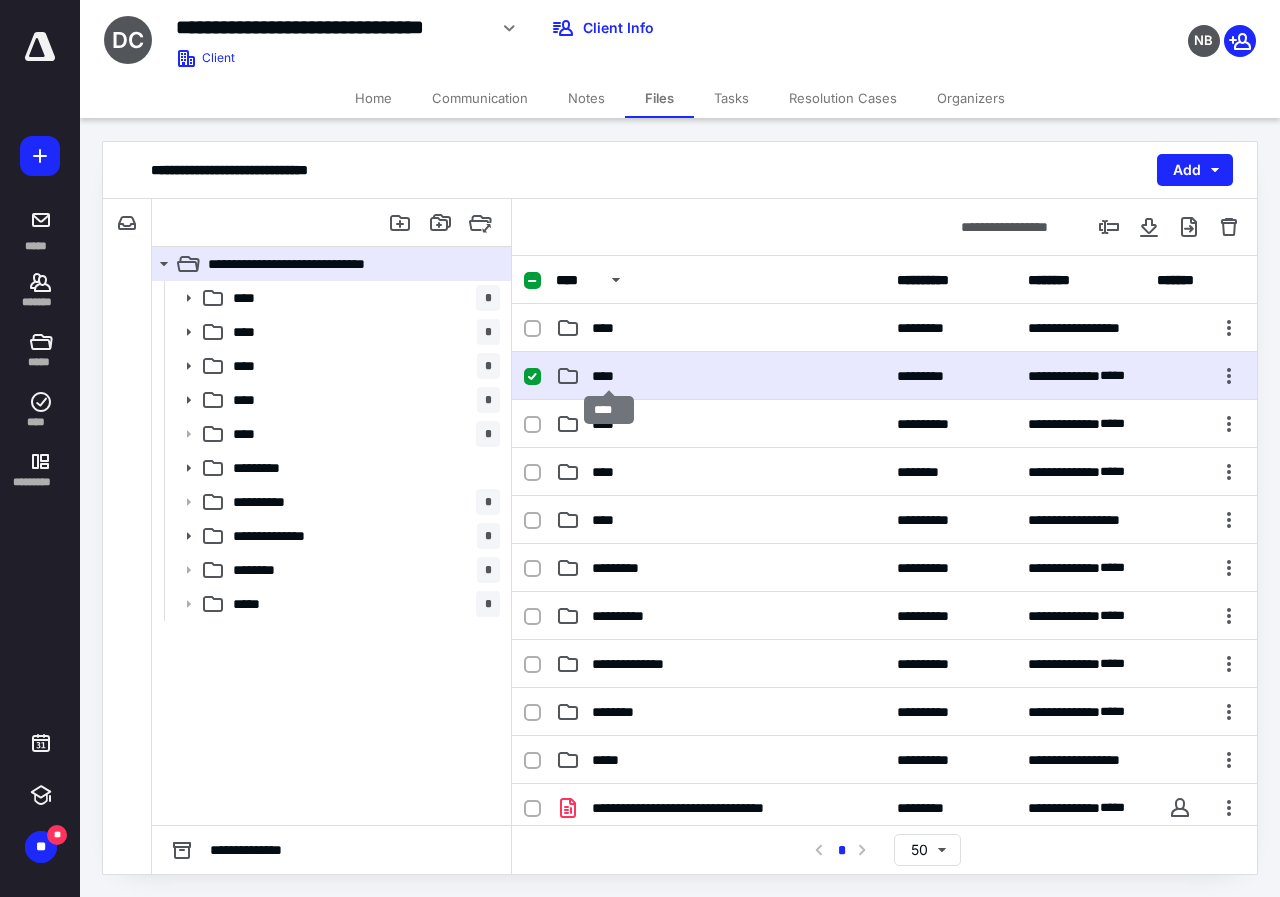 click on "****" at bounding box center (609, 376) 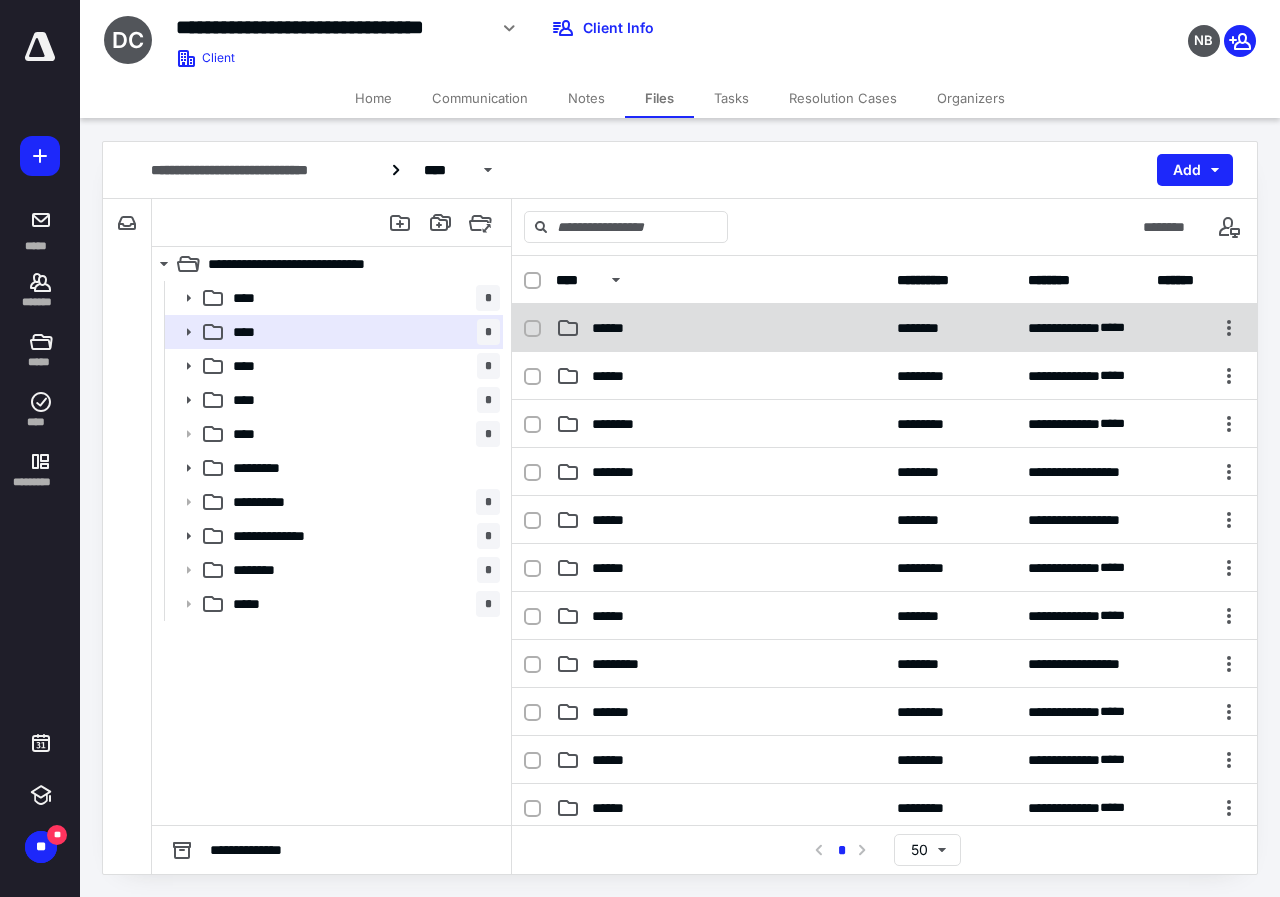 click on "******" at bounding box center (614, 328) 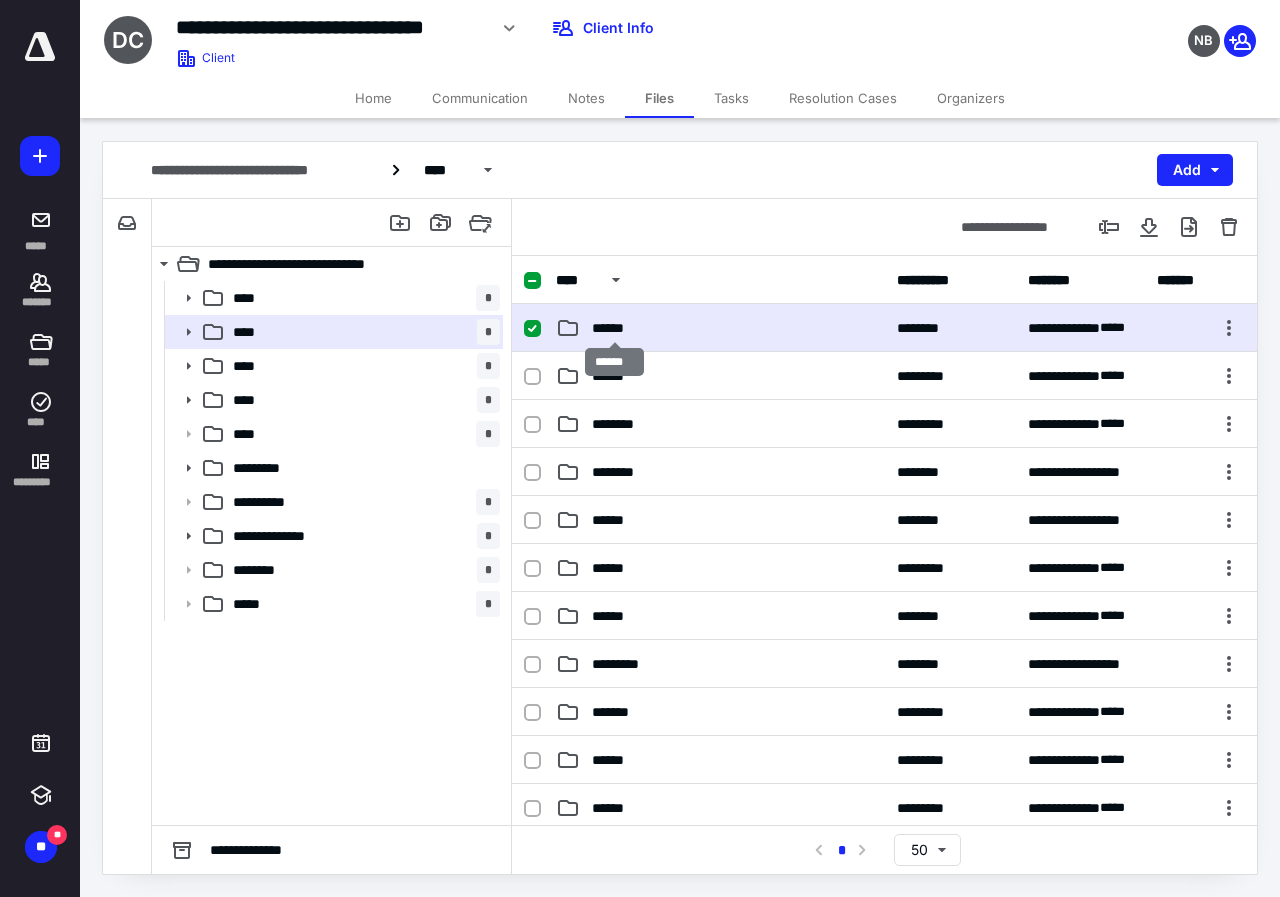 click on "******" at bounding box center (614, 328) 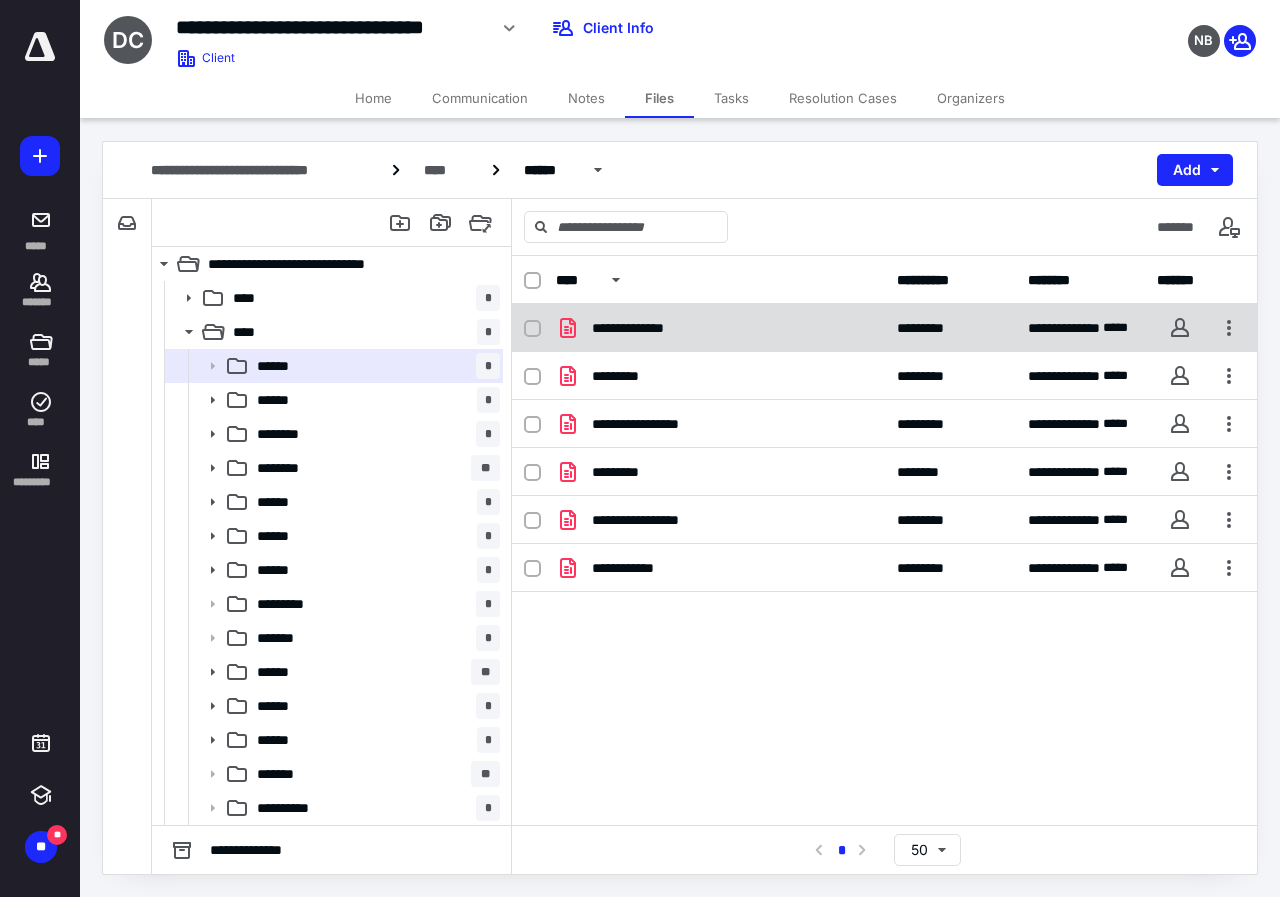 click on "**********" at bounding box center [720, 328] 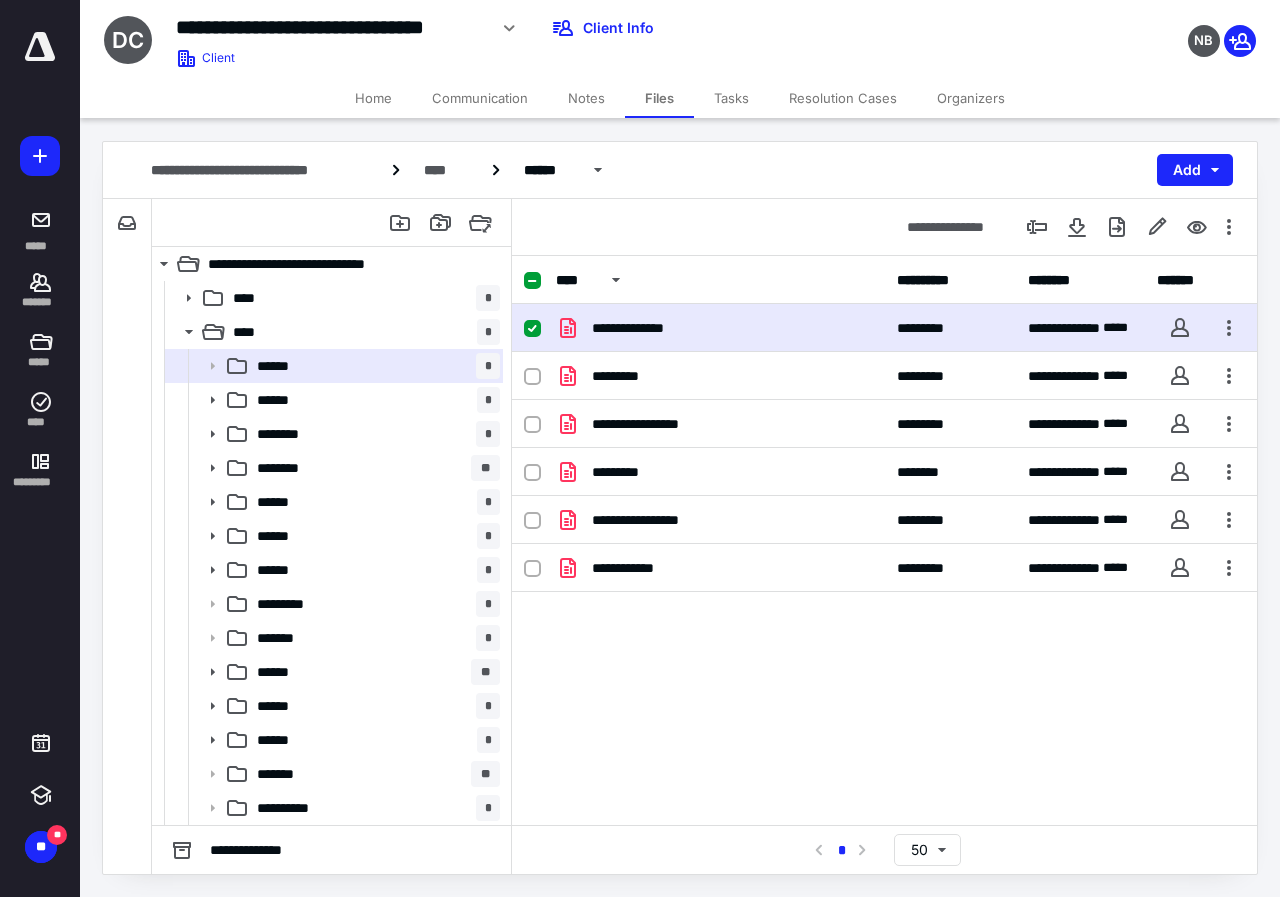 click on "**********" at bounding box center [720, 328] 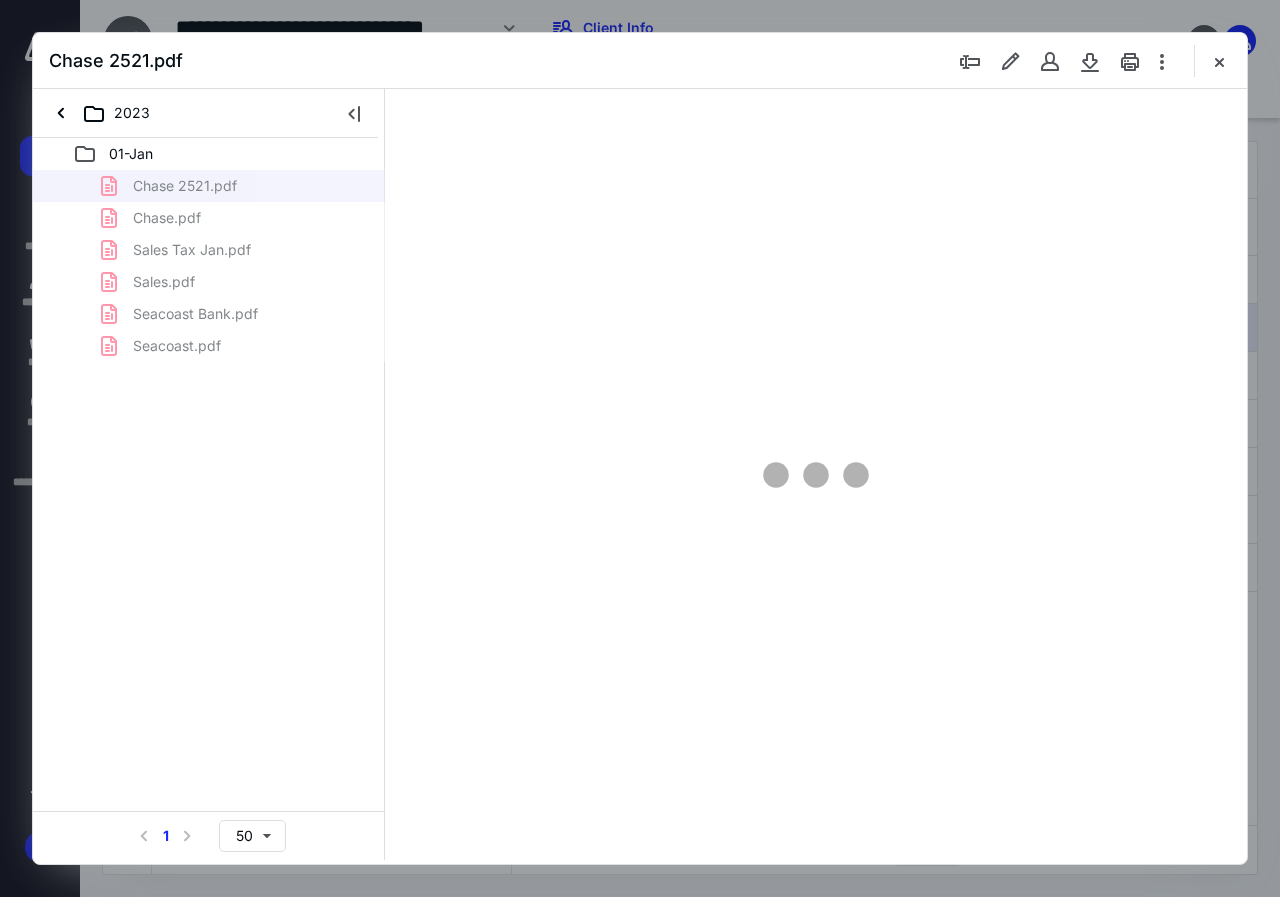 scroll, scrollTop: 0, scrollLeft: 0, axis: both 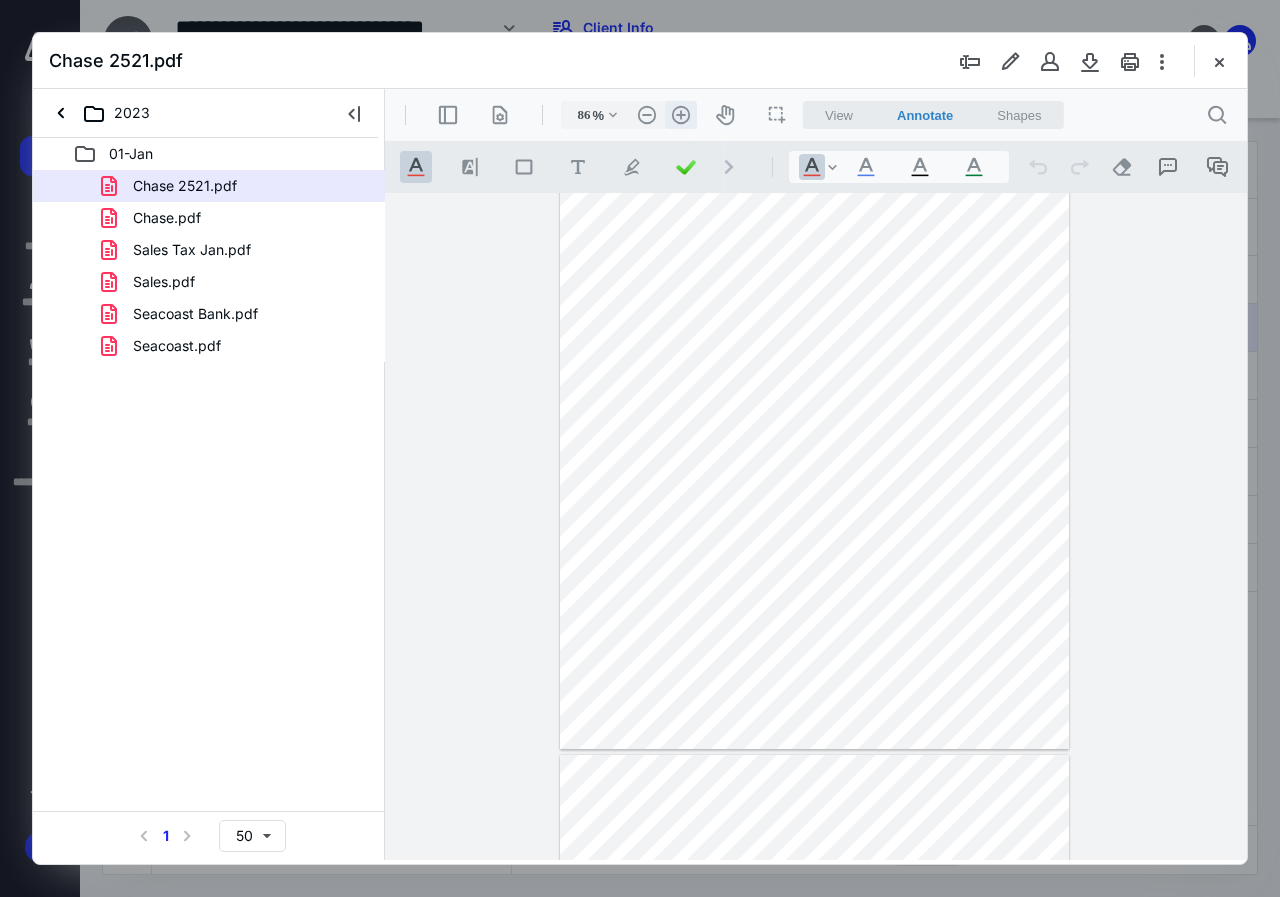click on ".cls-1{fill:#abb0c4;} icon - header - zoom - in - line" at bounding box center (681, 115) 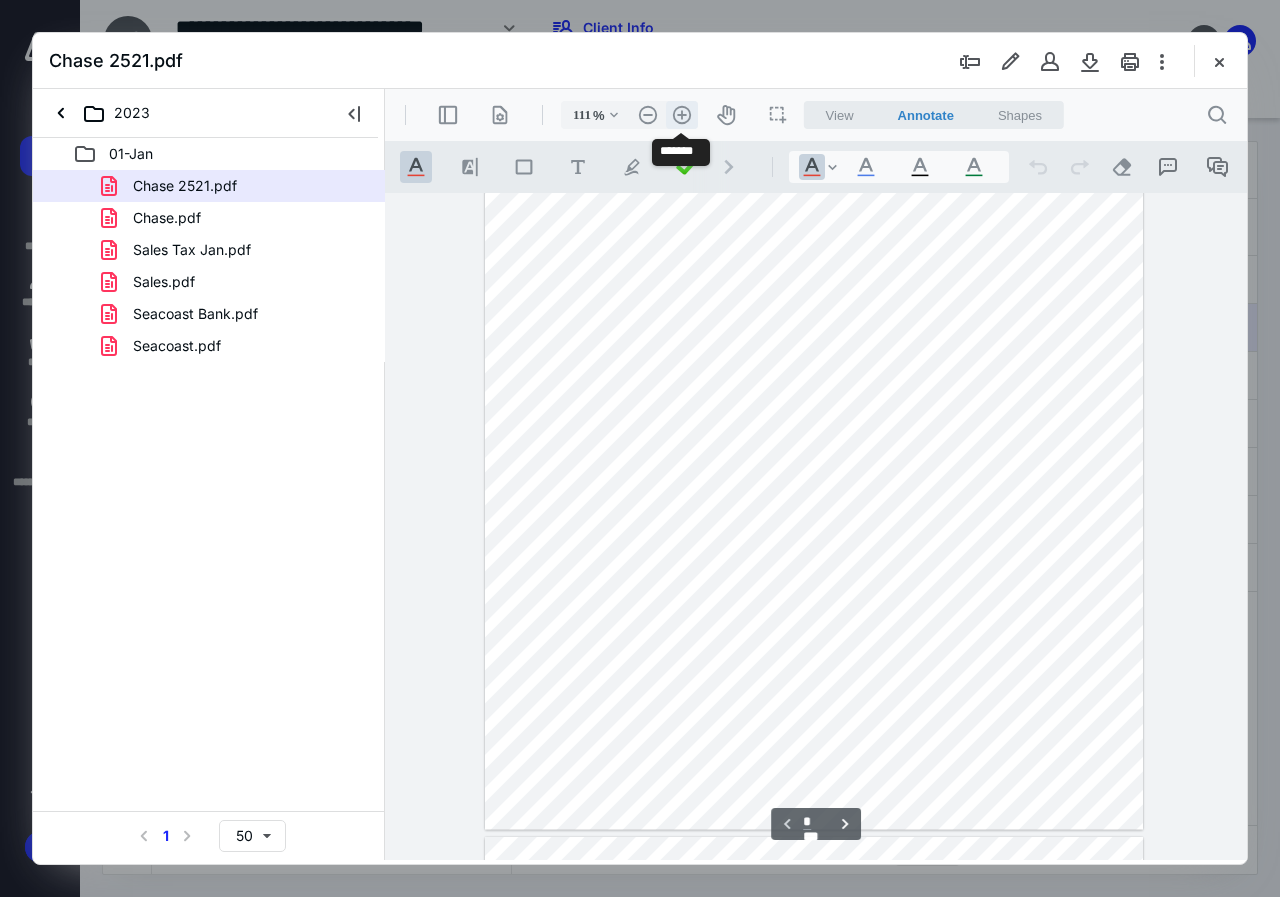 click on ".cls-1{fill:#abb0c4;} icon - header - zoom - in - line" at bounding box center (682, 115) 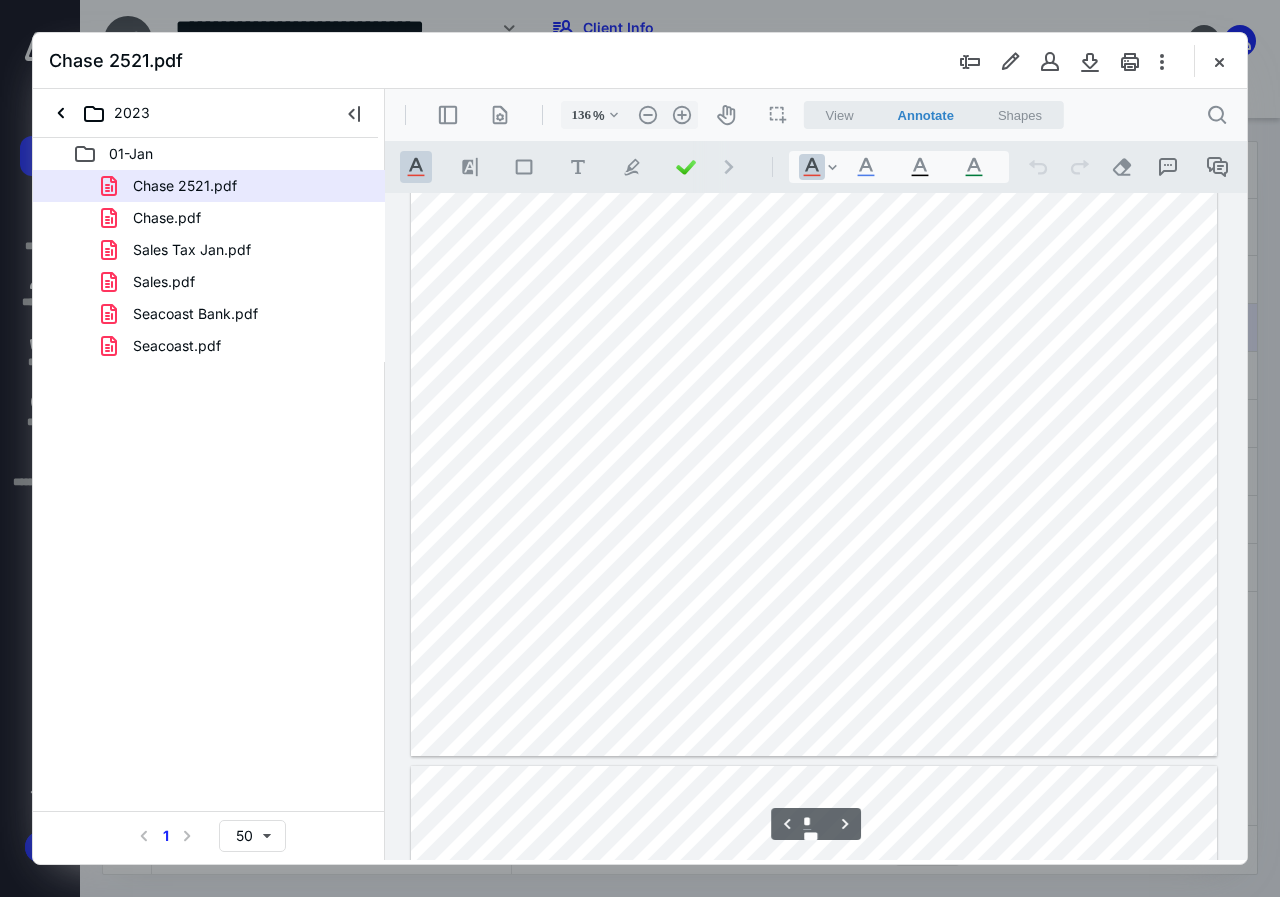 type on "*" 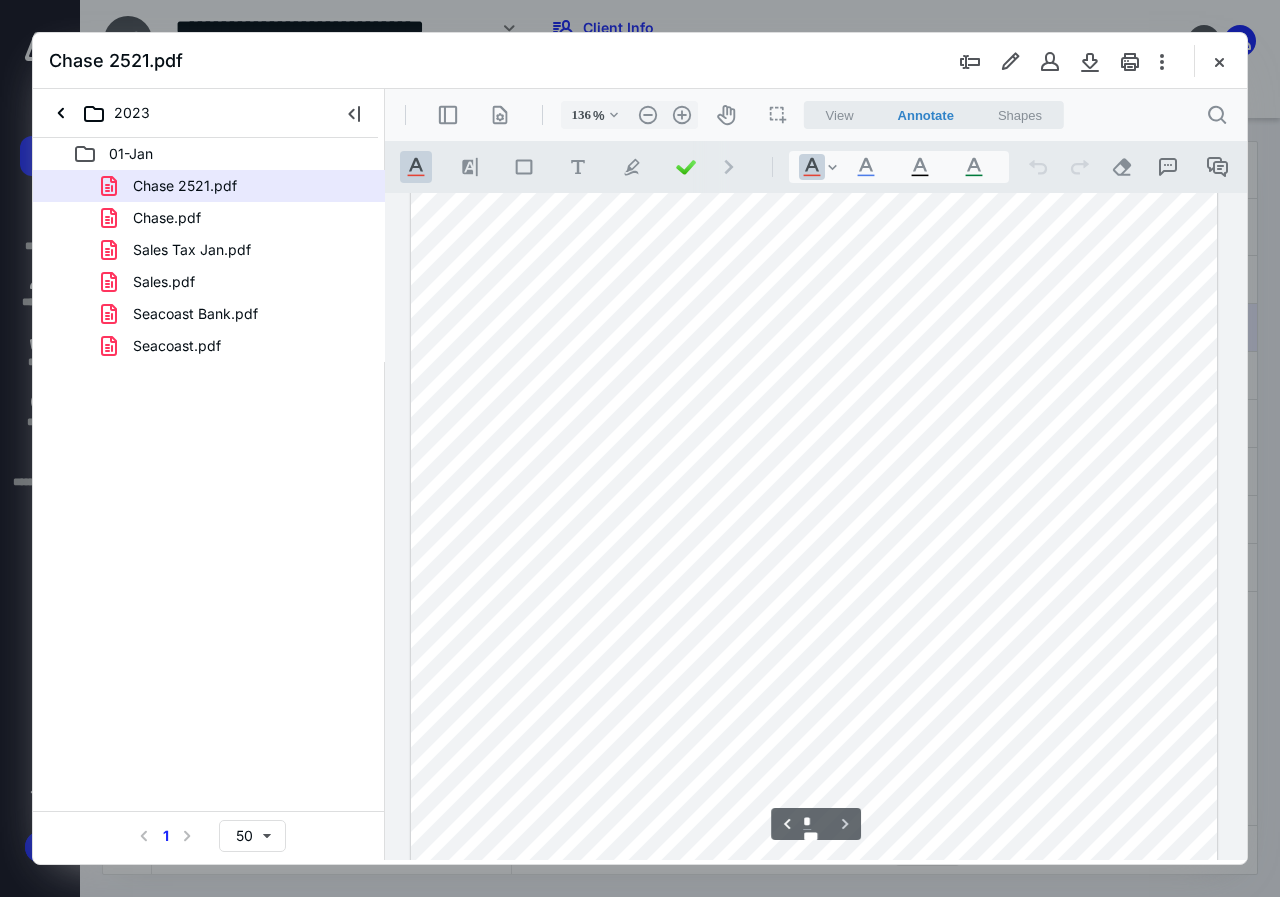 scroll, scrollTop: 7789, scrollLeft: 0, axis: vertical 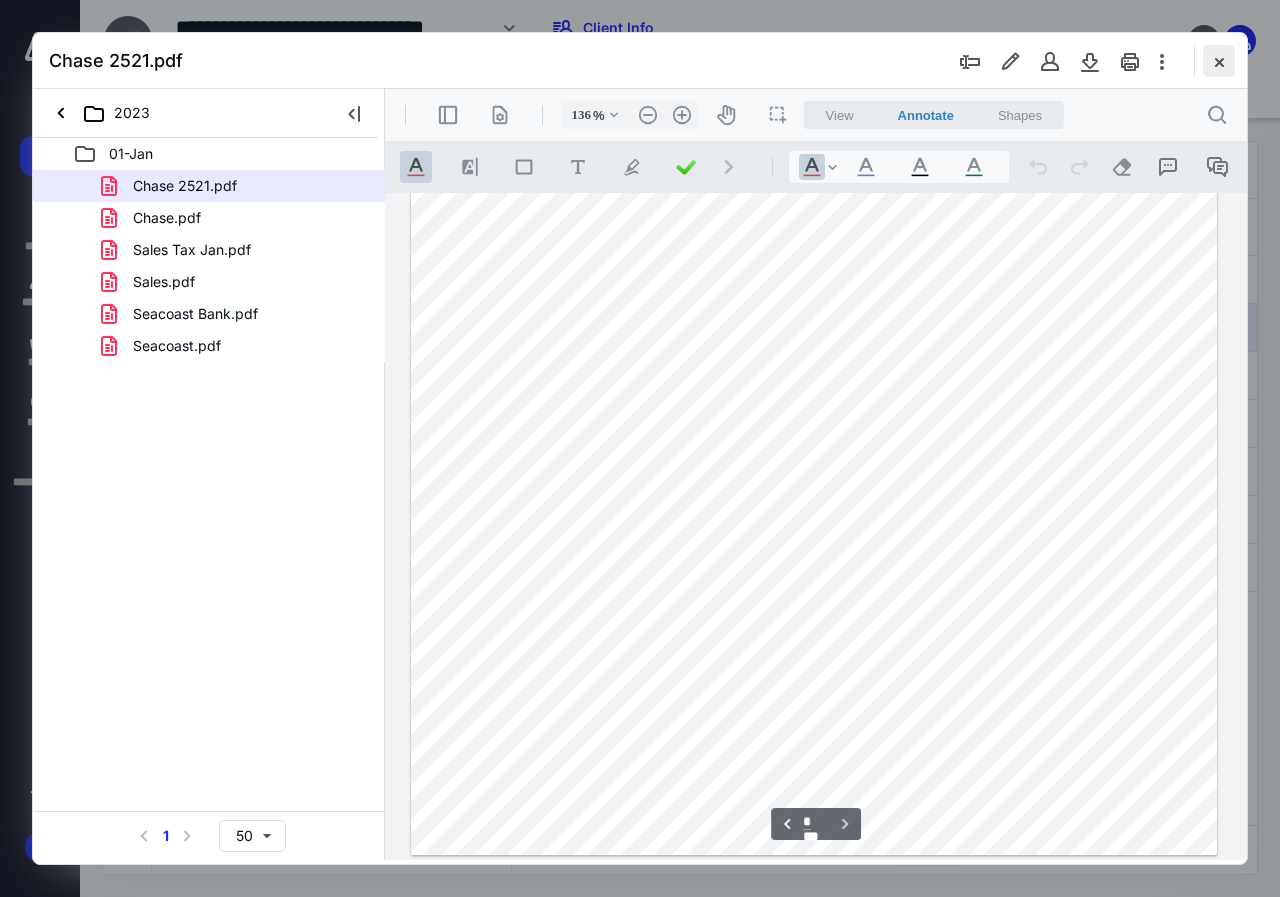click at bounding box center (1219, 61) 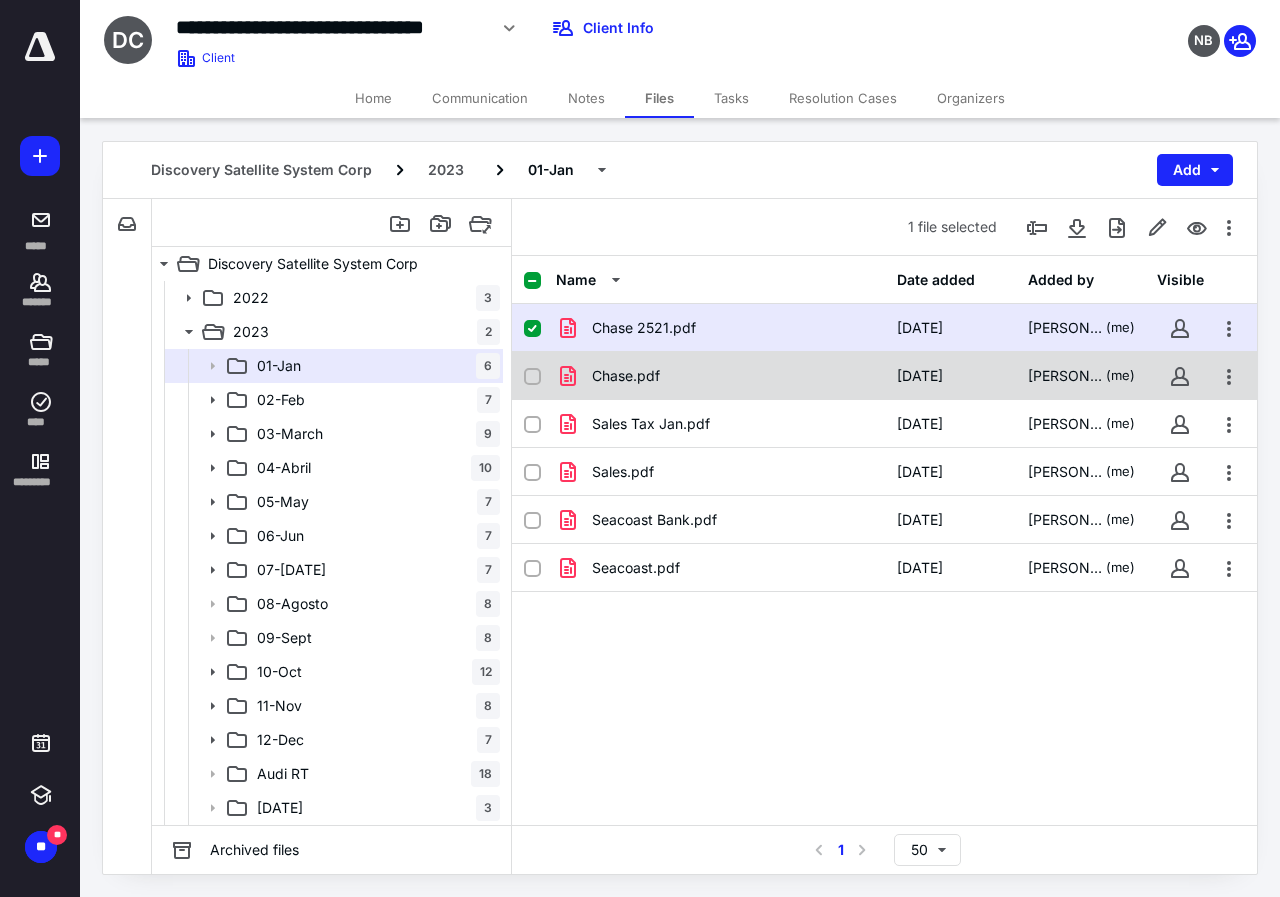 click on "Chase.pdf" at bounding box center [720, 376] 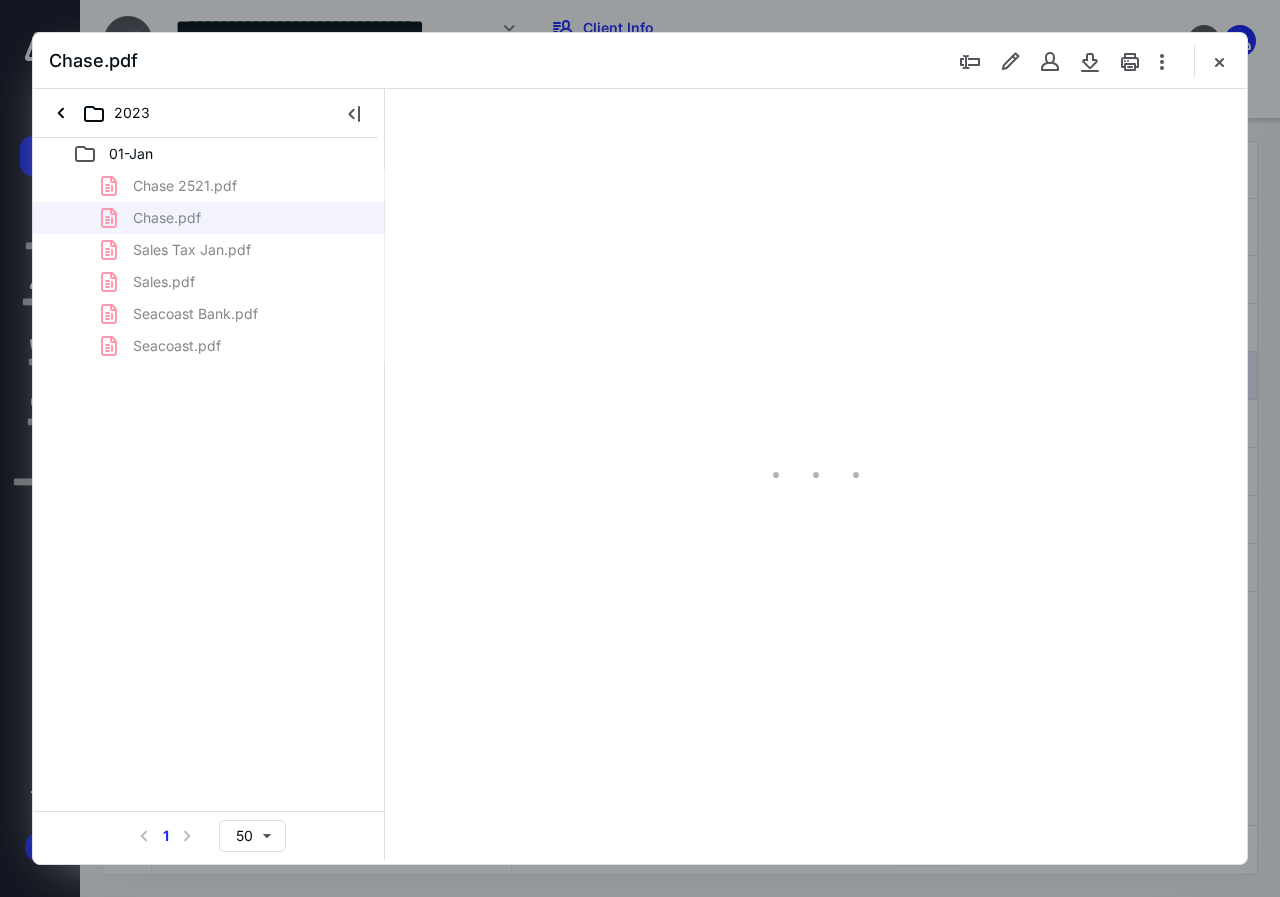 scroll, scrollTop: 0, scrollLeft: 0, axis: both 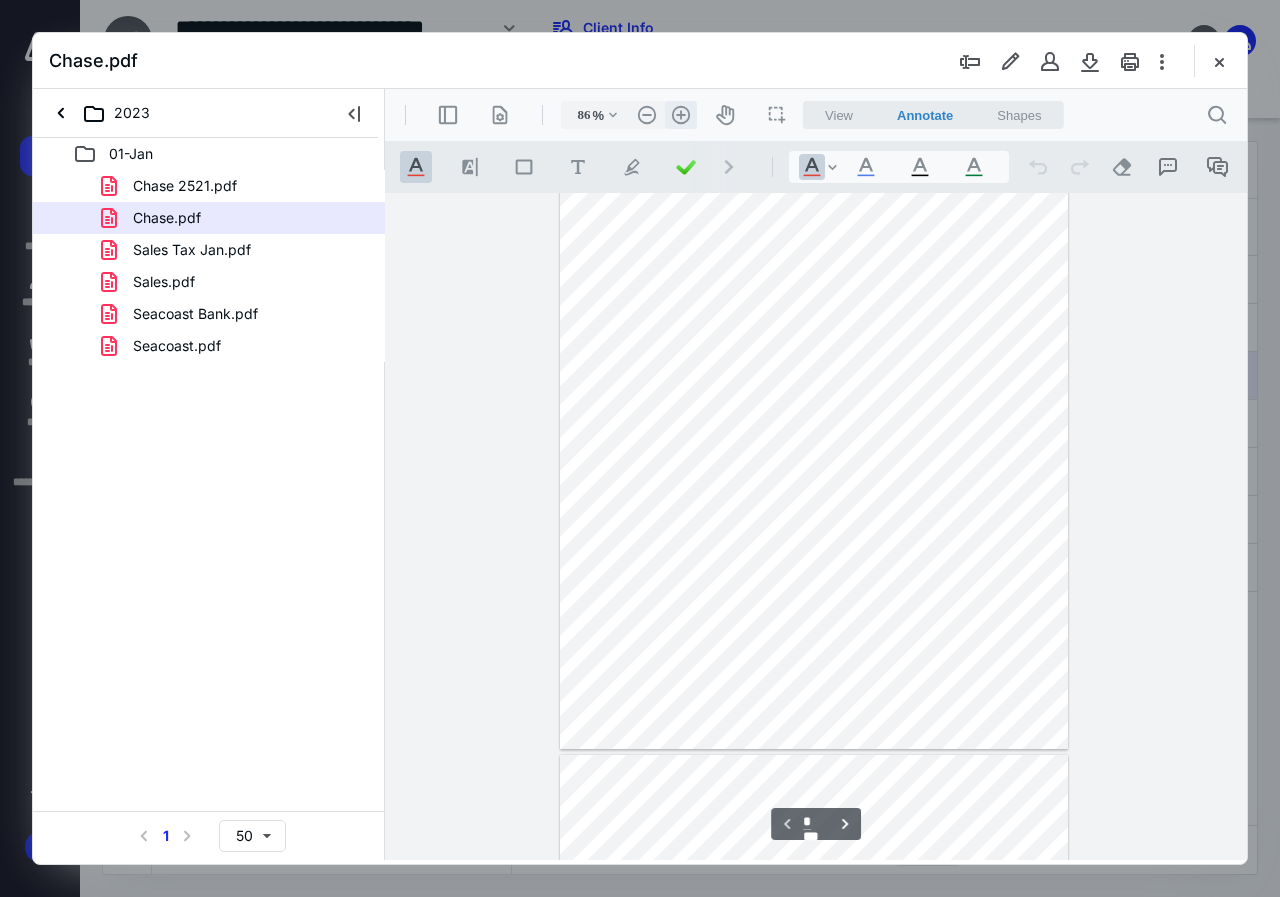 click on ".cls-1{fill:#abb0c4;} icon - header - zoom - in - line" at bounding box center [681, 115] 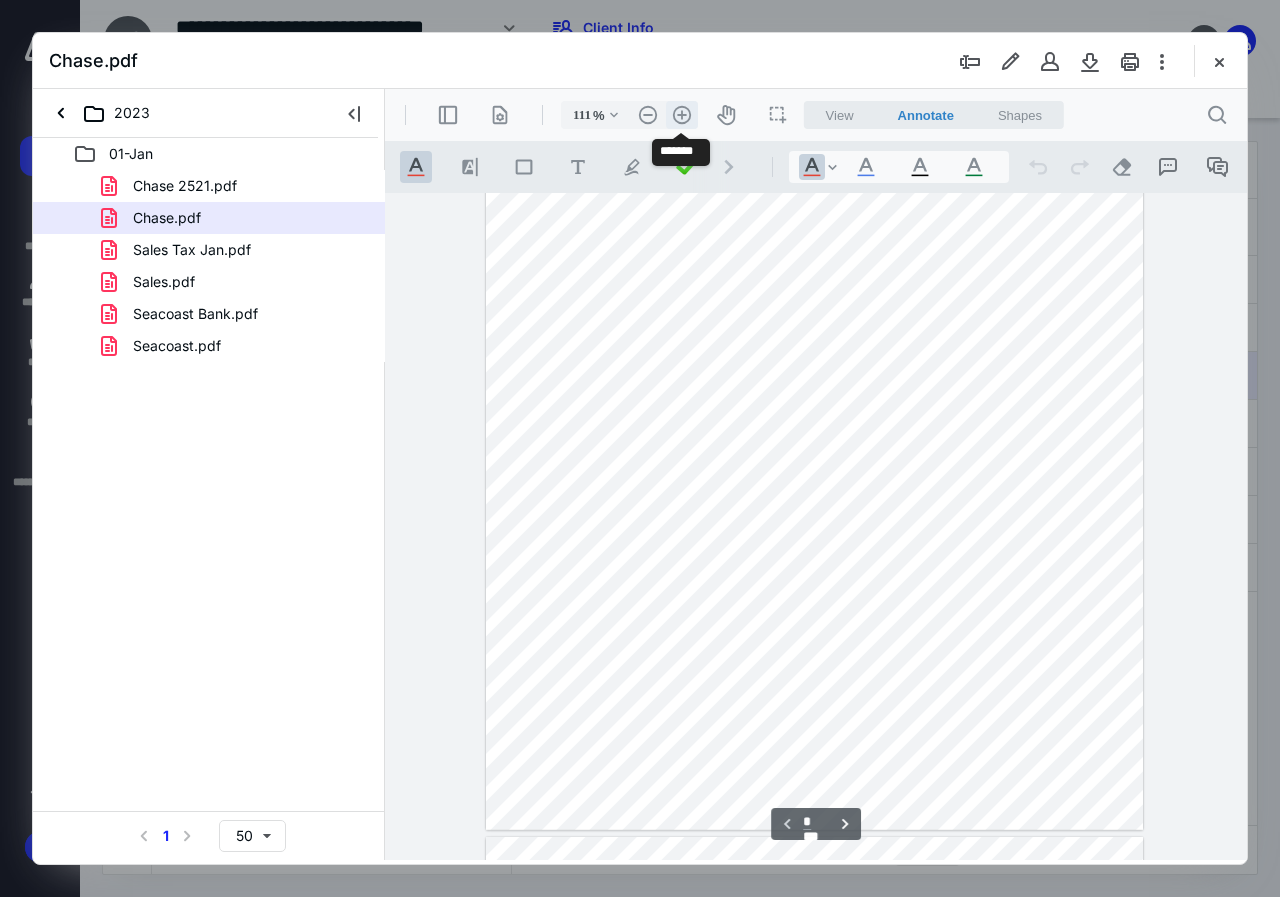 click on ".cls-1{fill:#abb0c4;} icon - header - zoom - in - line" at bounding box center (682, 115) 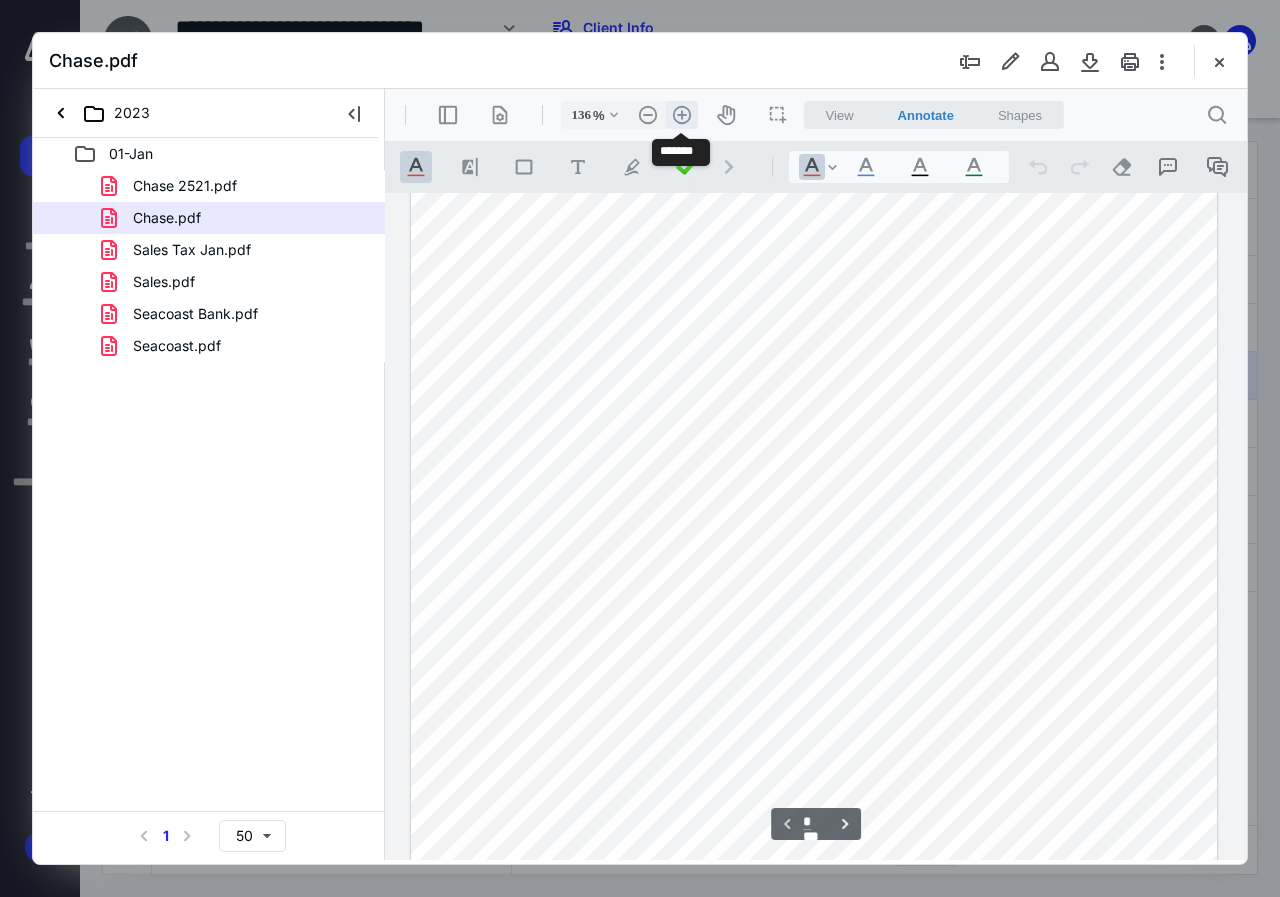 scroll, scrollTop: 335, scrollLeft: 0, axis: vertical 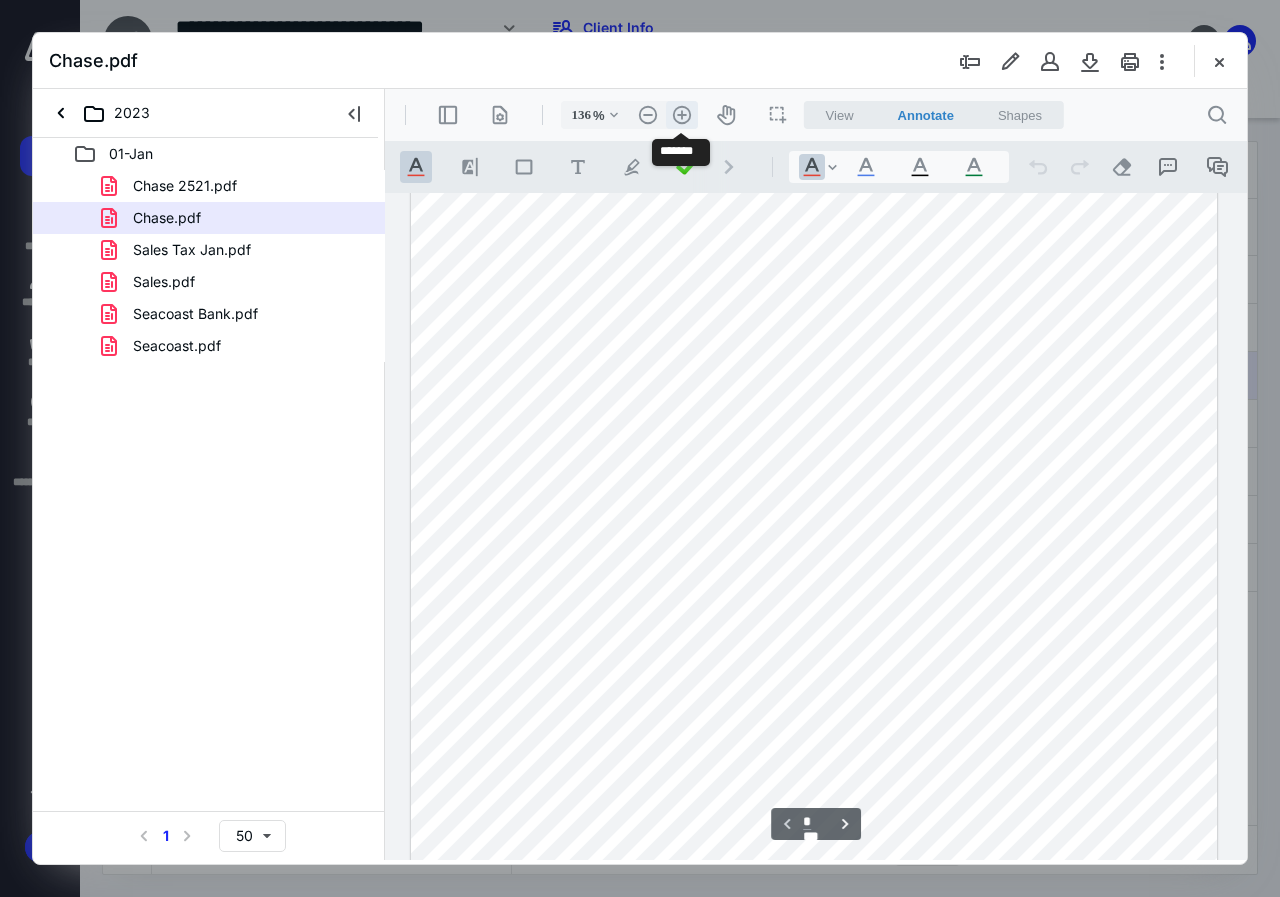 click on ".cls-1{fill:#abb0c4;} icon - header - zoom - in - line" at bounding box center [682, 115] 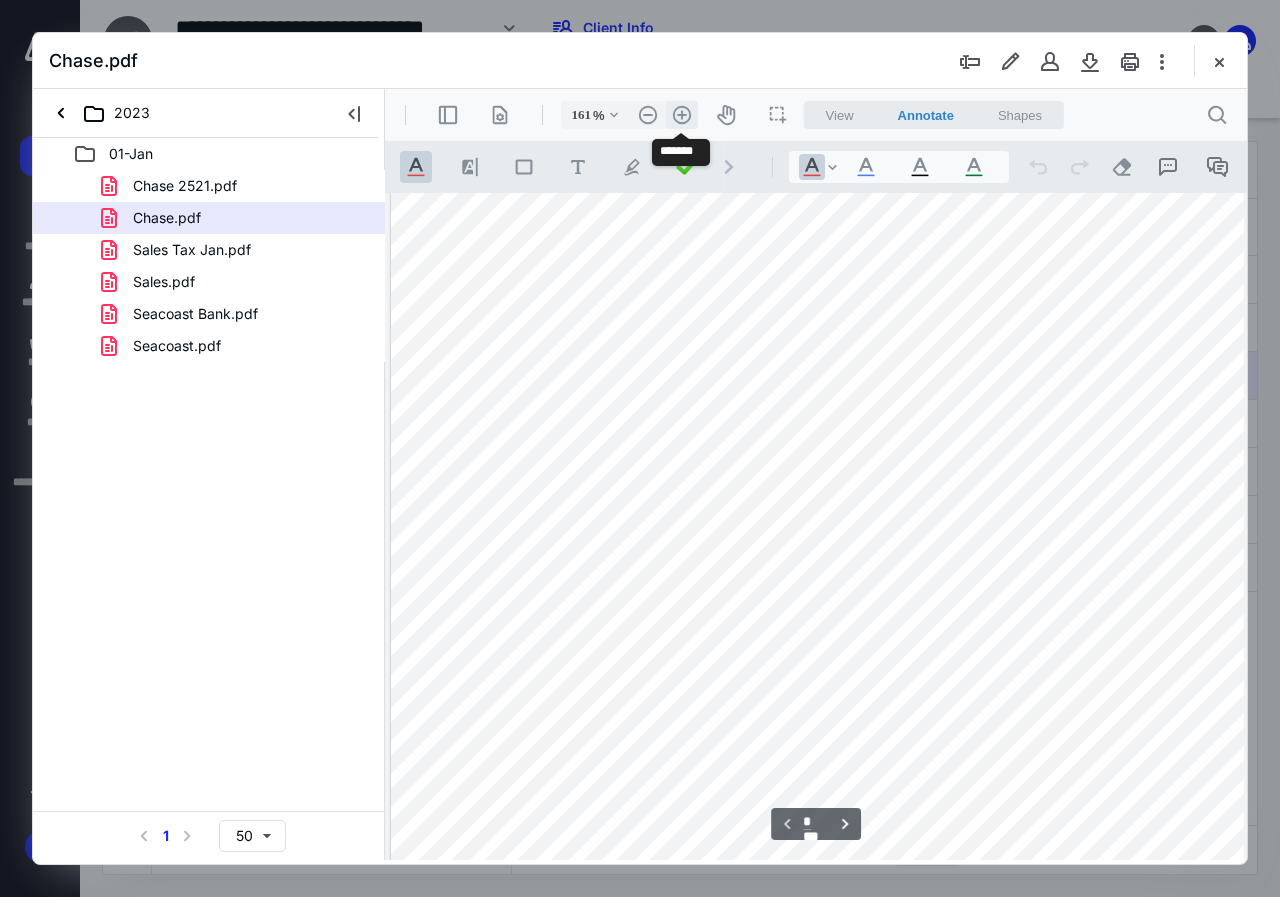 scroll, scrollTop: 449, scrollLeft: 58, axis: both 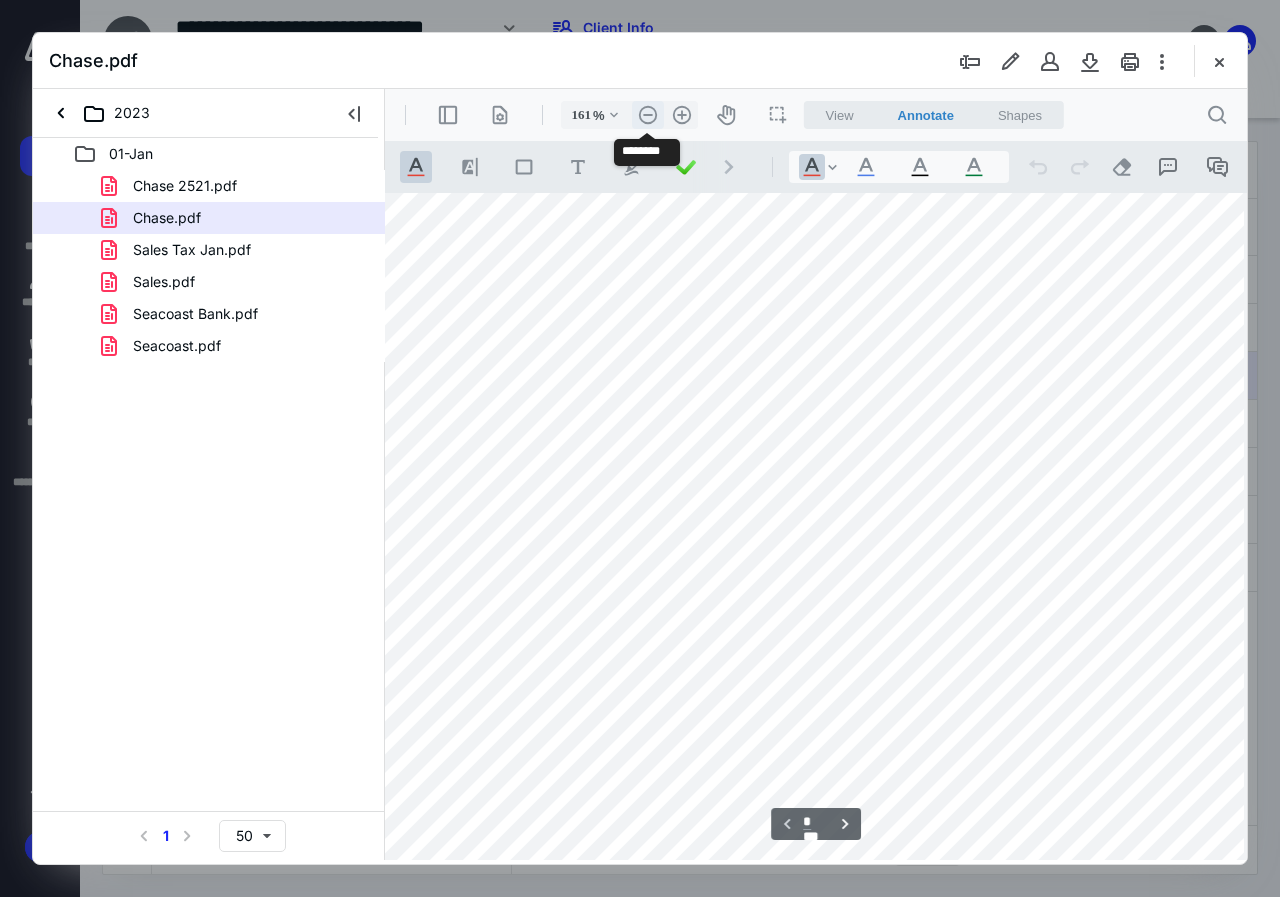 click on ".cls-1{fill:#abb0c4;} icon - header - zoom - out - line" at bounding box center (648, 115) 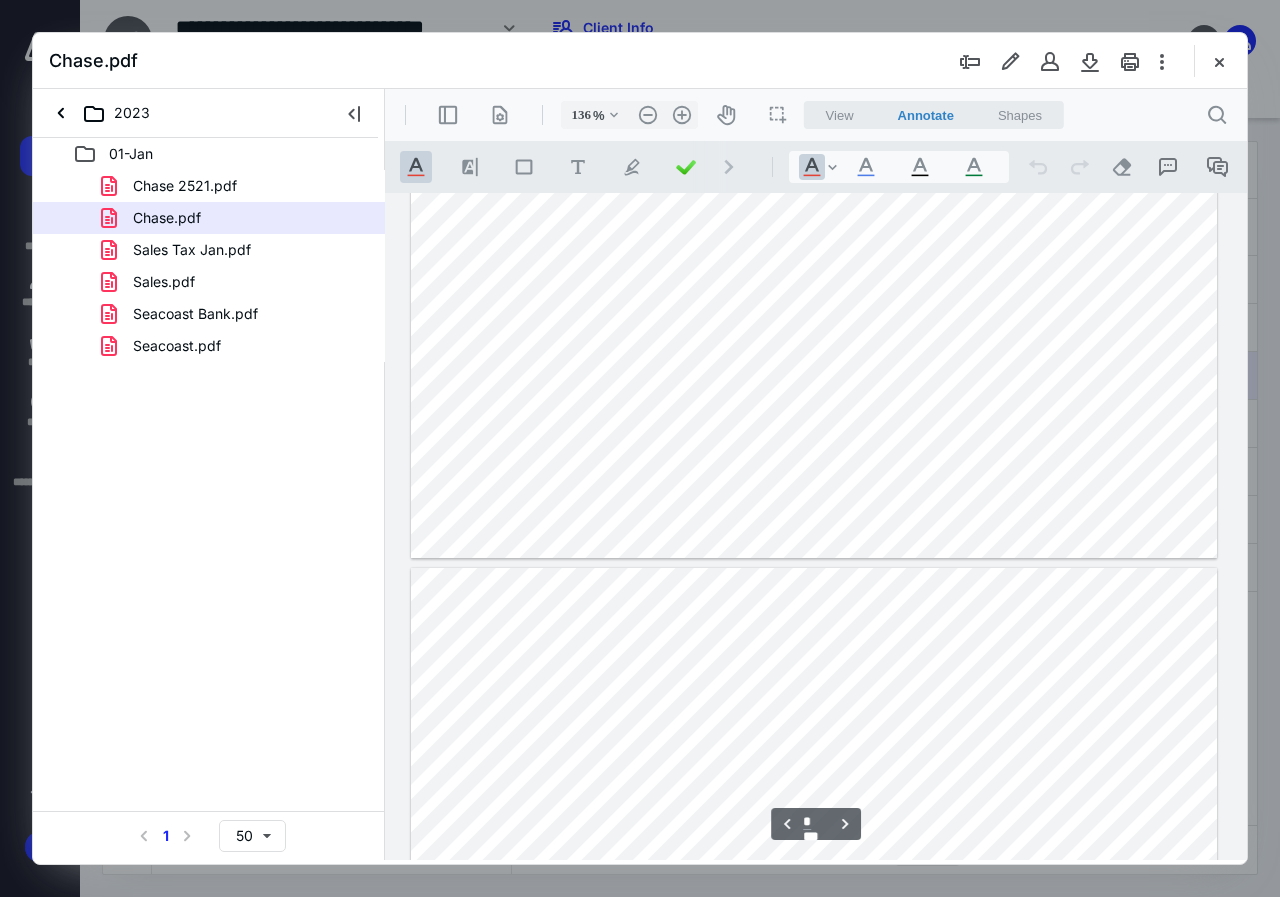 type on "*" 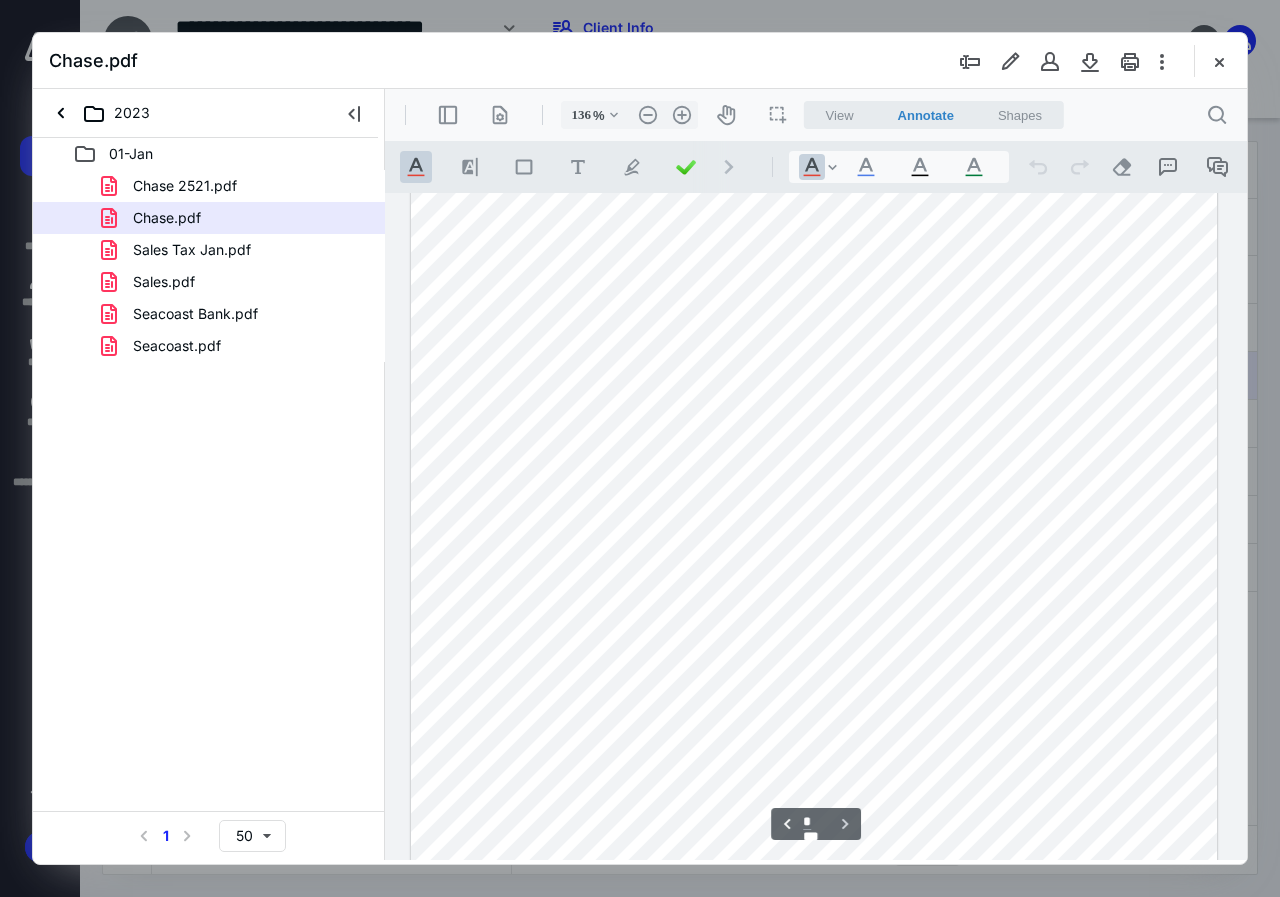scroll, scrollTop: 7778, scrollLeft: 0, axis: vertical 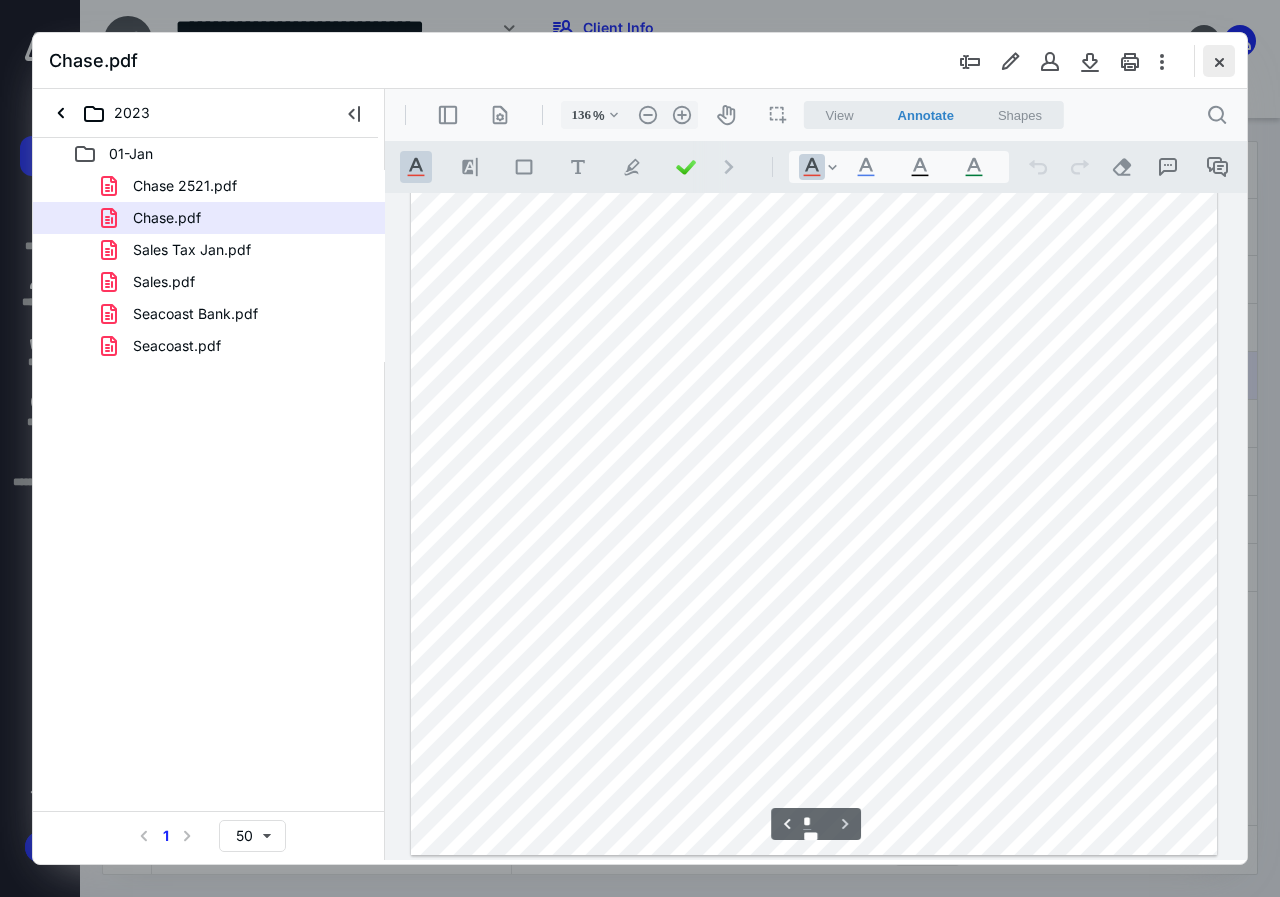 click at bounding box center [1219, 61] 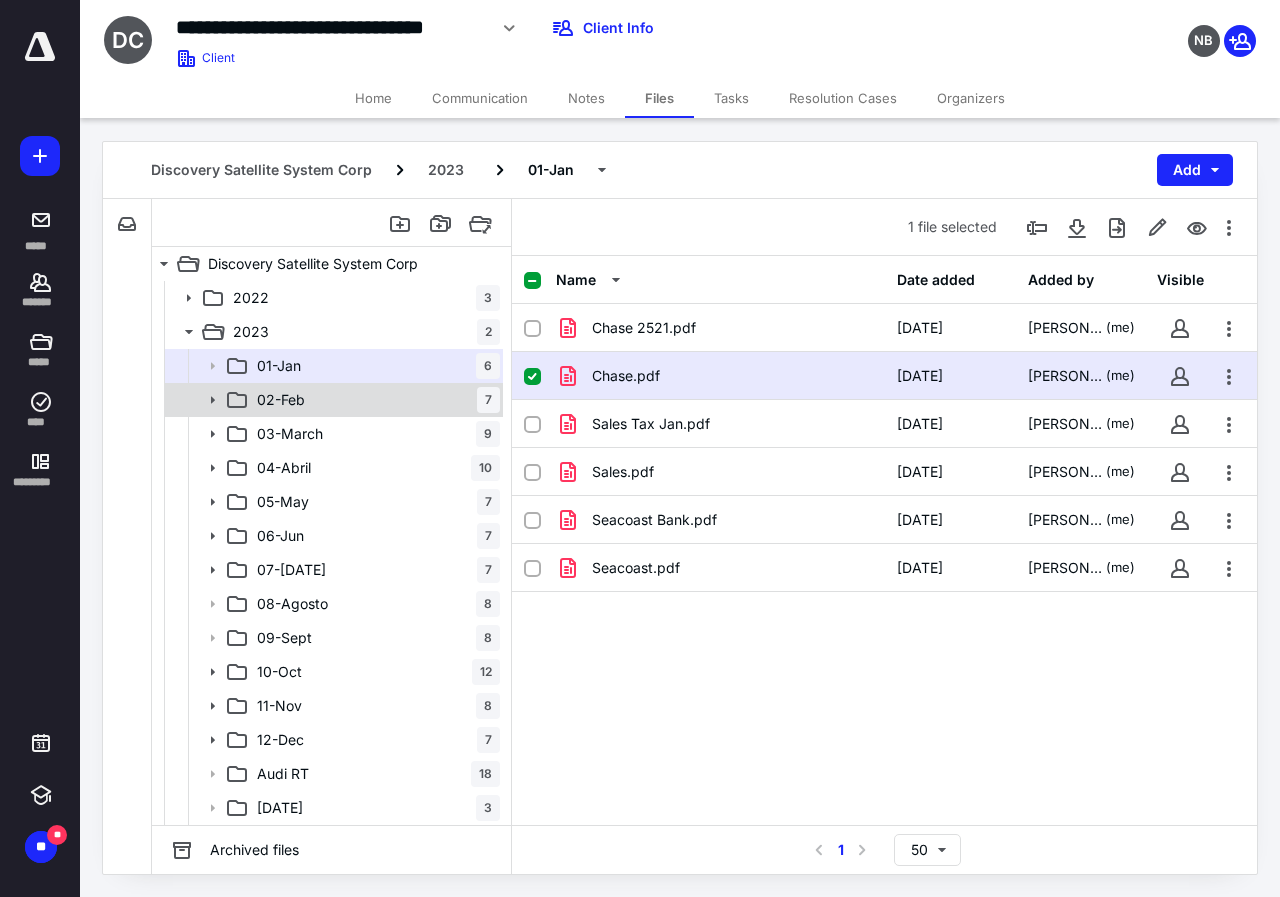 click on "02-[DATE]" at bounding box center (374, 400) 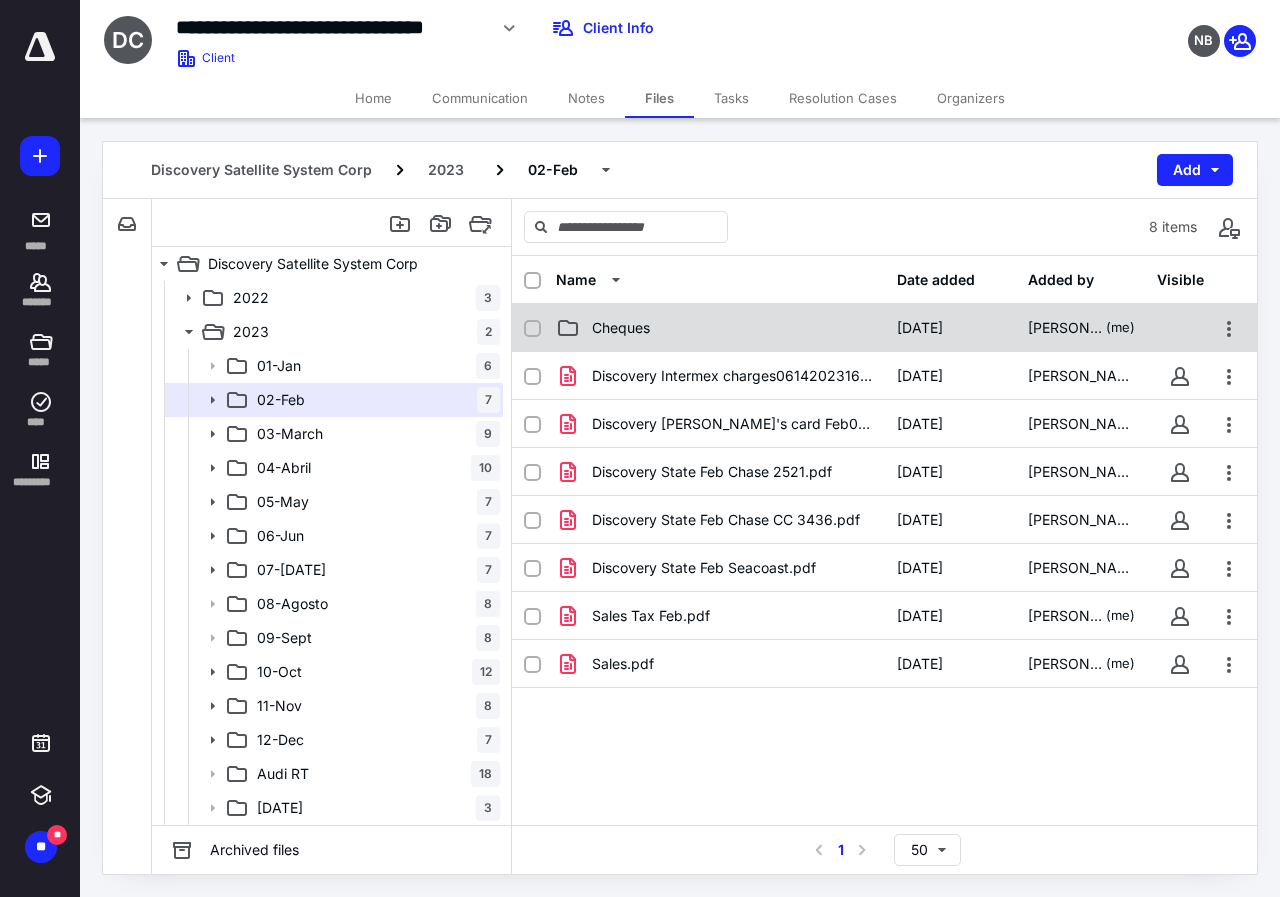 click on "Cheques" at bounding box center [720, 328] 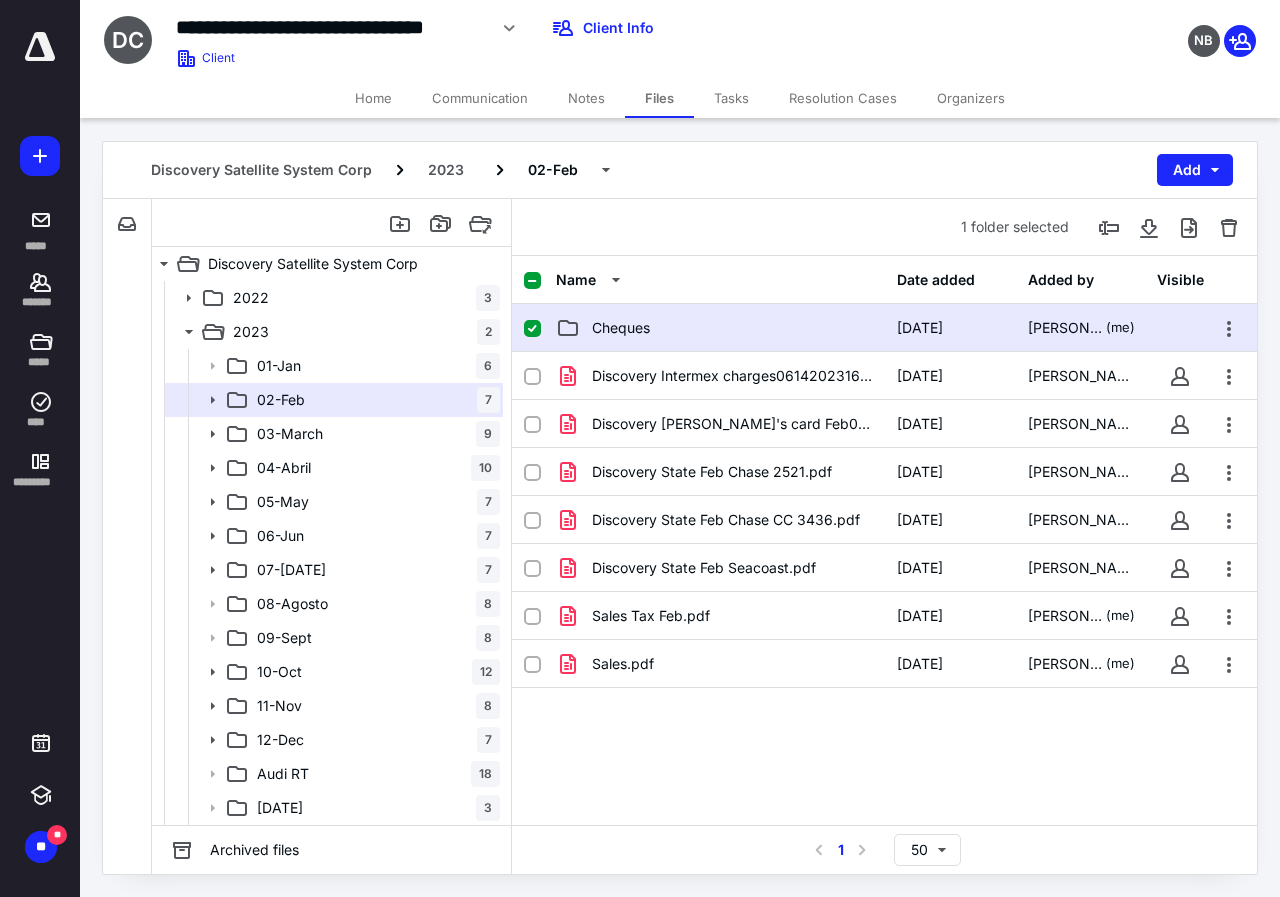 click on "Cheques" at bounding box center (720, 328) 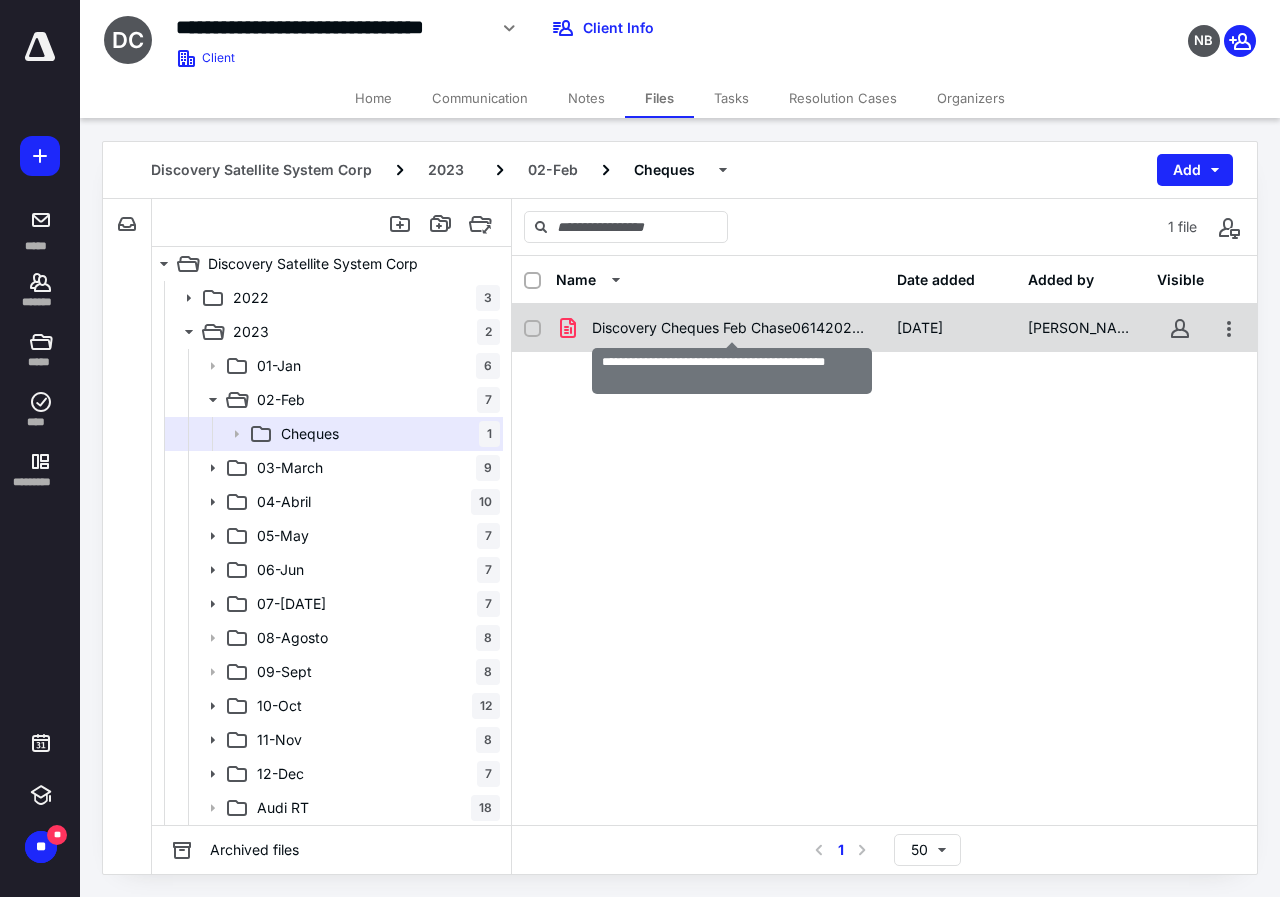 click on "Discovery Cheques Feb Chase06142023155752.pdf" at bounding box center (732, 328) 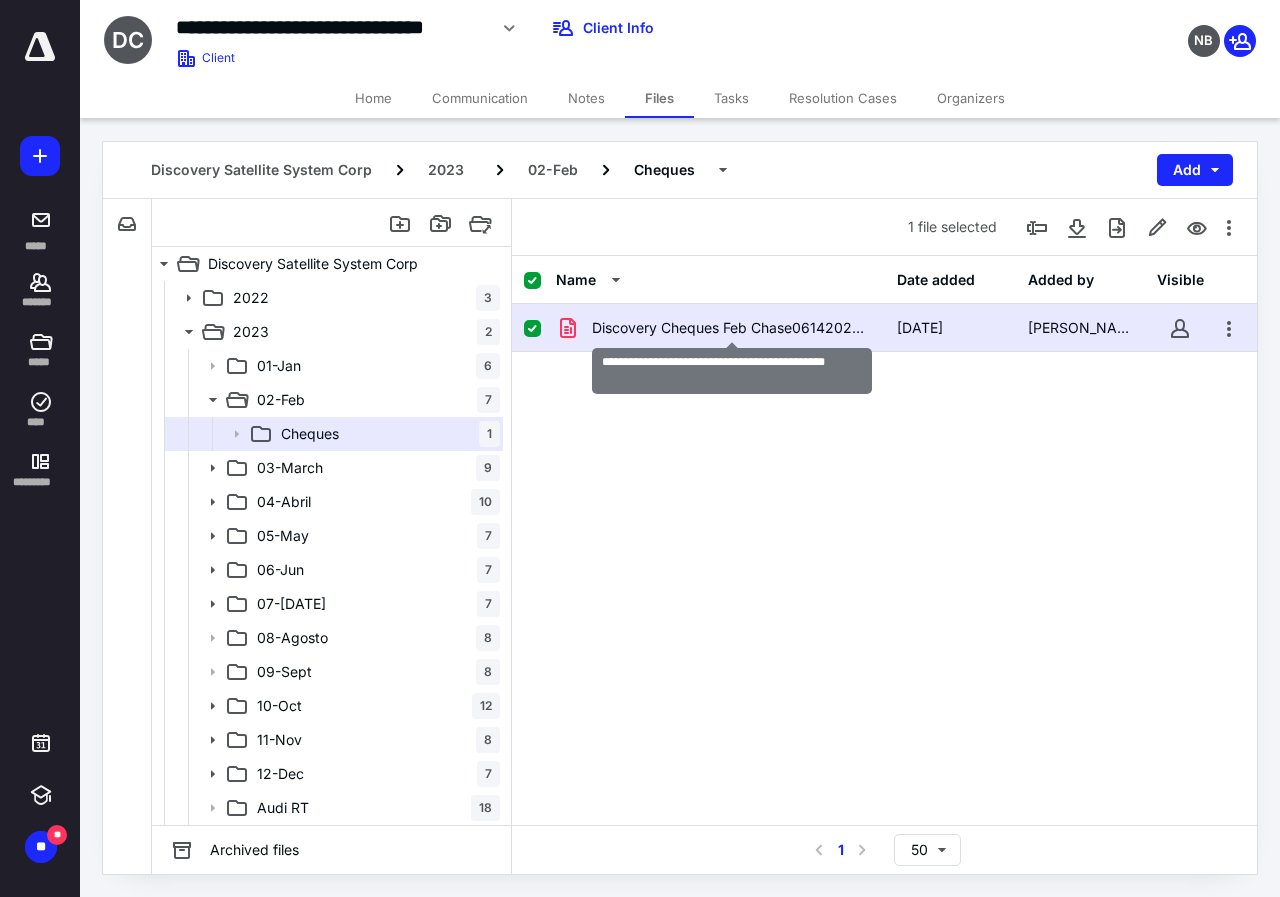 click on "Discovery Cheques Feb Chase06142023155752.pdf" at bounding box center (732, 328) 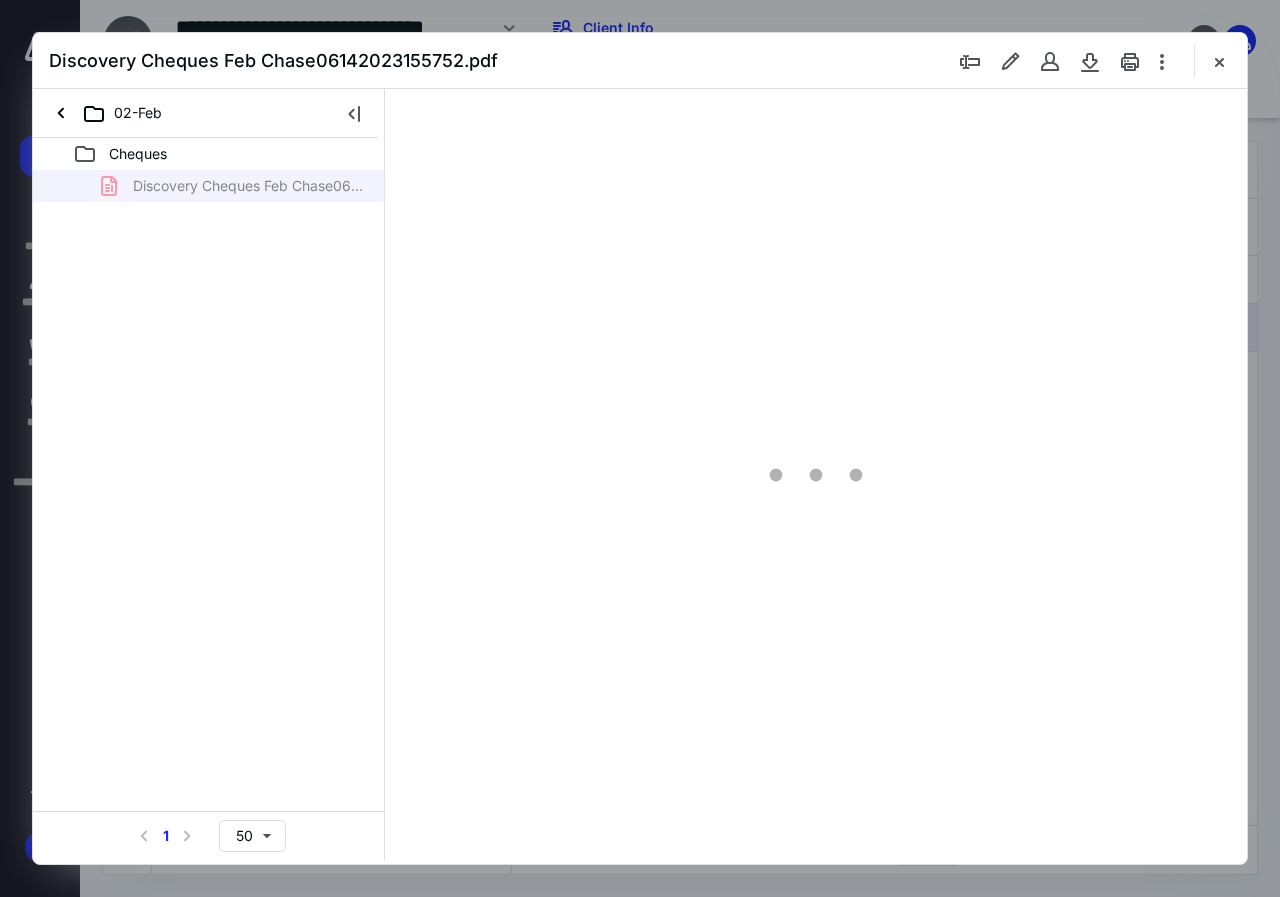 scroll, scrollTop: 0, scrollLeft: 0, axis: both 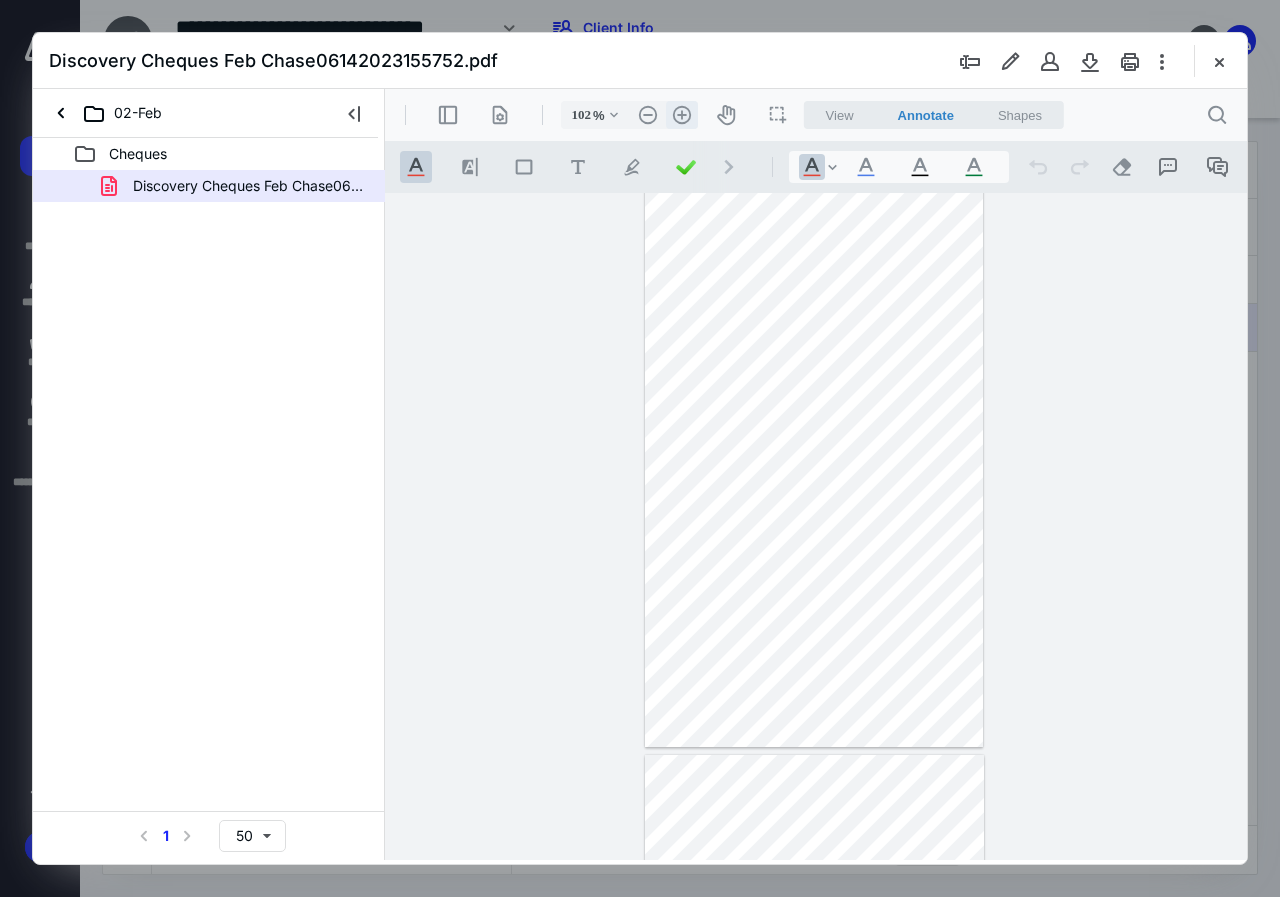 click on ".cls-1{fill:#abb0c4;} icon - header - zoom - in - line" at bounding box center (682, 115) 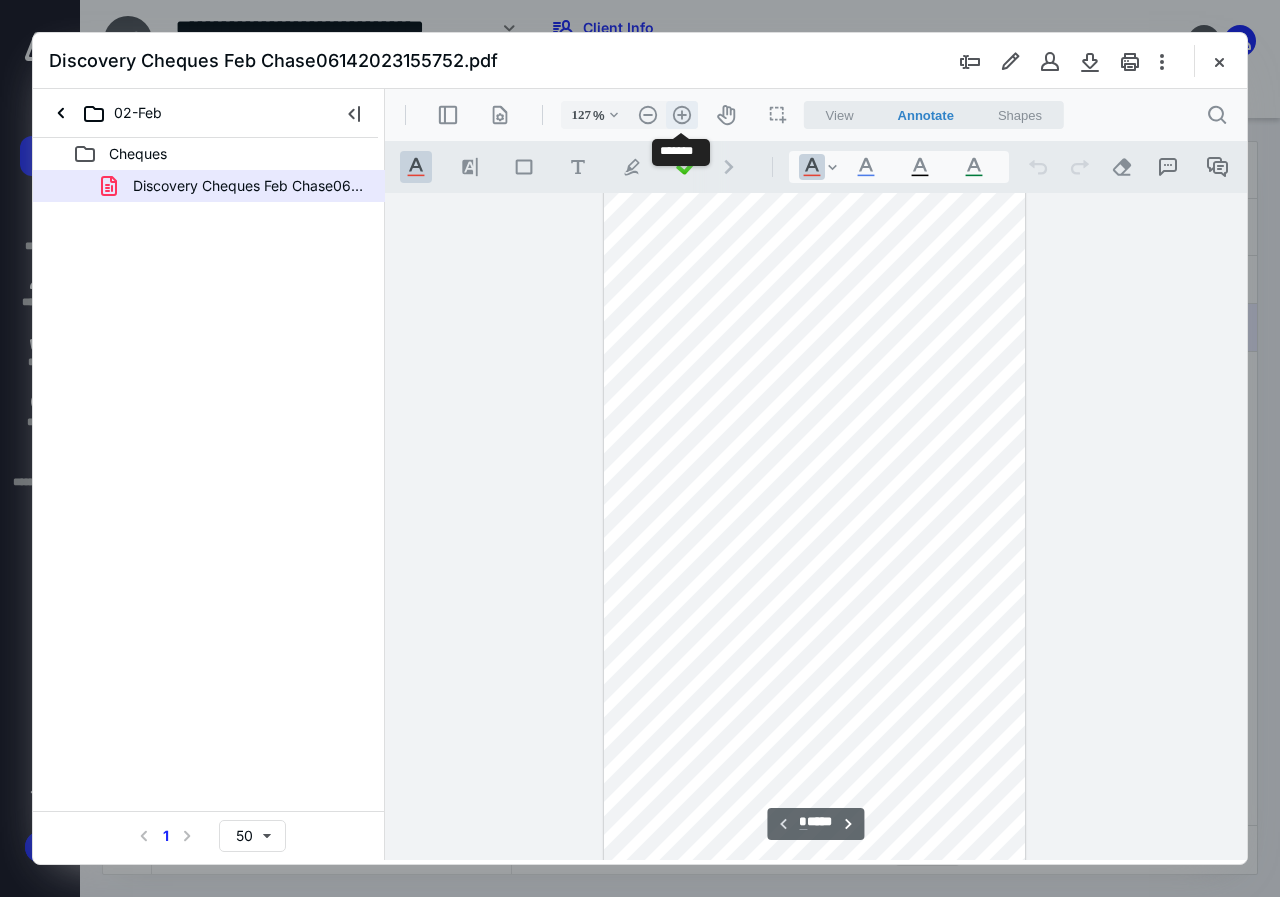 scroll, scrollTop: 204, scrollLeft: 0, axis: vertical 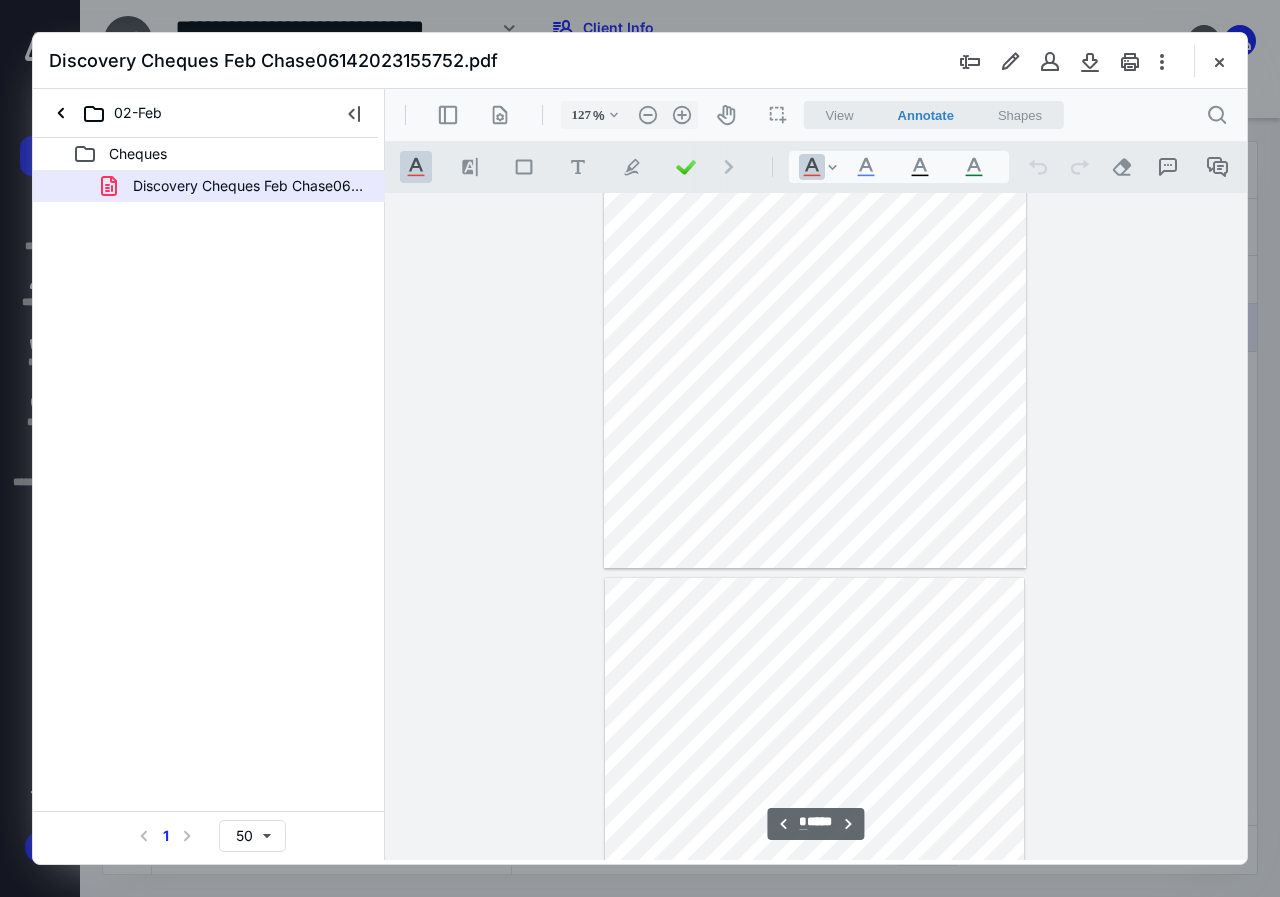type on "*" 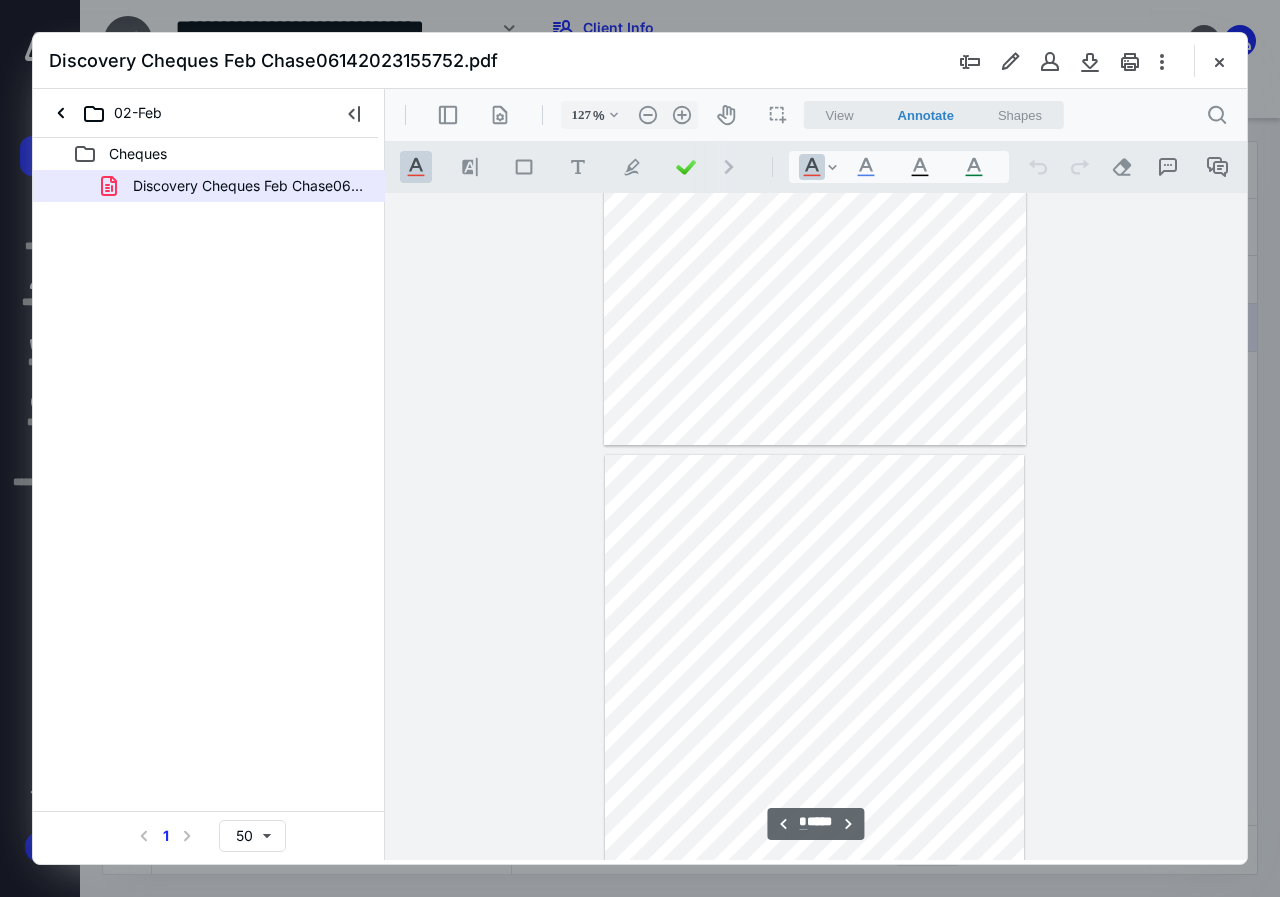 scroll, scrollTop: 1804, scrollLeft: 0, axis: vertical 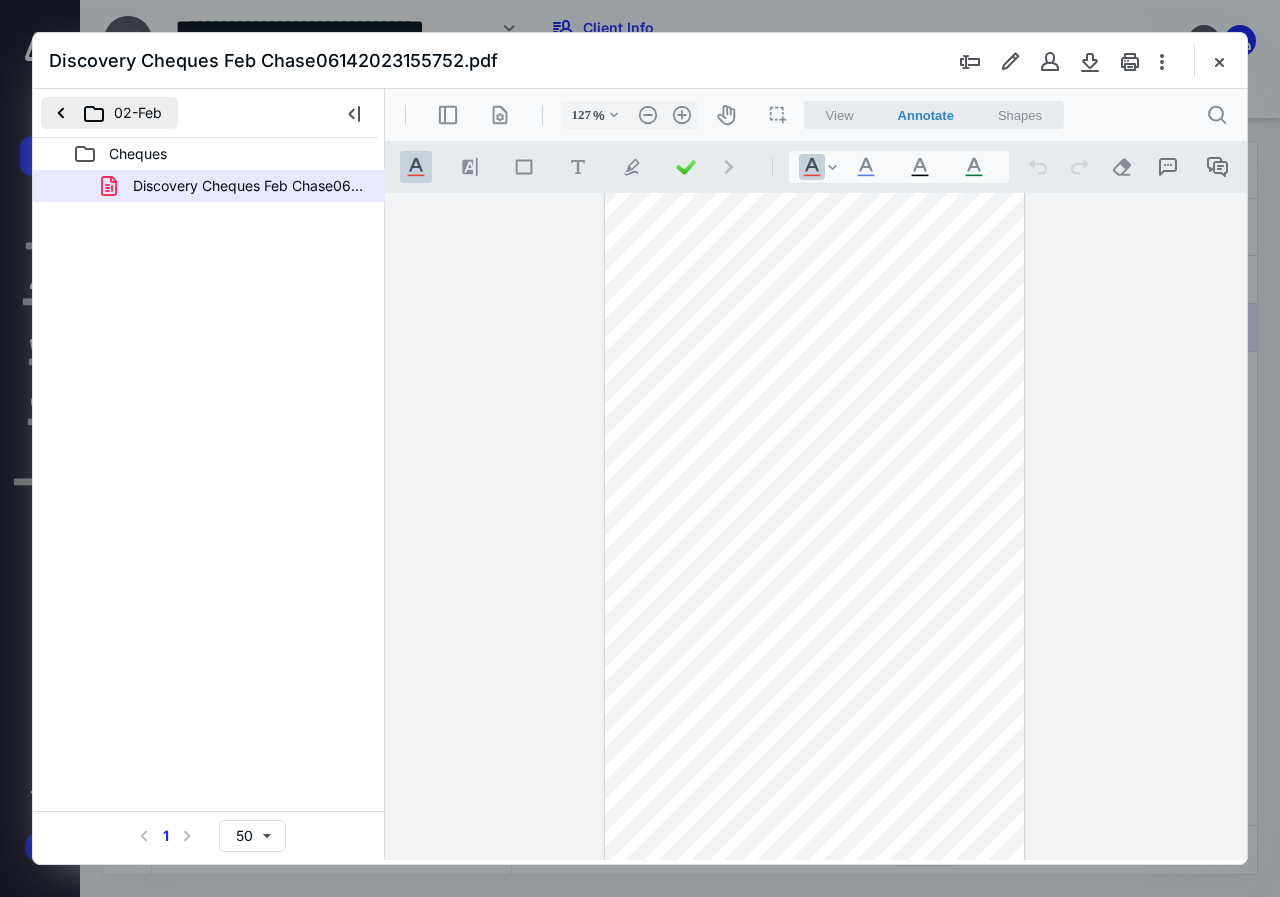 click on "02-Feb" at bounding box center (109, 113) 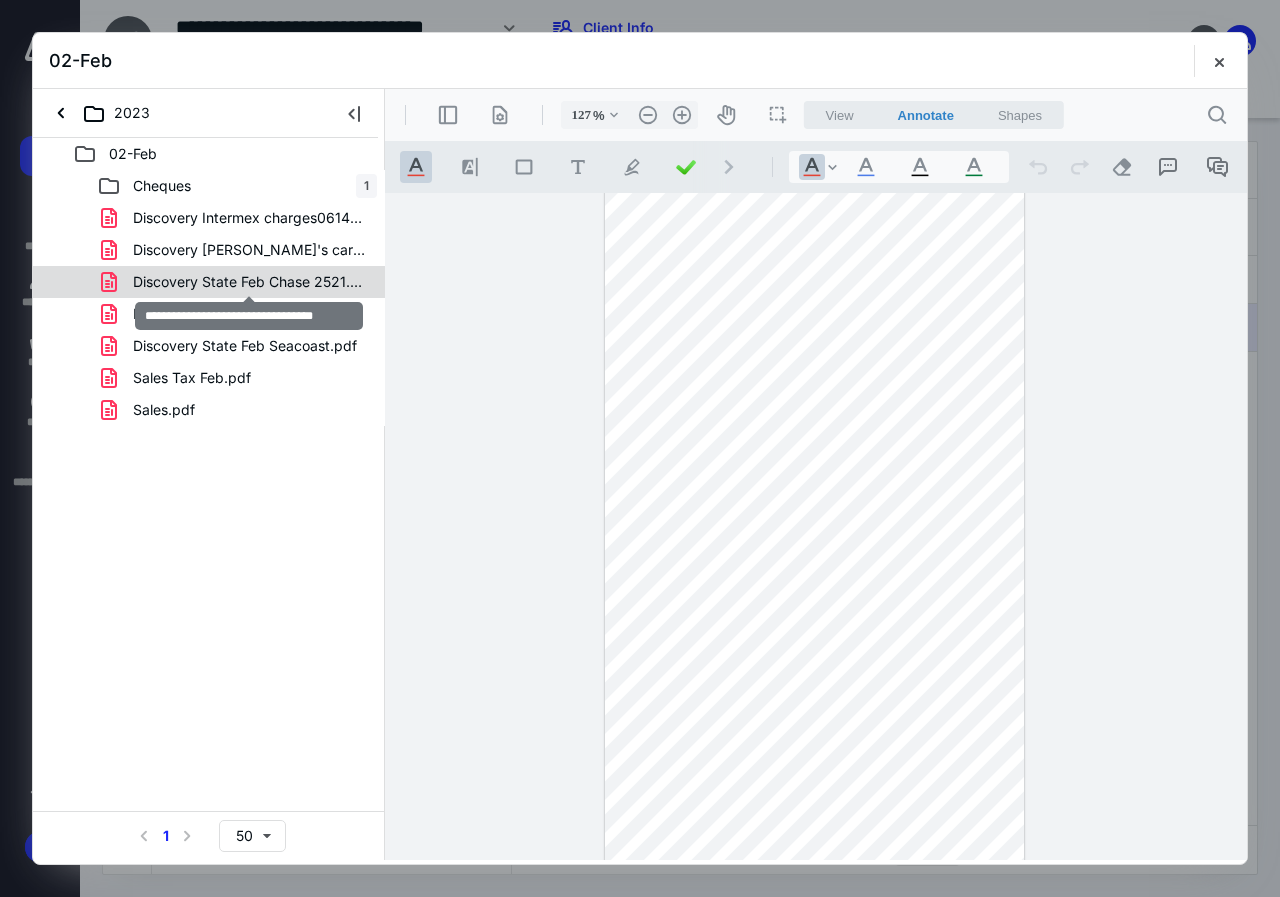 click on "Discovery State Feb Chase 2521.pdf" at bounding box center (249, 282) 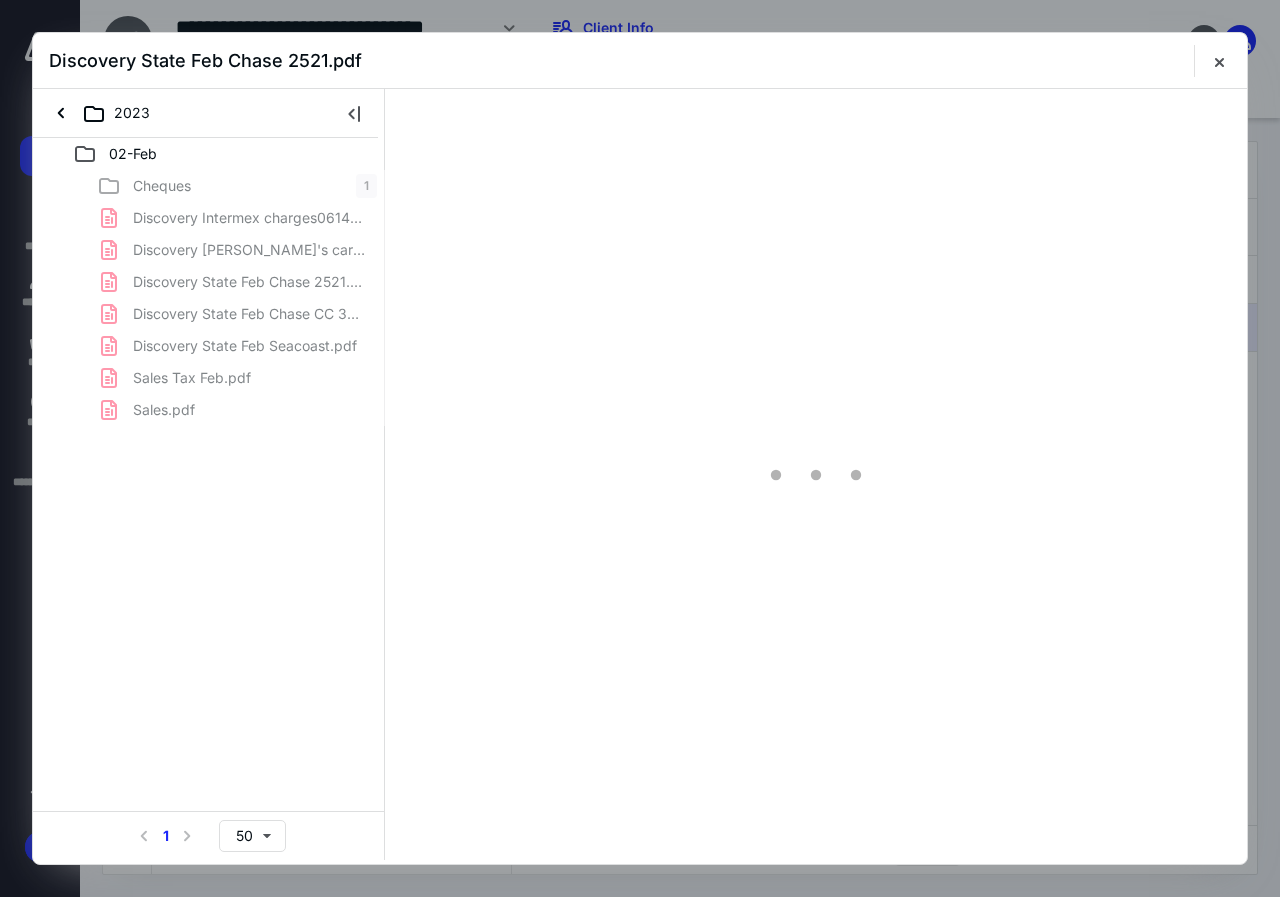 click on "Cheques 1 Discovery Intermex charges06142023160002.pdf Discovery sam's card Feb06142023155906.pdf Discovery State Feb Chase 2521.pdf Discovery State Feb Chase CC 3436.pdf Discovery State Feb Seacoast.pdf Sales Tax Feb.pdf Sales.pdf" at bounding box center [209, 298] 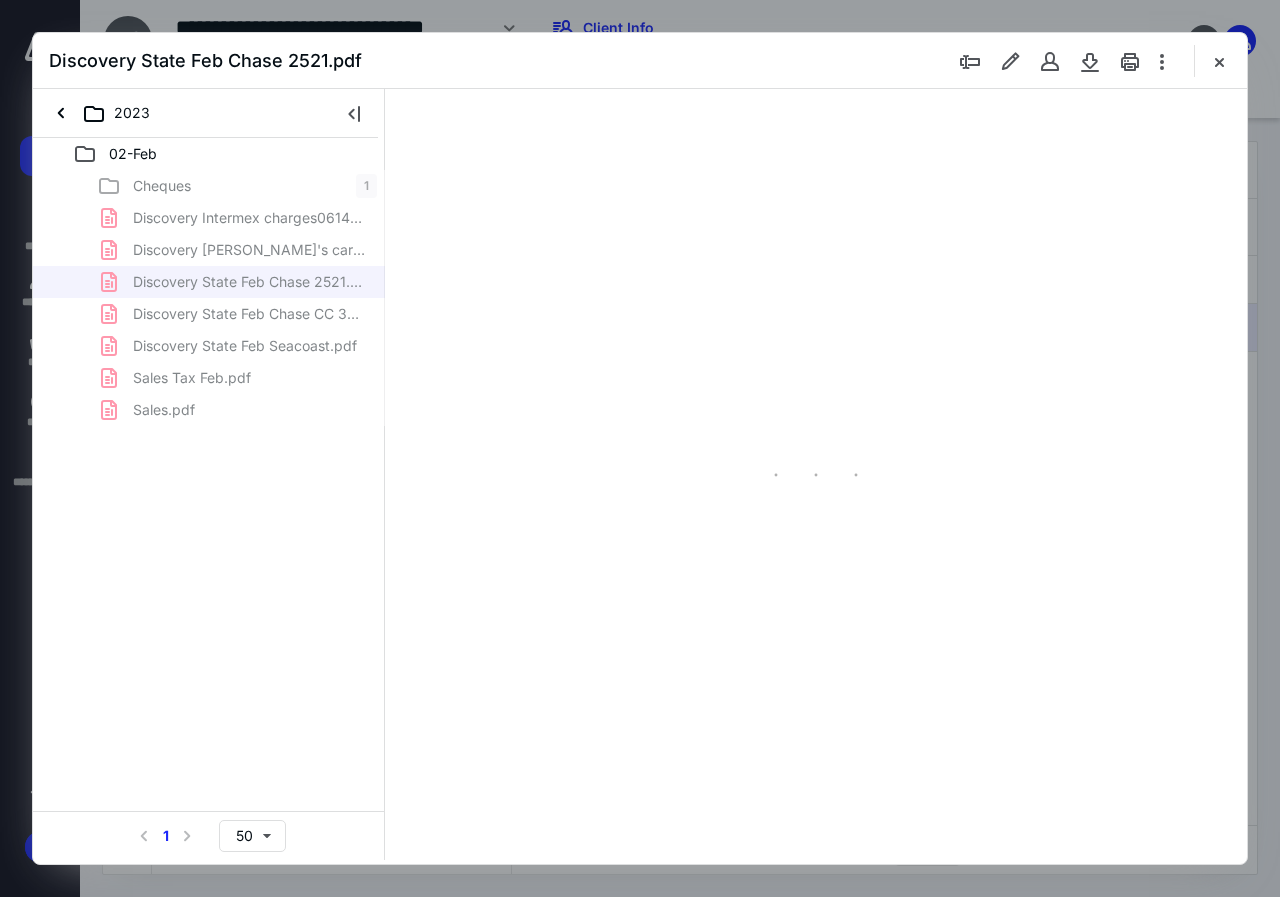 type on "85" 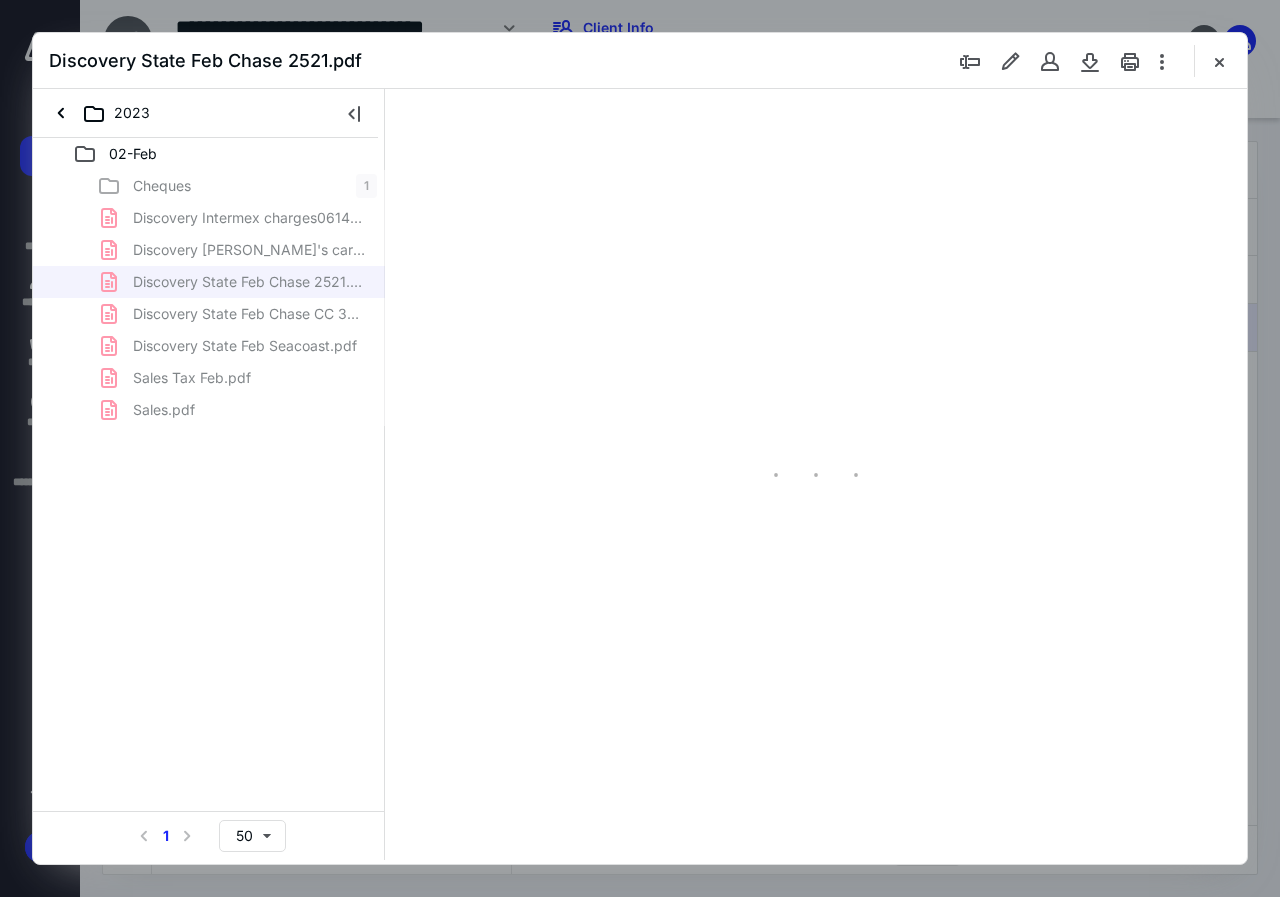 scroll, scrollTop: 107, scrollLeft: 0, axis: vertical 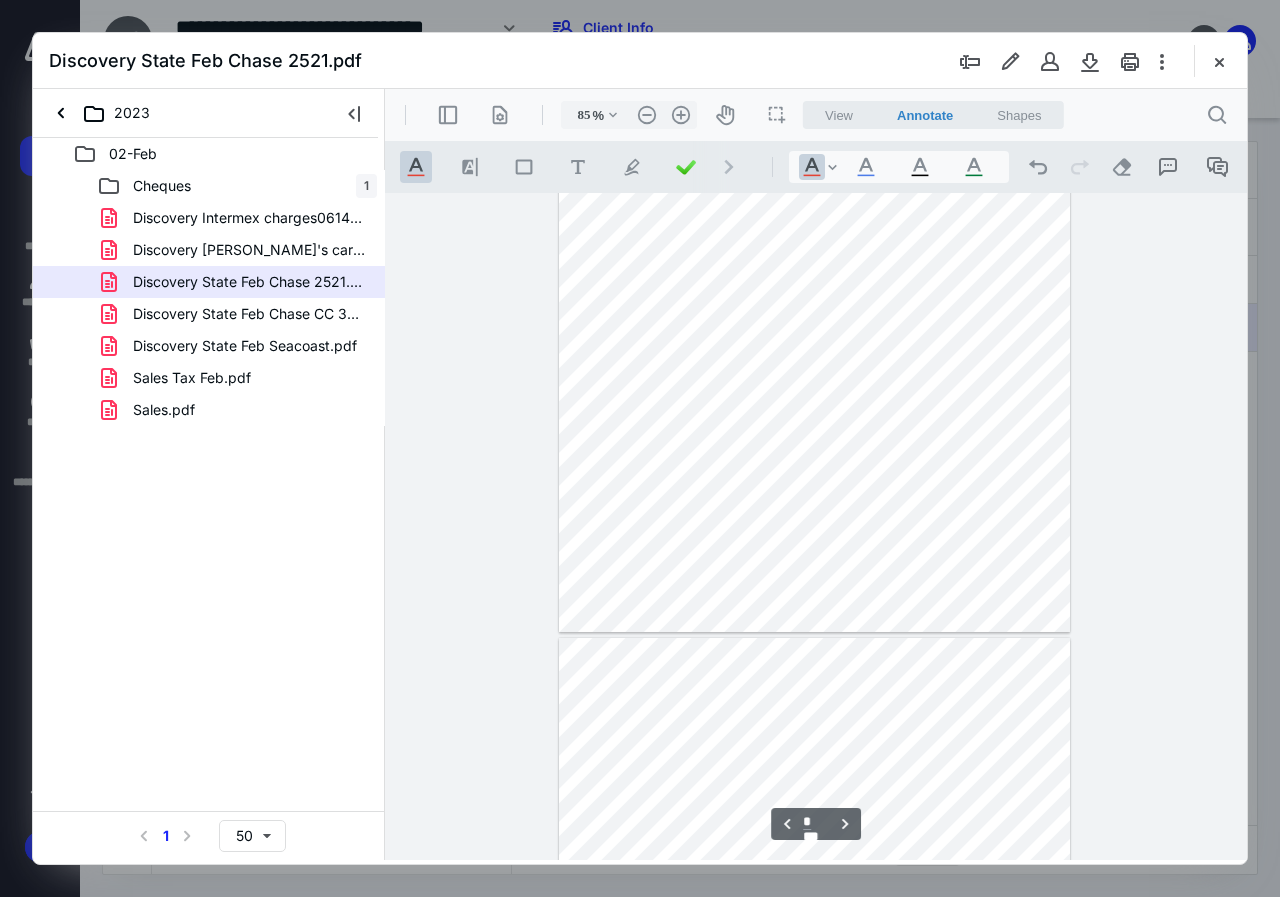 type on "*" 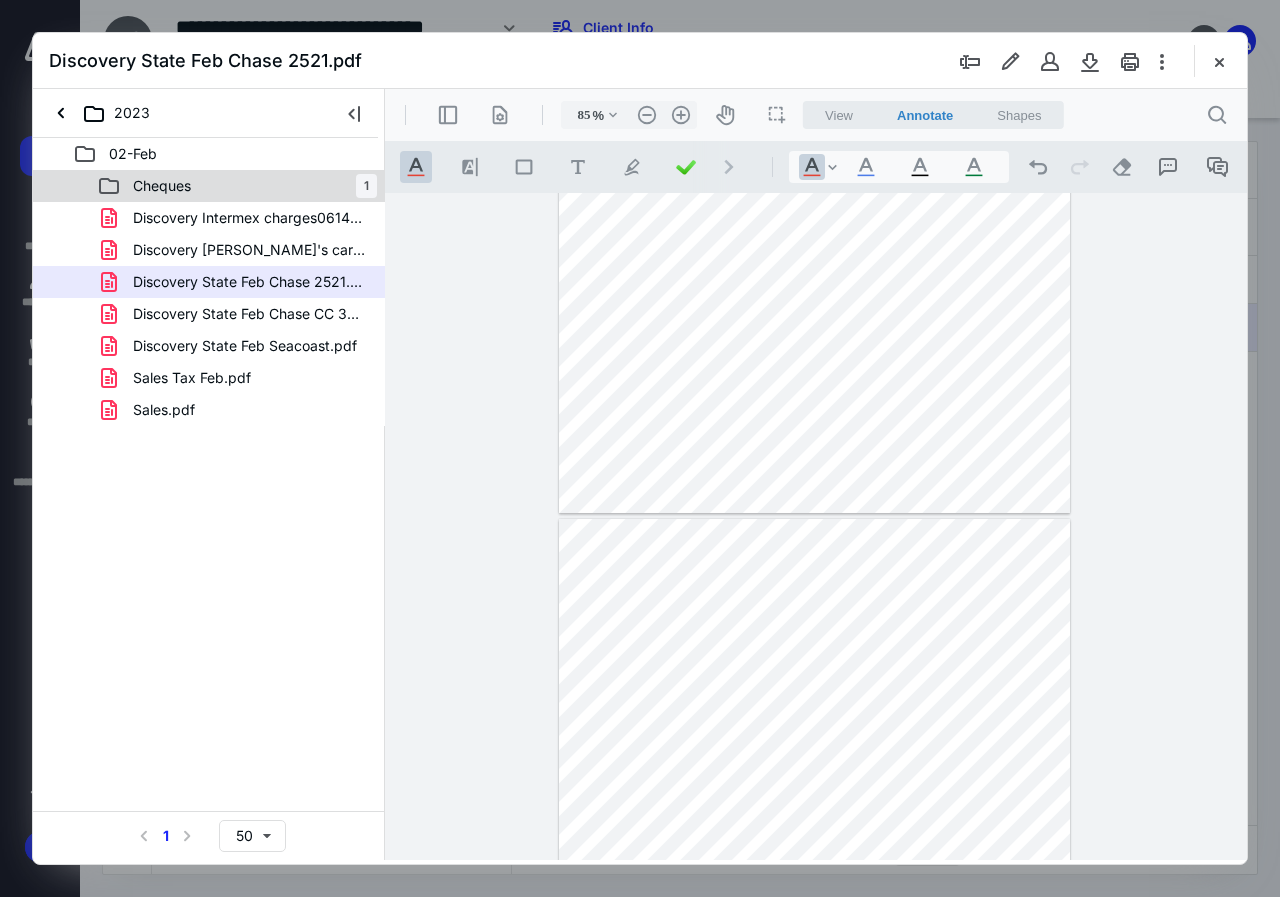 click on "Cheques" at bounding box center (162, 186) 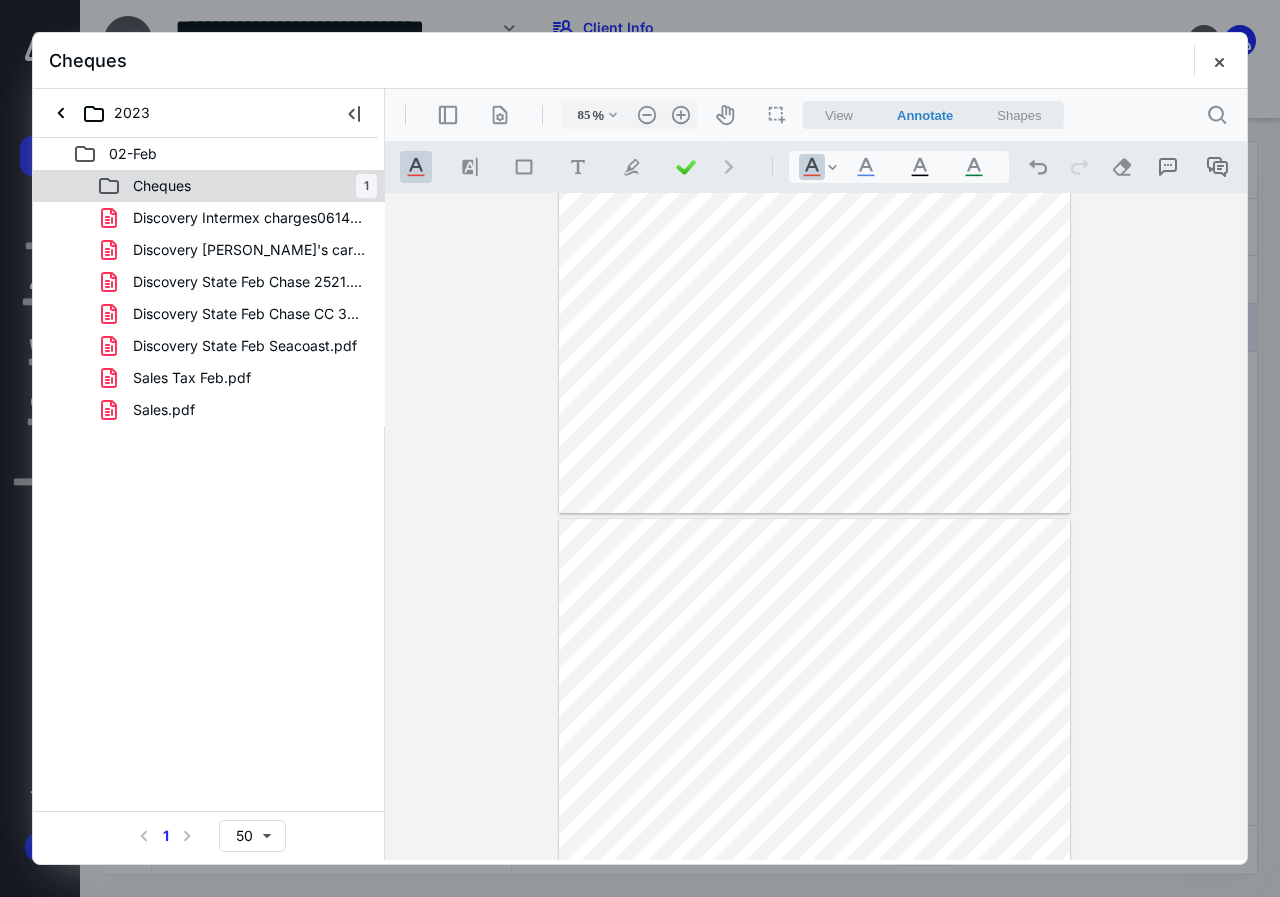 click on "Cheques" at bounding box center [162, 186] 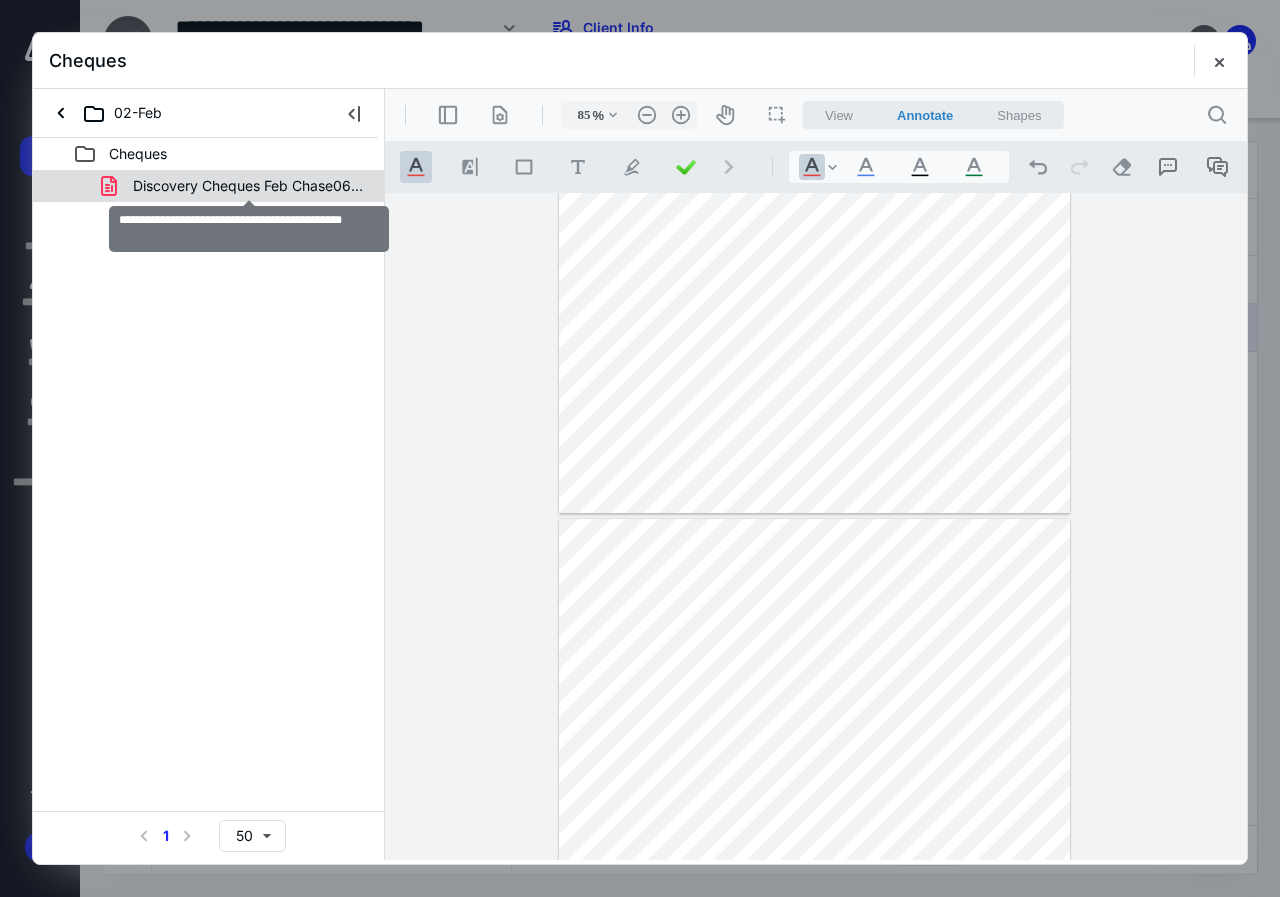 click on "Discovery Cheques Feb Chase06142023155752.pdf" at bounding box center [249, 186] 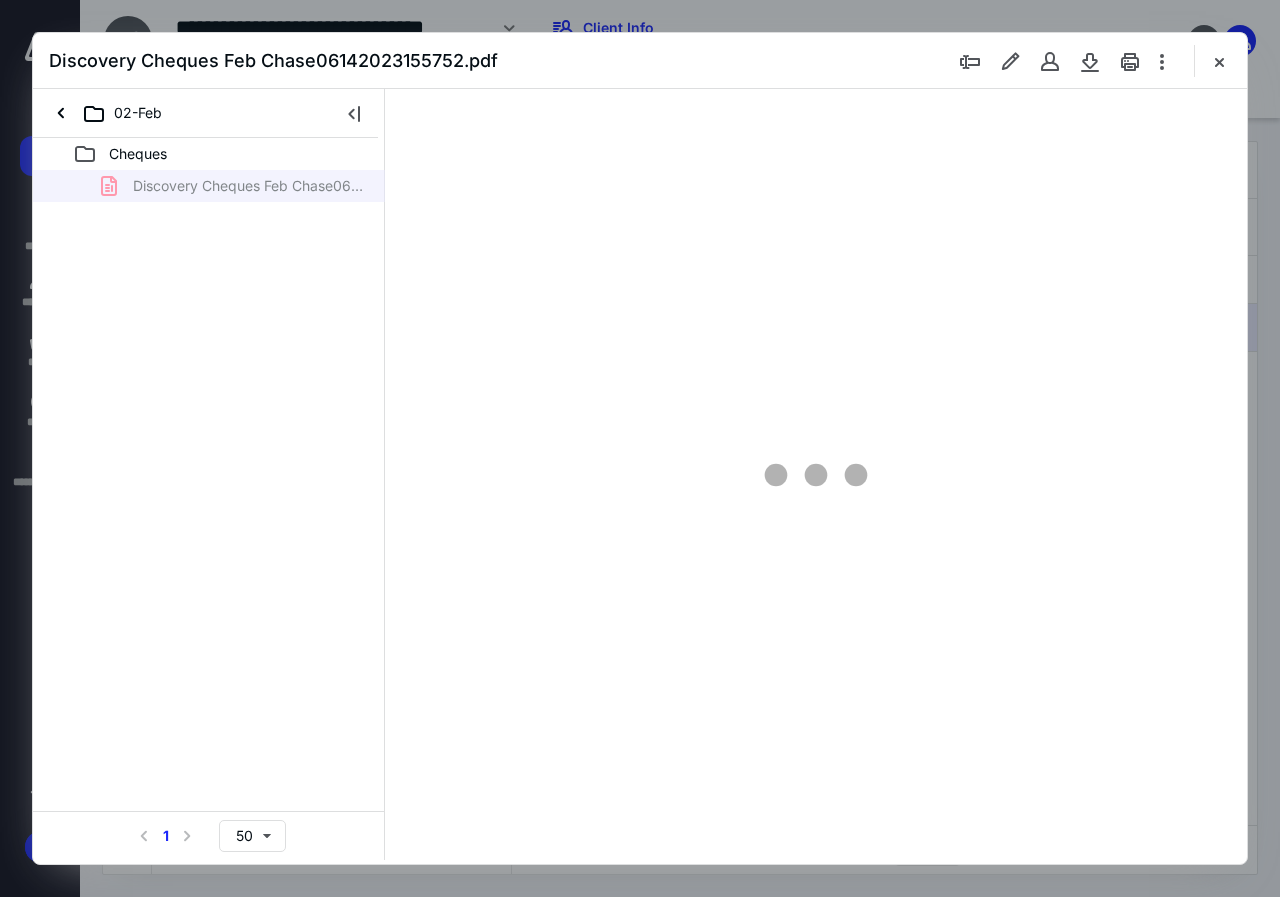 click on "Discovery Cheques Feb Chase06142023155752.pdf" at bounding box center (209, 186) 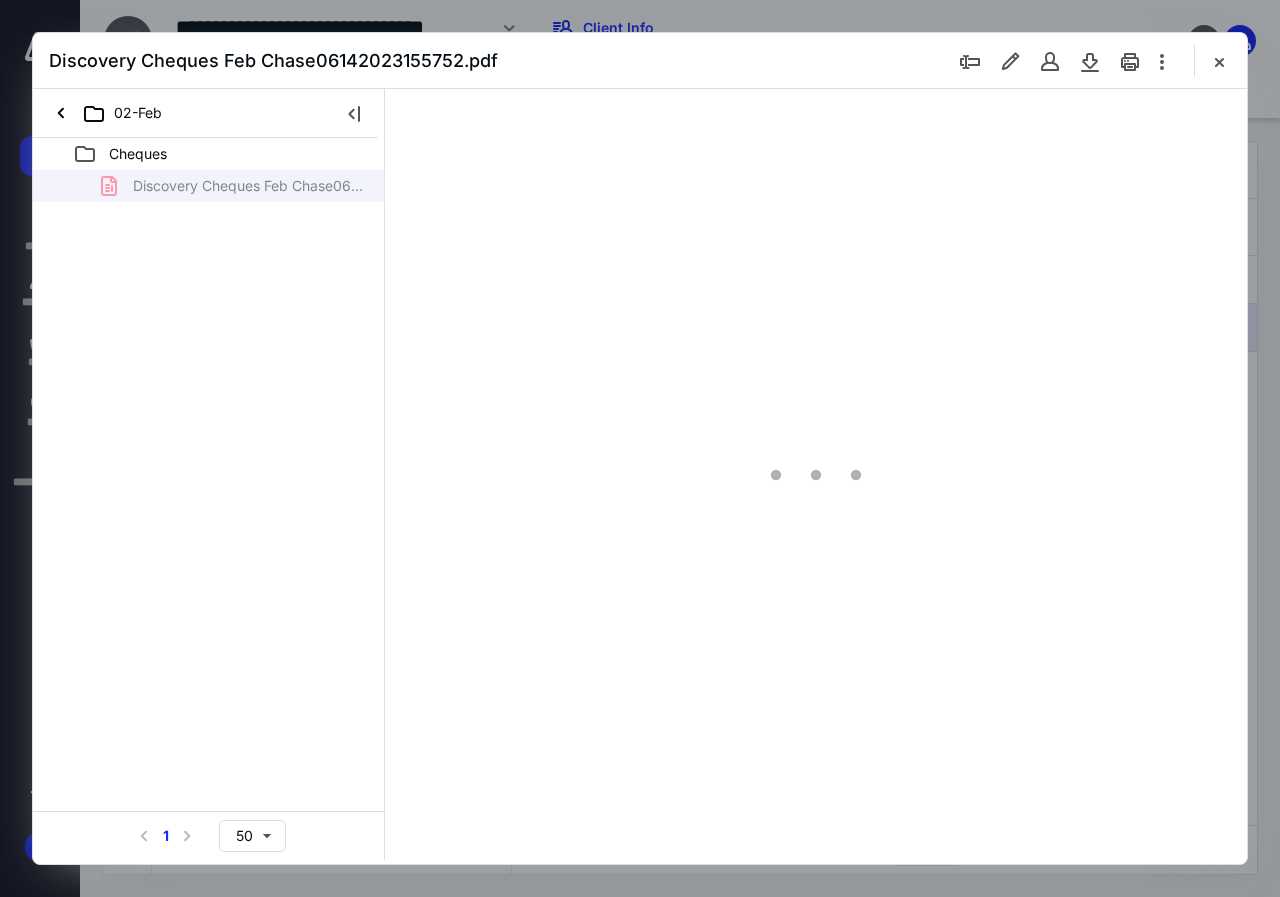 type on "102" 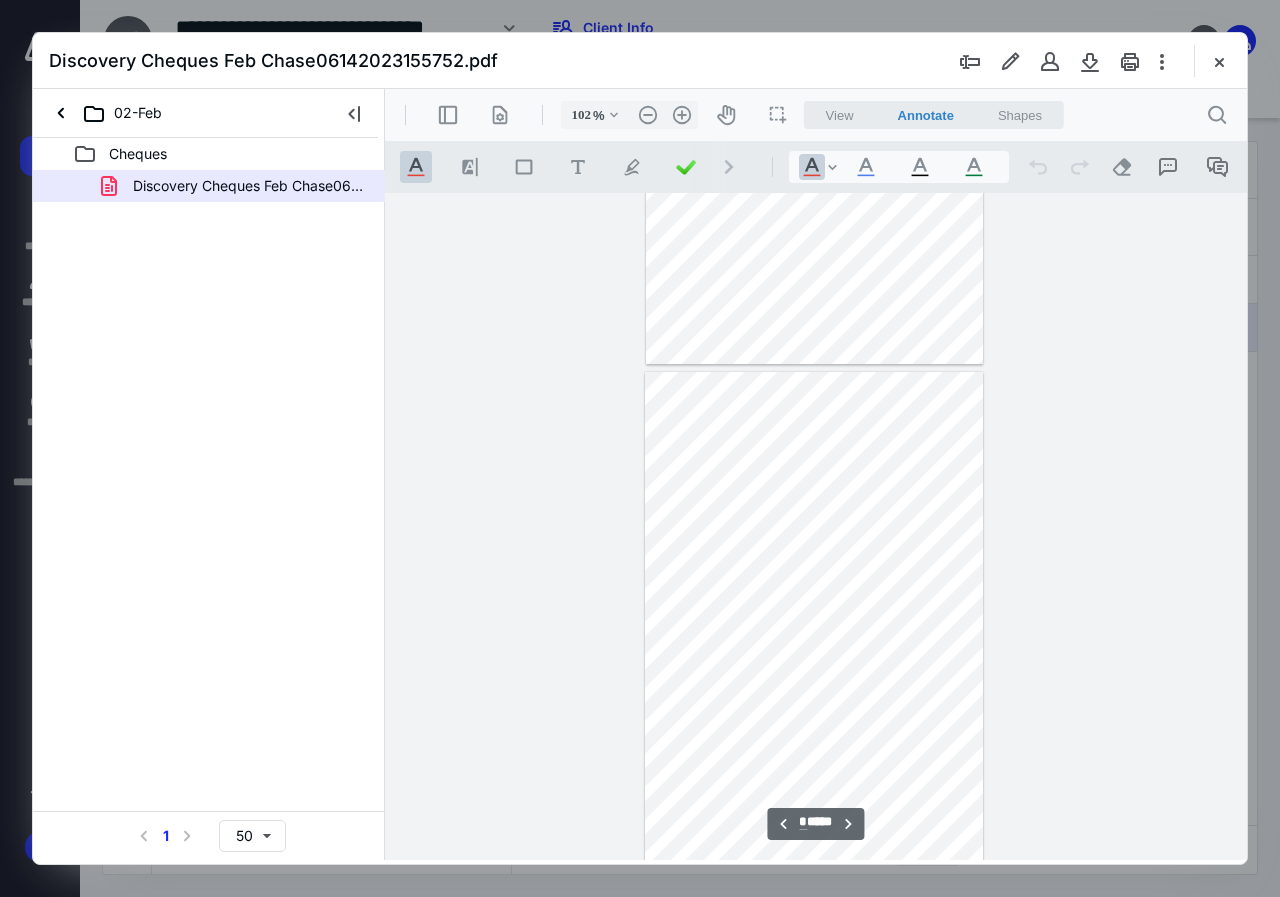 scroll, scrollTop: 2600, scrollLeft: 0, axis: vertical 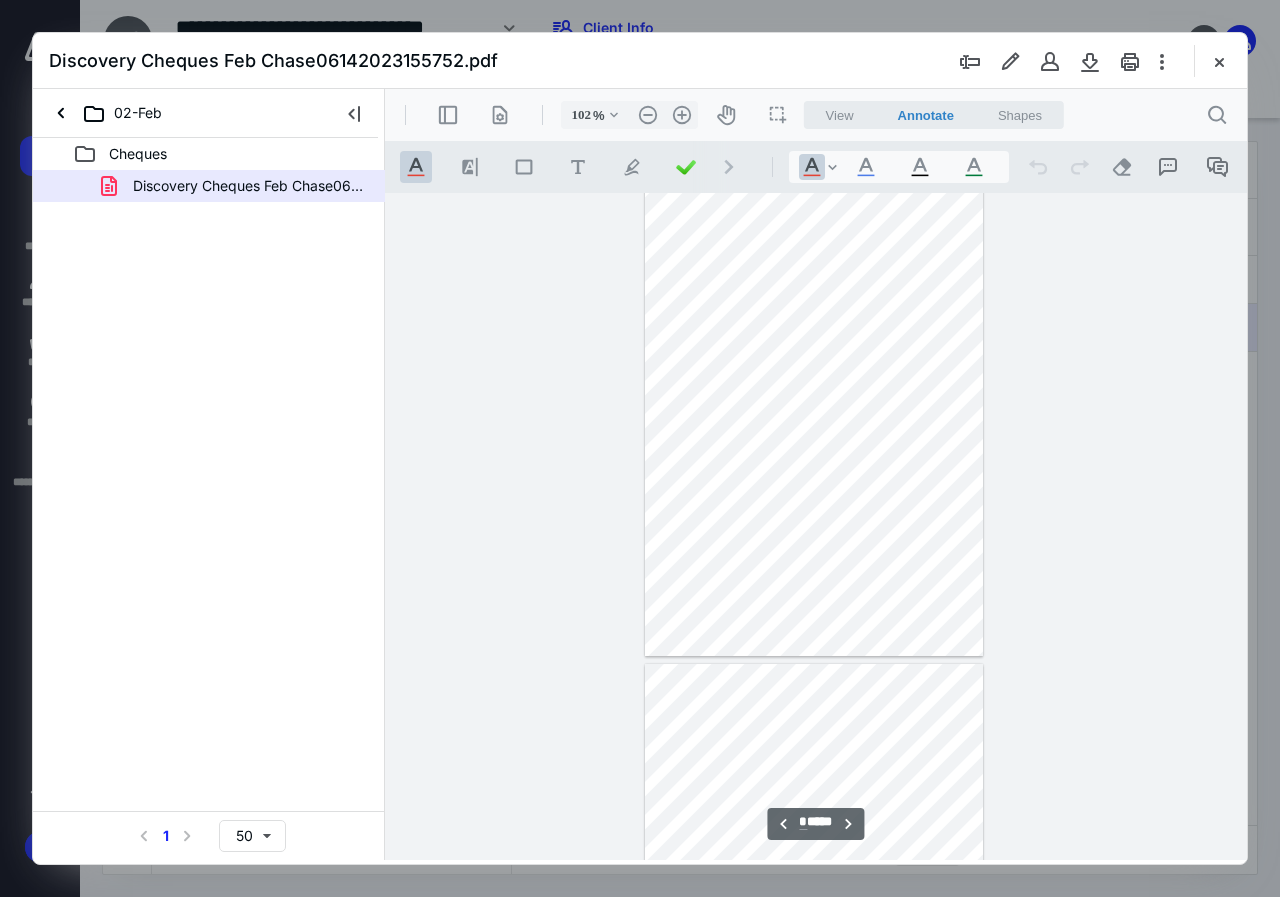 type on "*" 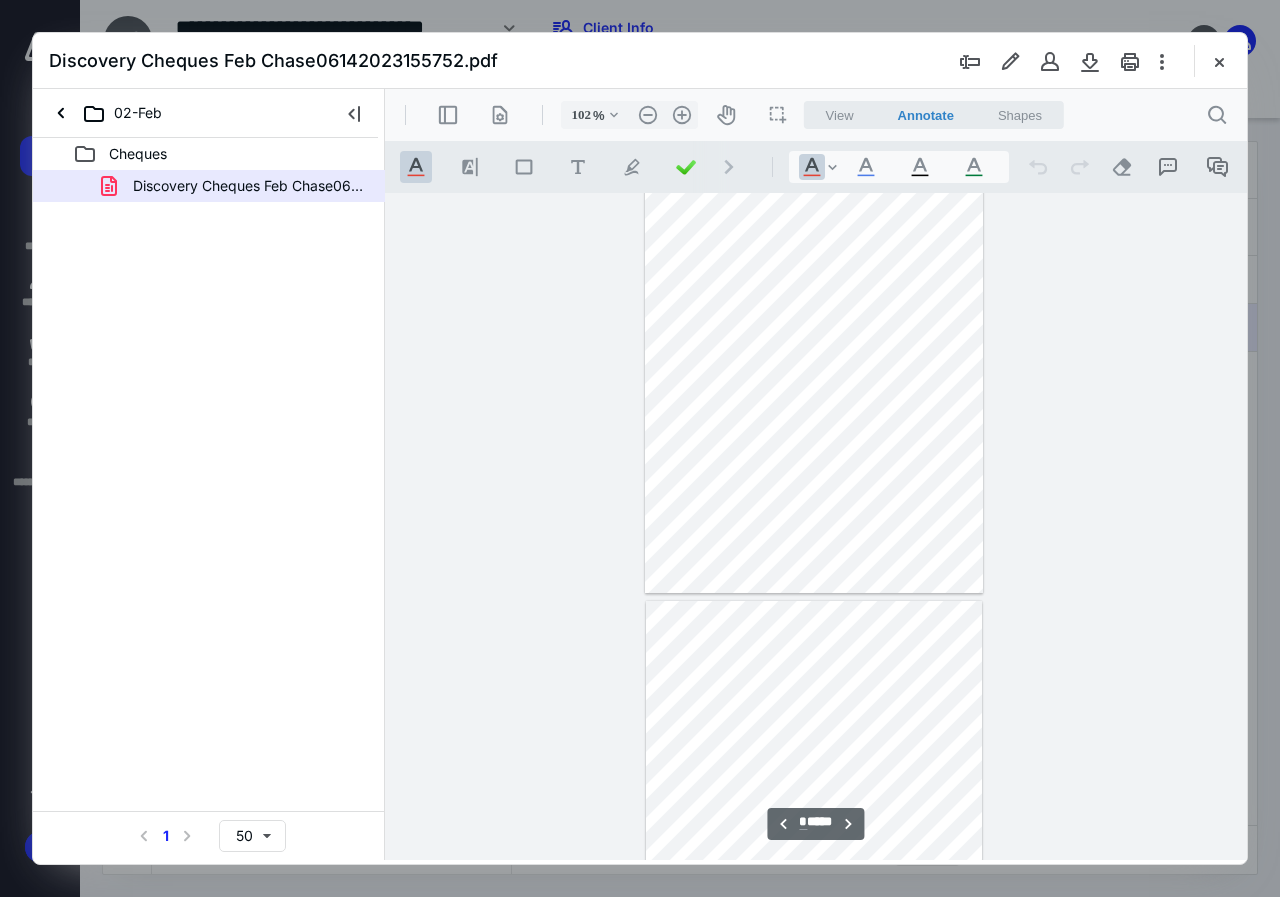 scroll, scrollTop: 4300, scrollLeft: 0, axis: vertical 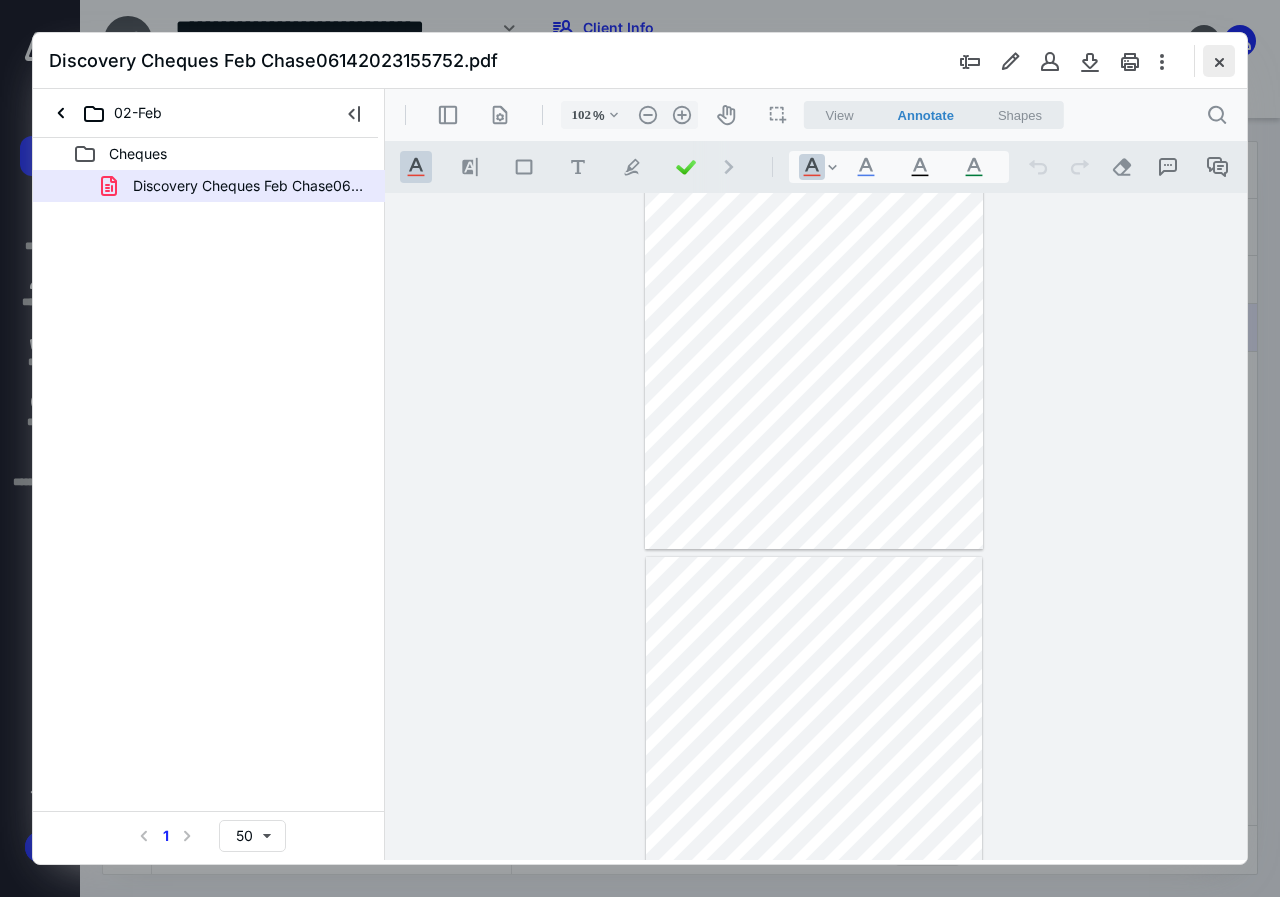 click at bounding box center (1219, 61) 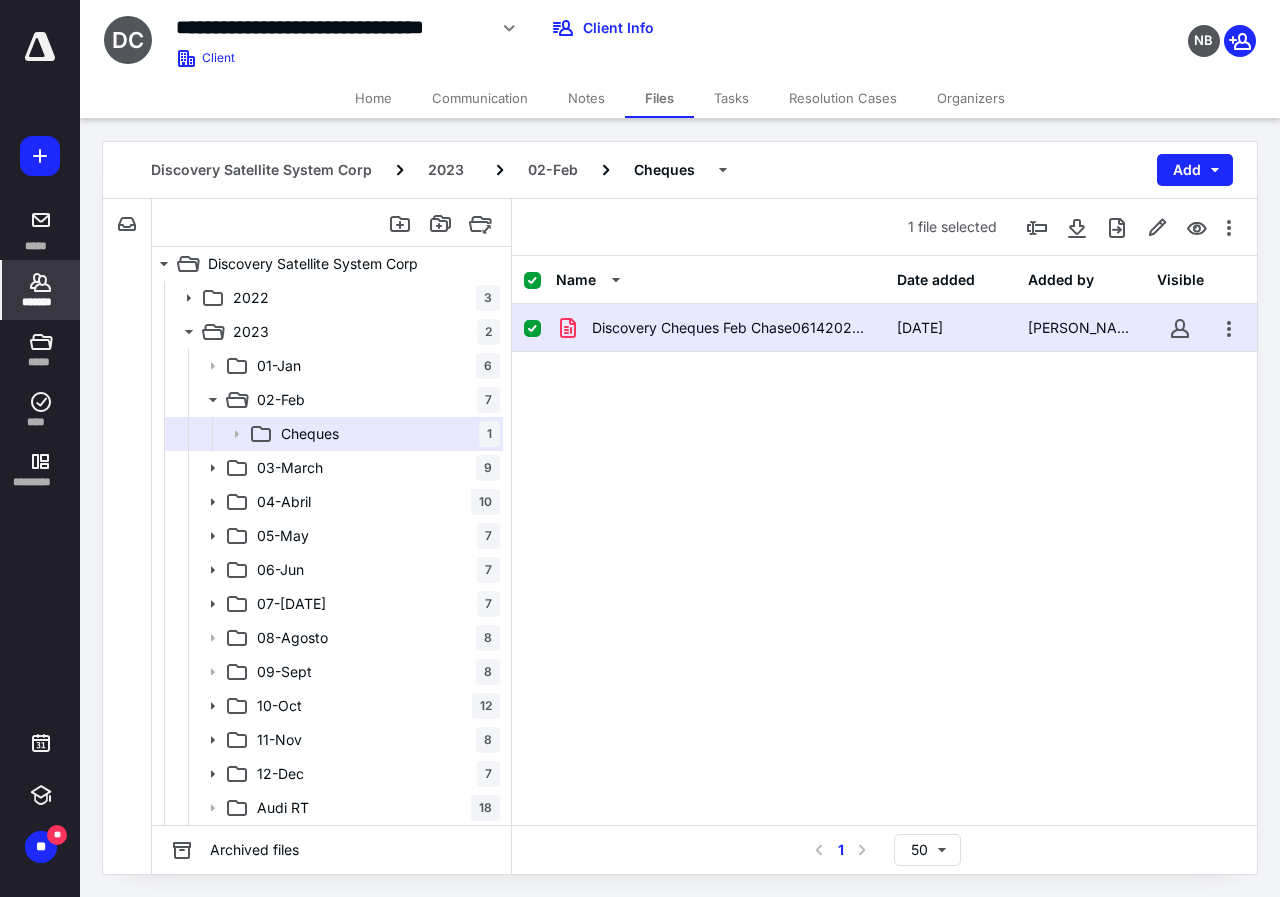 drag, startPoint x: 34, startPoint y: 280, endPoint x: 17, endPoint y: 273, distance: 18.384777 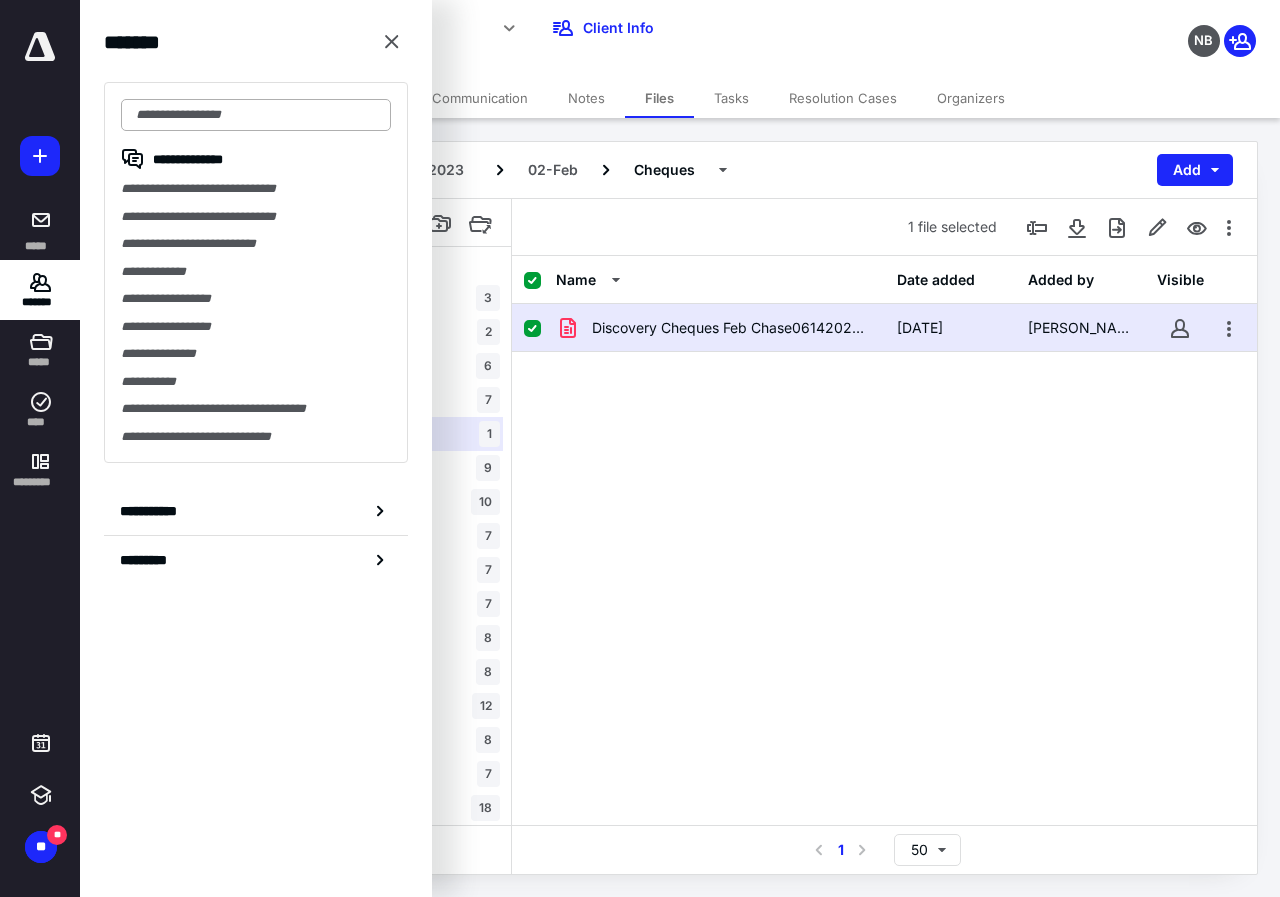 click at bounding box center (256, 115) 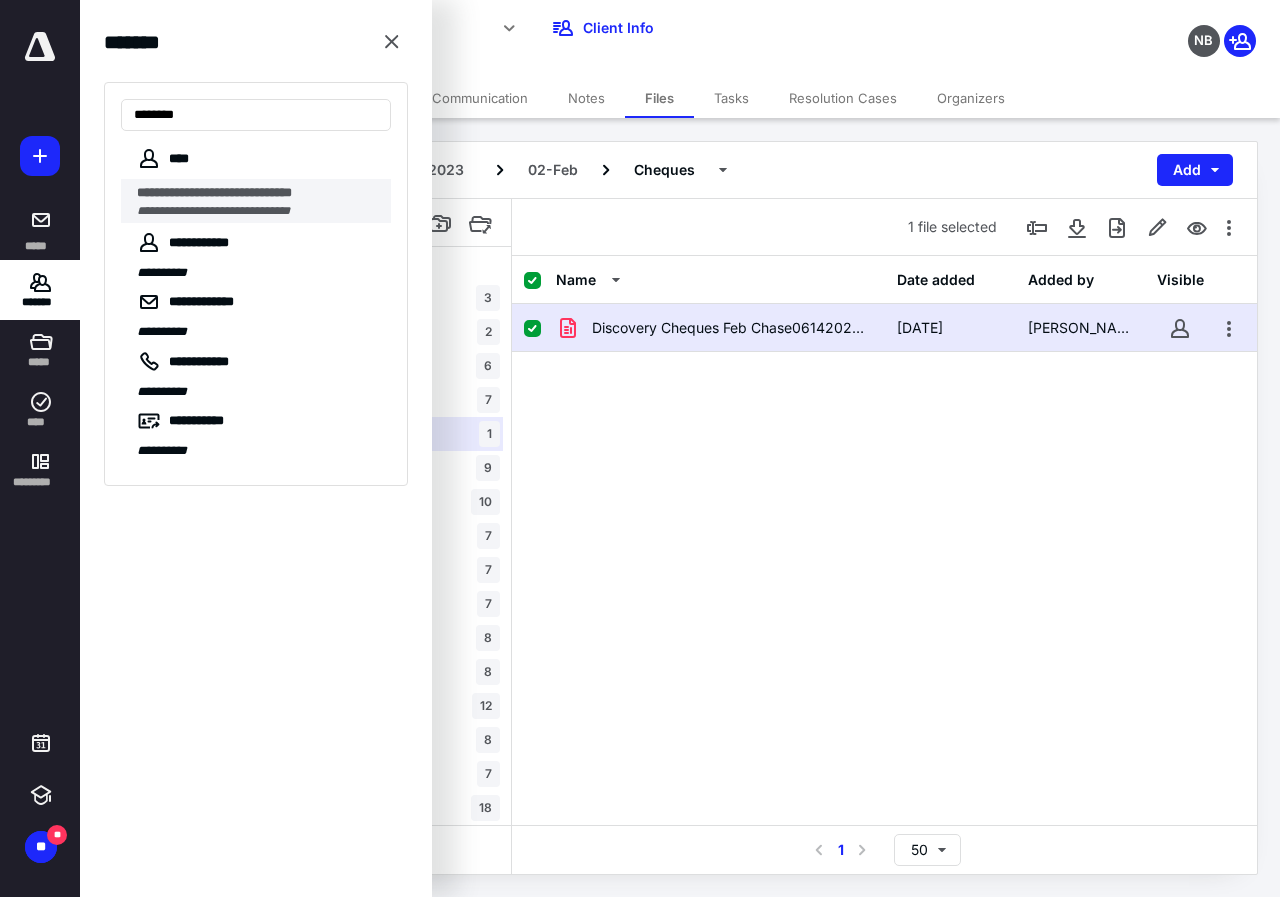 type on "*******" 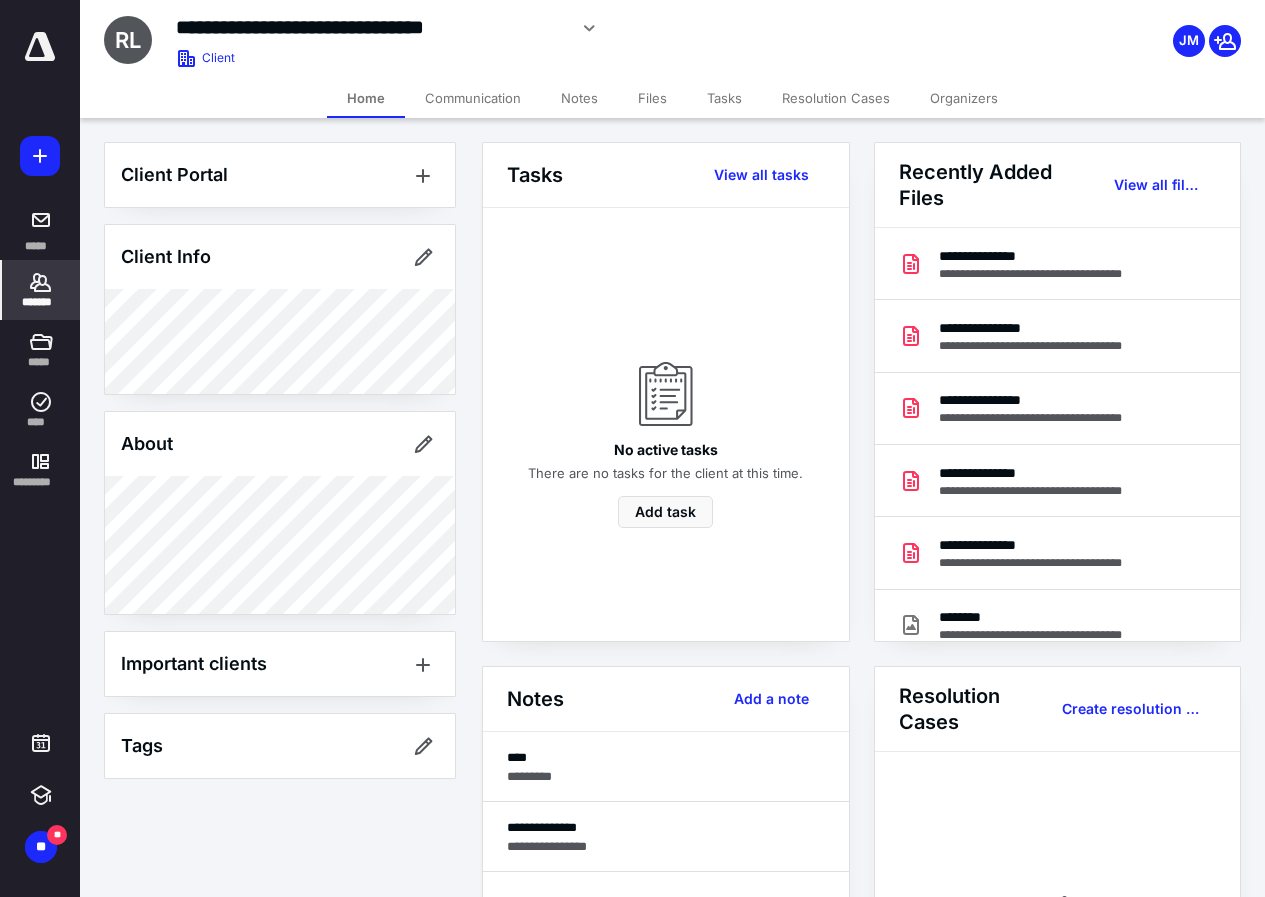 click on "Files" at bounding box center [652, 98] 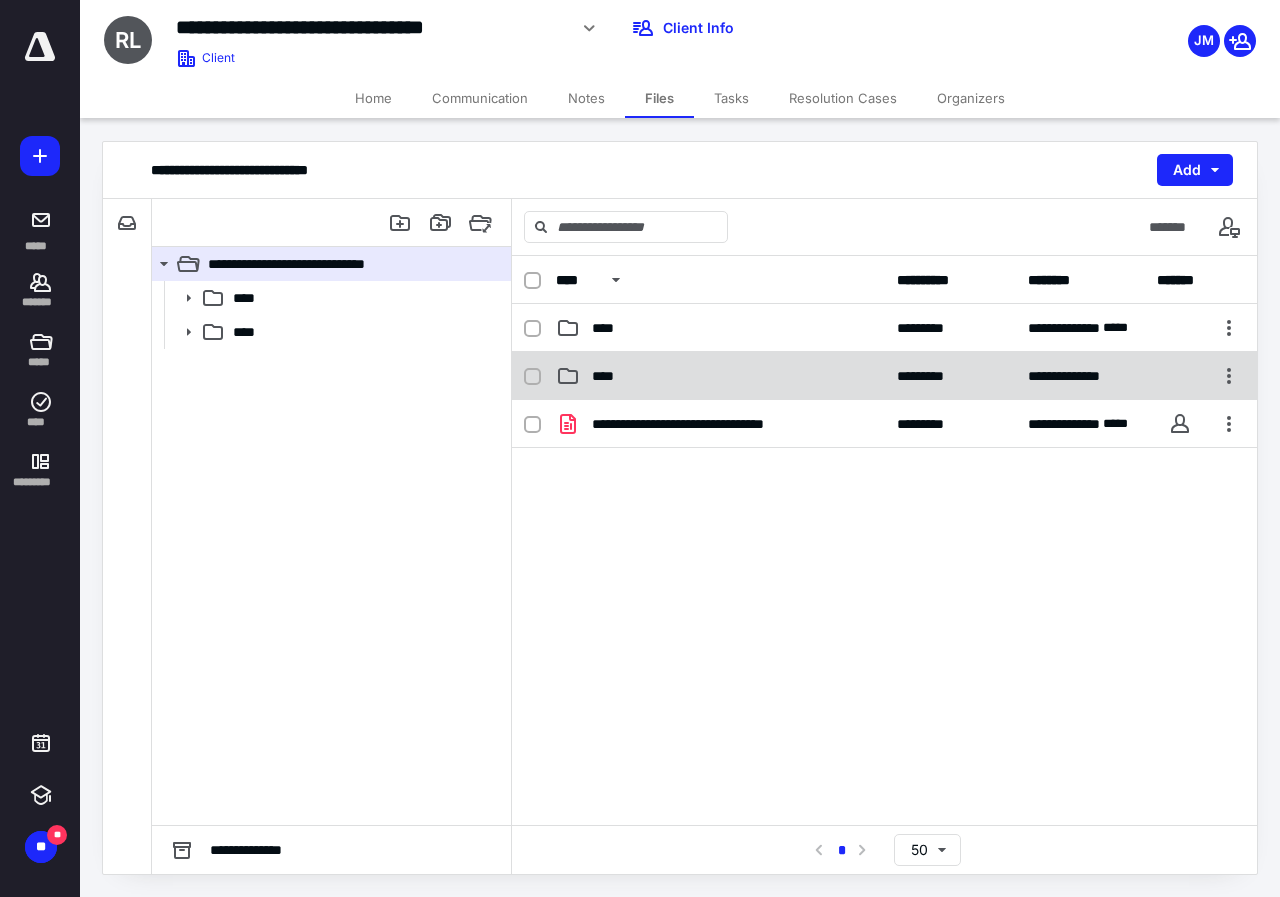 click on "****" at bounding box center [720, 376] 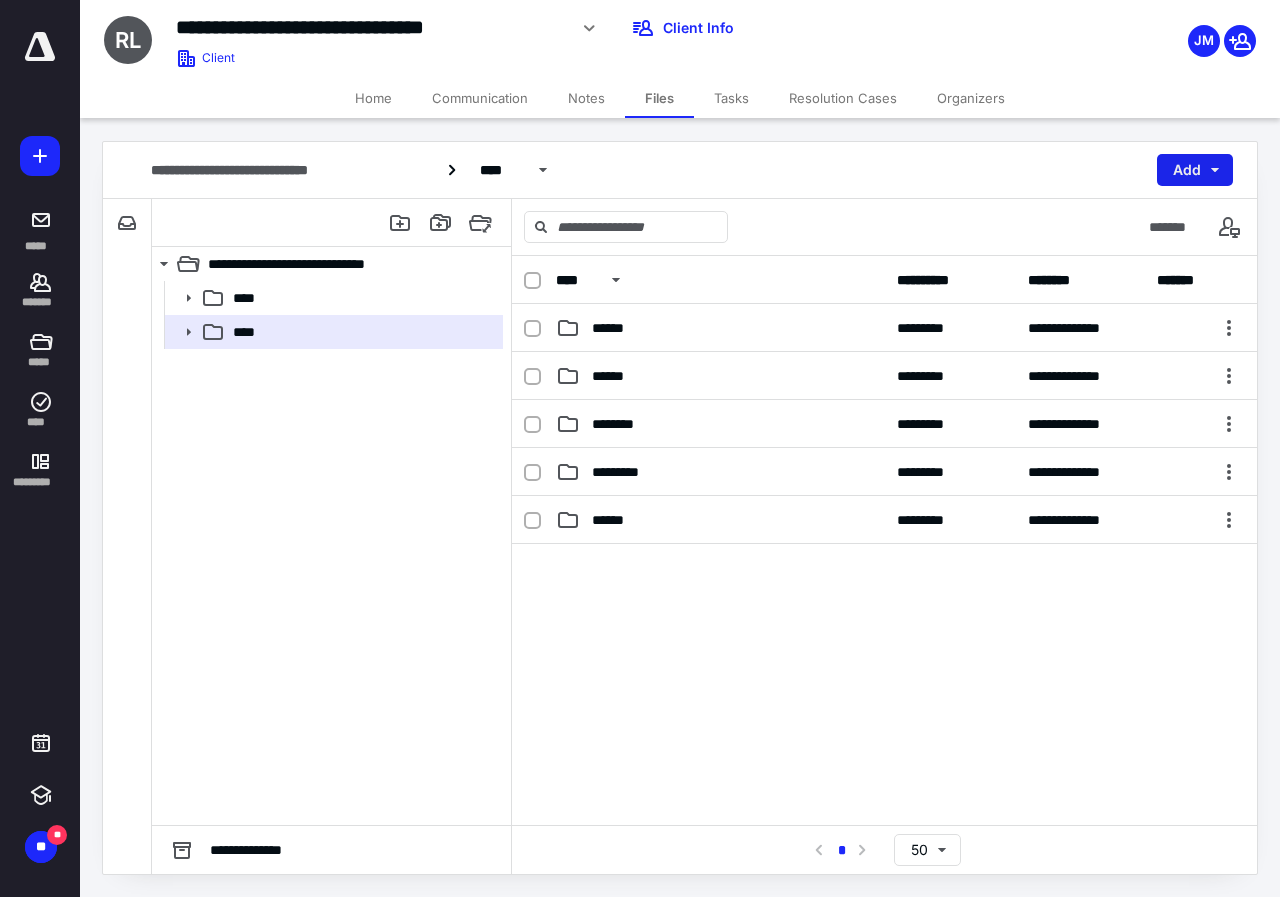 click on "Add" at bounding box center (1195, 170) 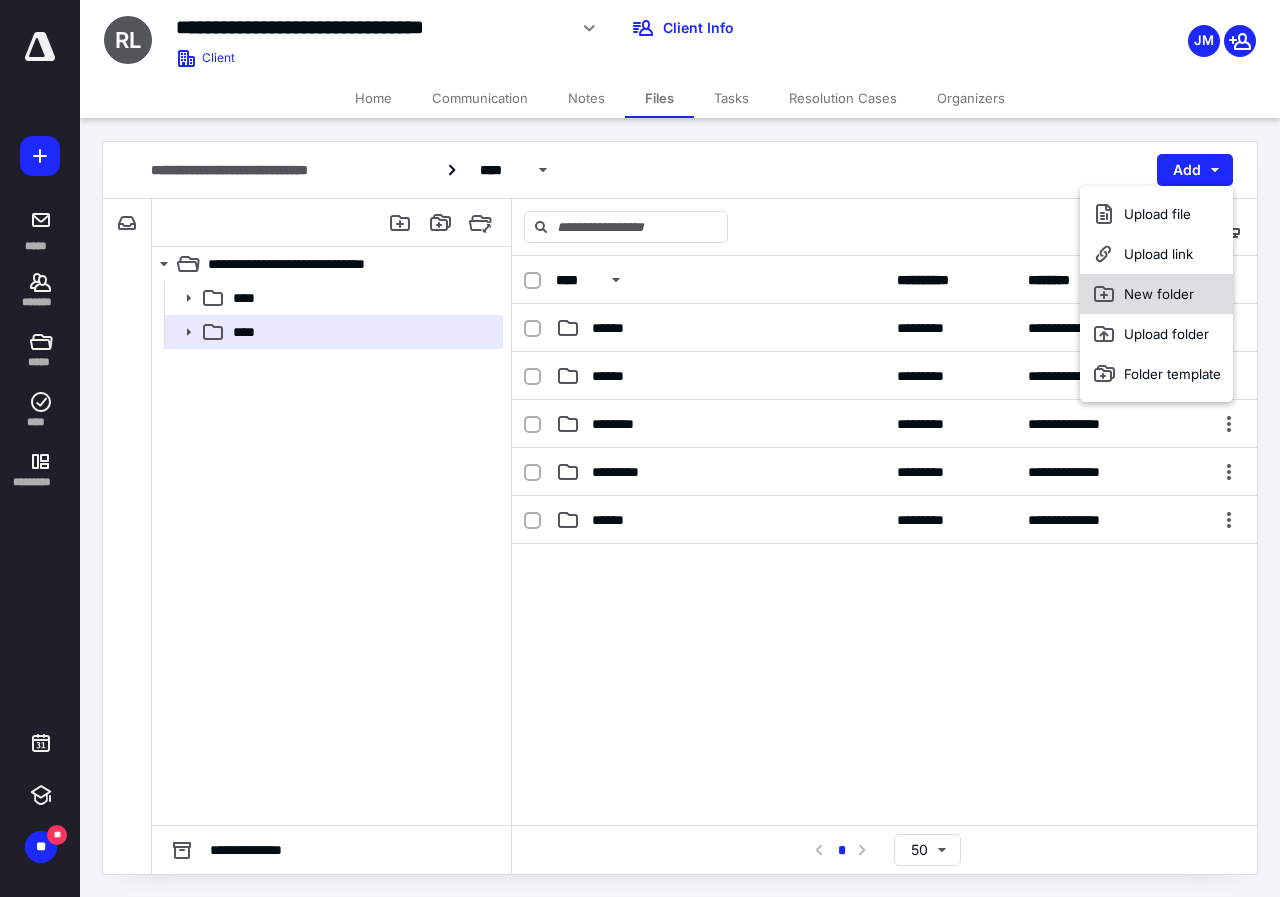 click on "New folder" at bounding box center (1156, 294) 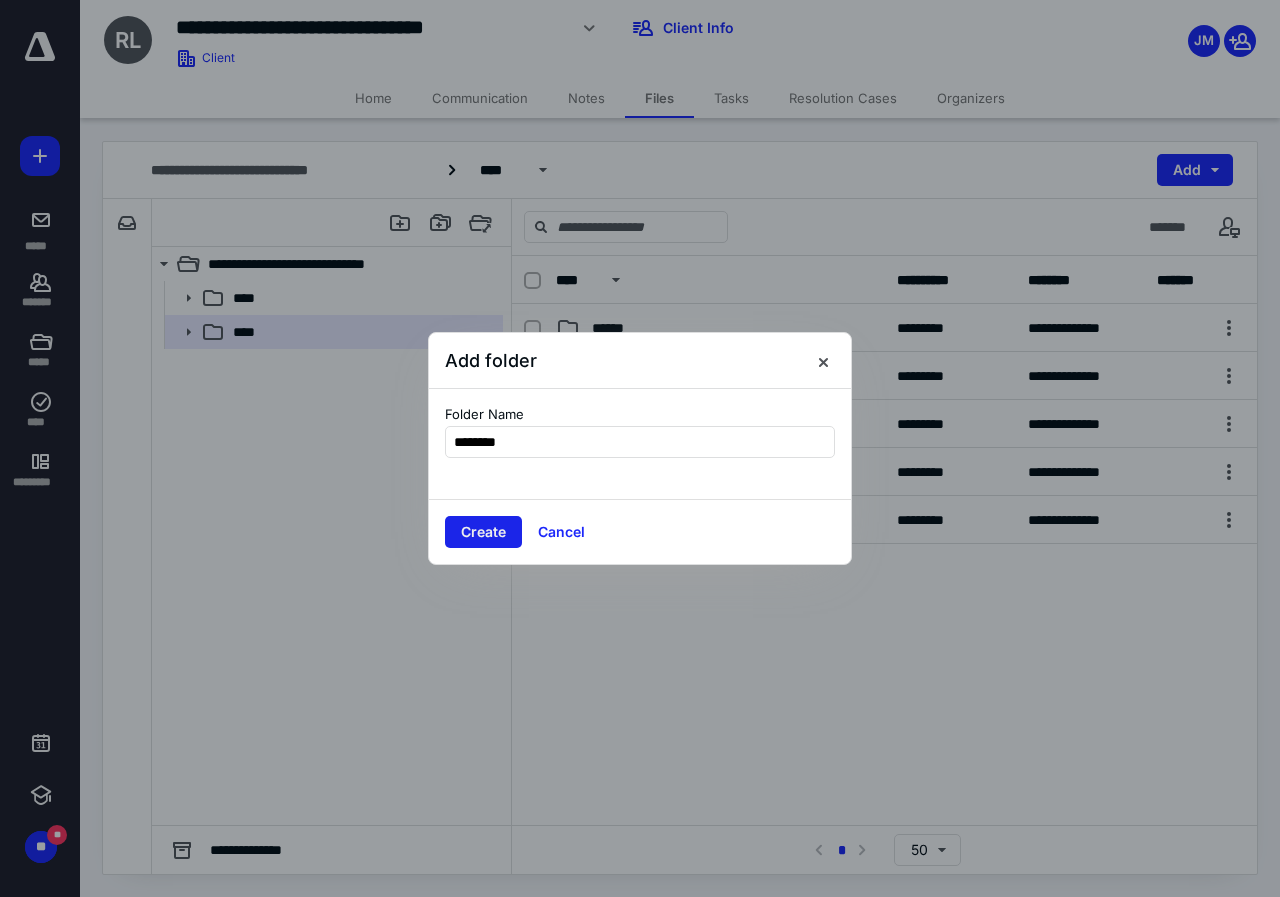 type on "********" 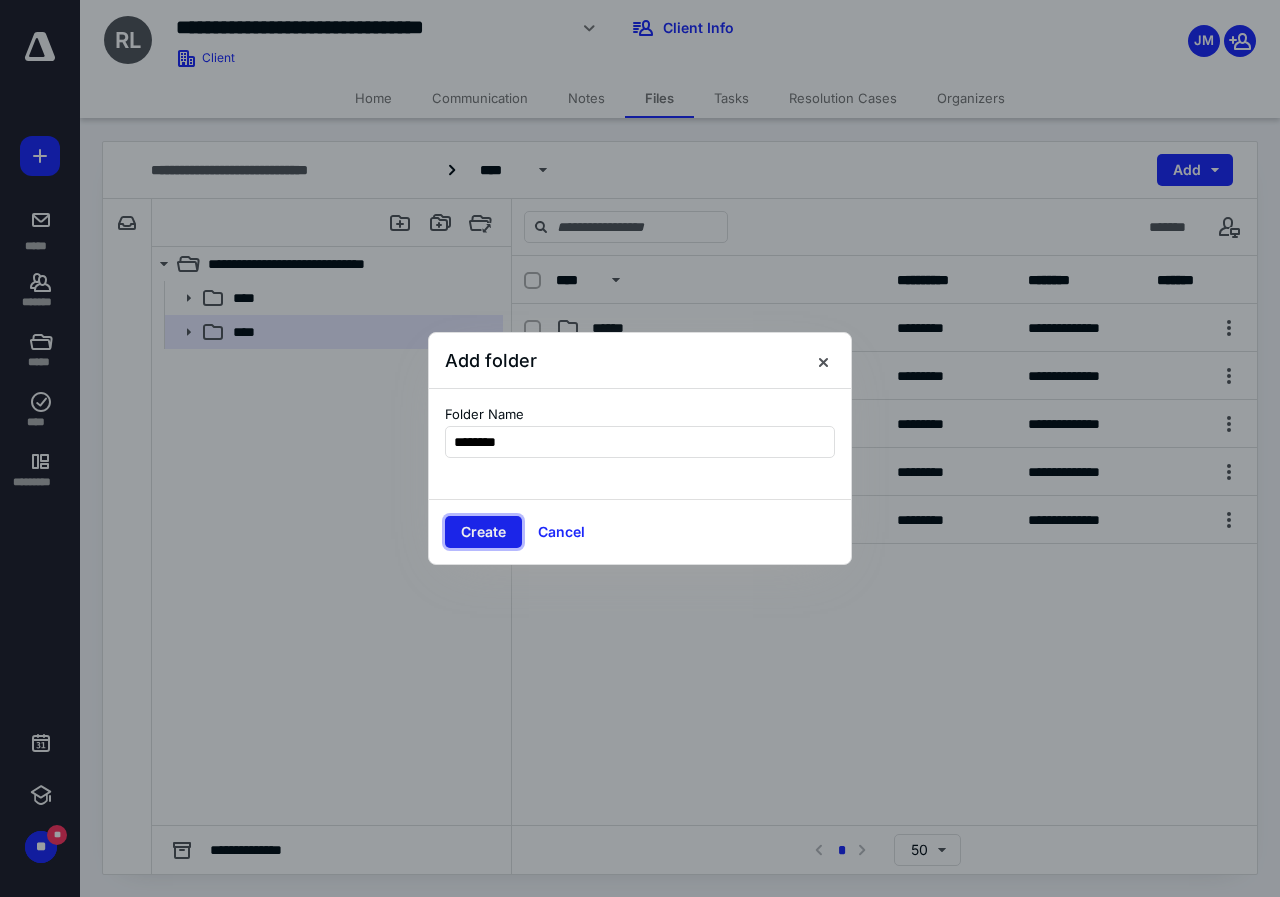 click on "Create" at bounding box center [483, 532] 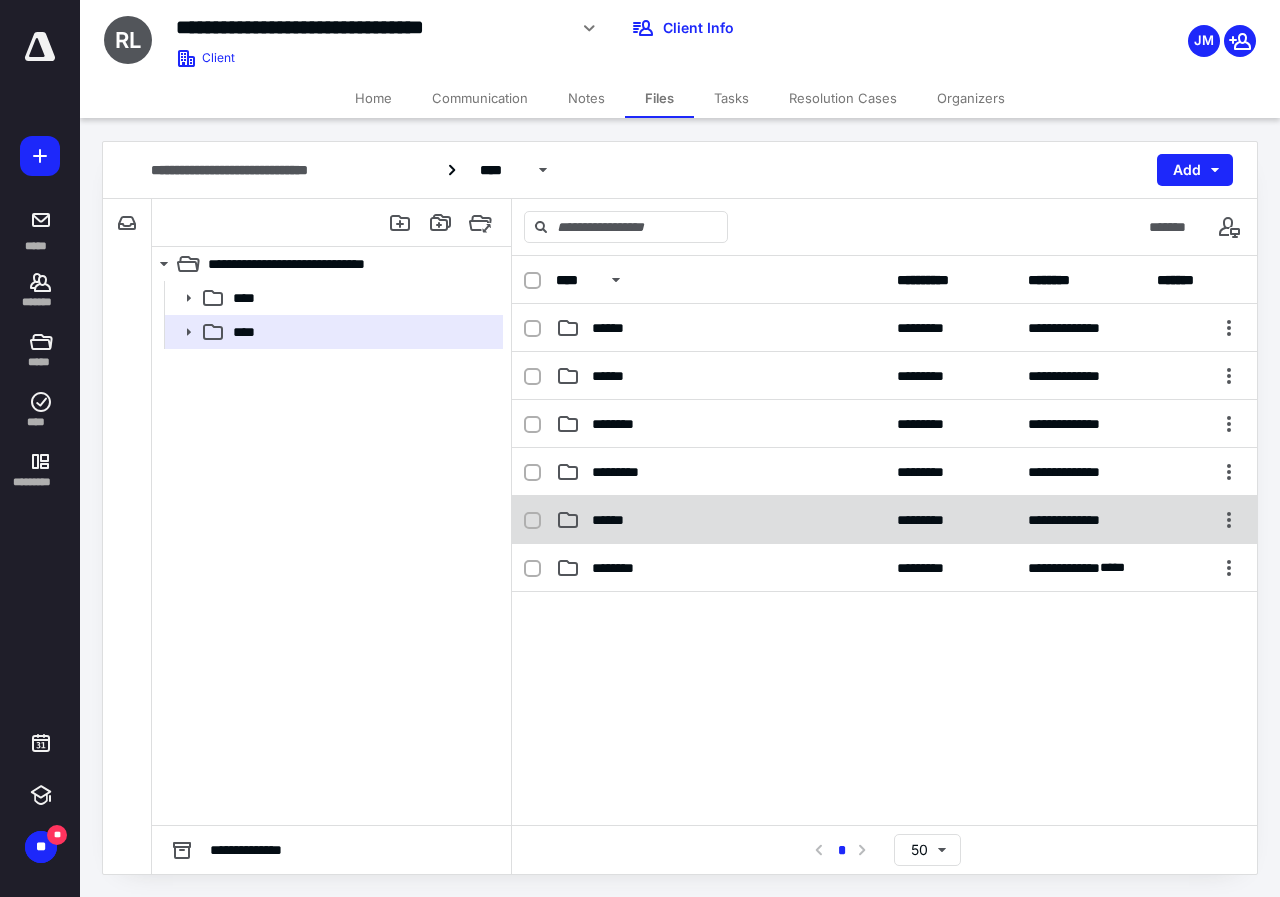 click on "******" at bounding box center (720, 520) 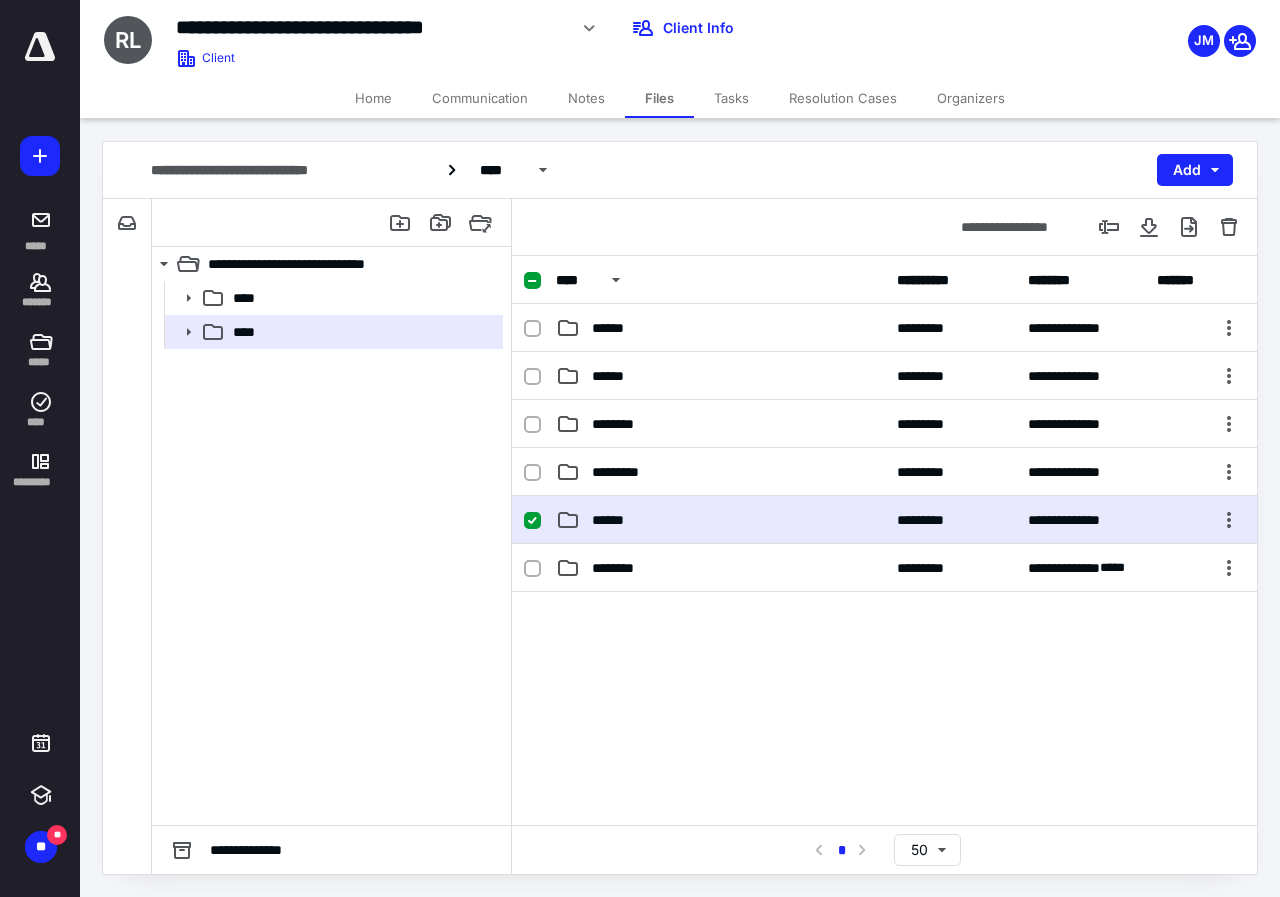 click on "******" at bounding box center [720, 520] 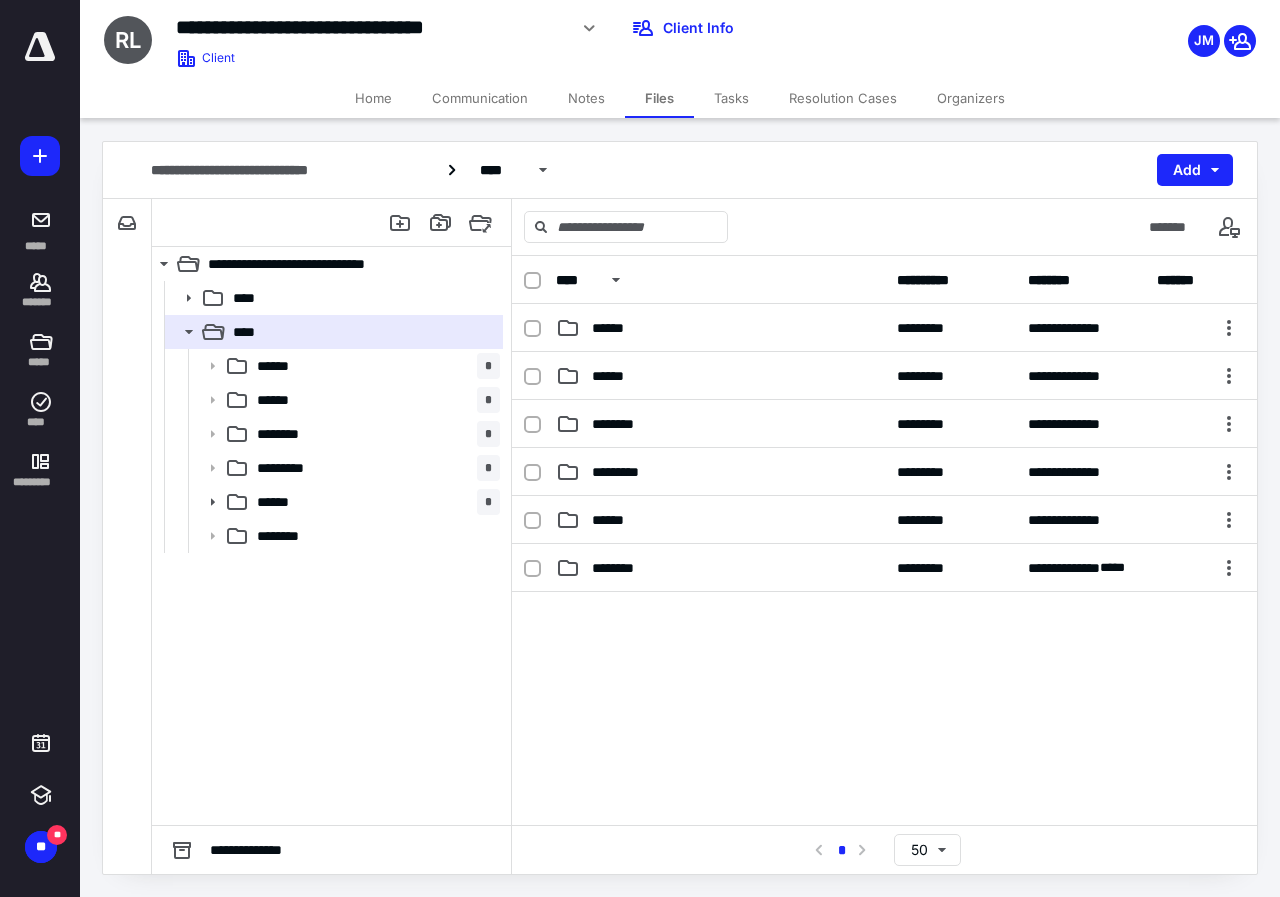 click on "Notes" at bounding box center (586, 98) 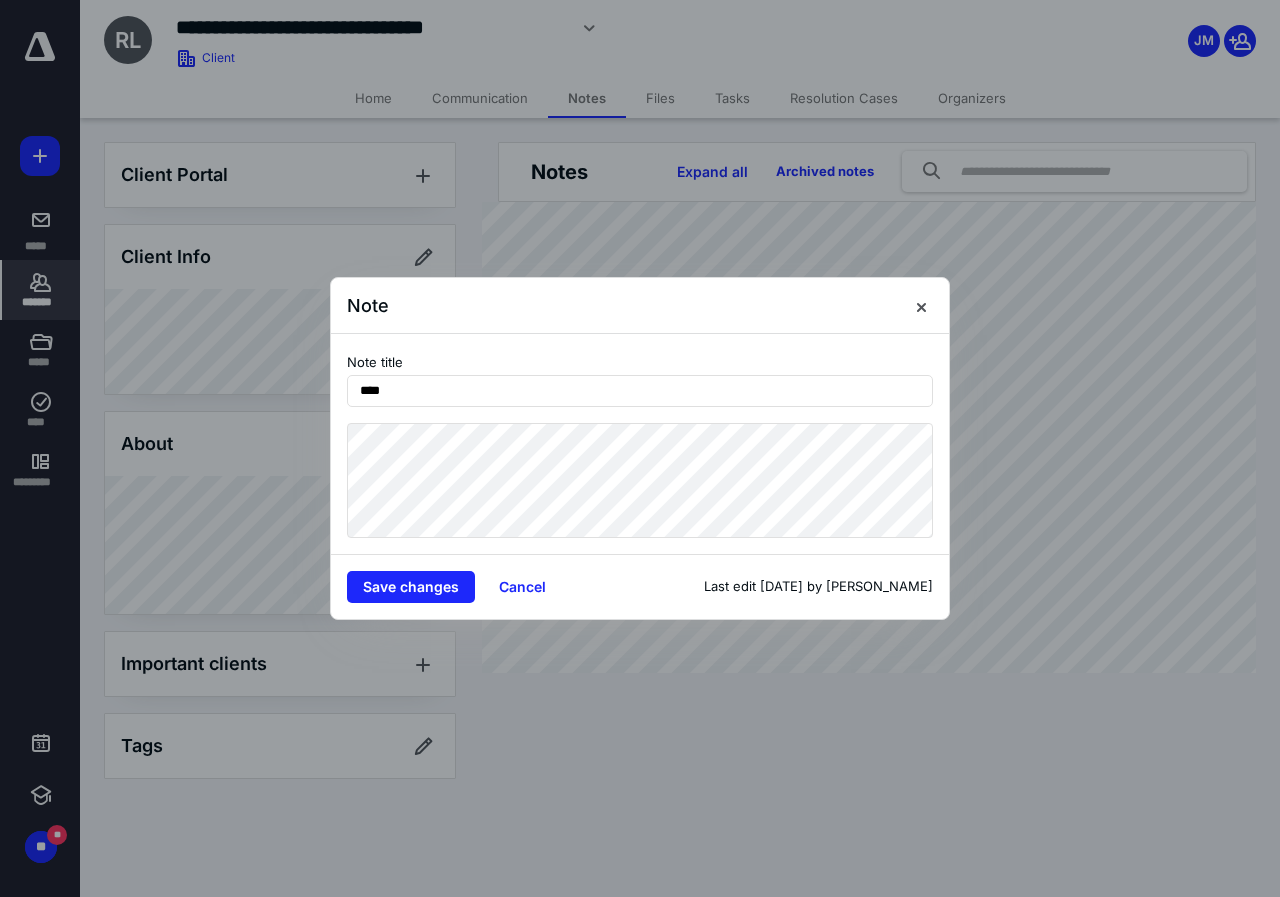 click on "Note Note title **** Save changes Cancel Last edit [DATE] by [PERSON_NAME]" at bounding box center (640, 448) 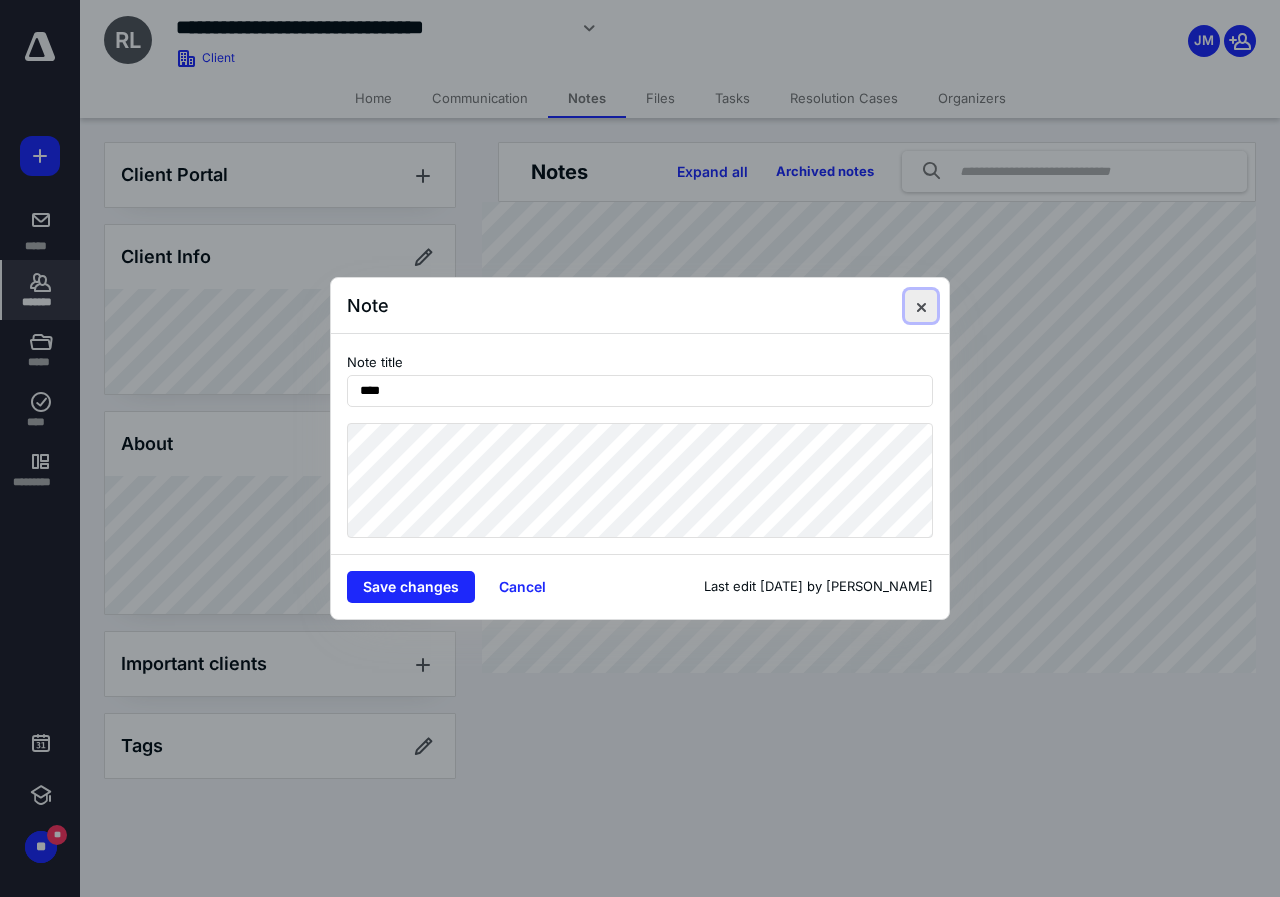 click at bounding box center (921, 306) 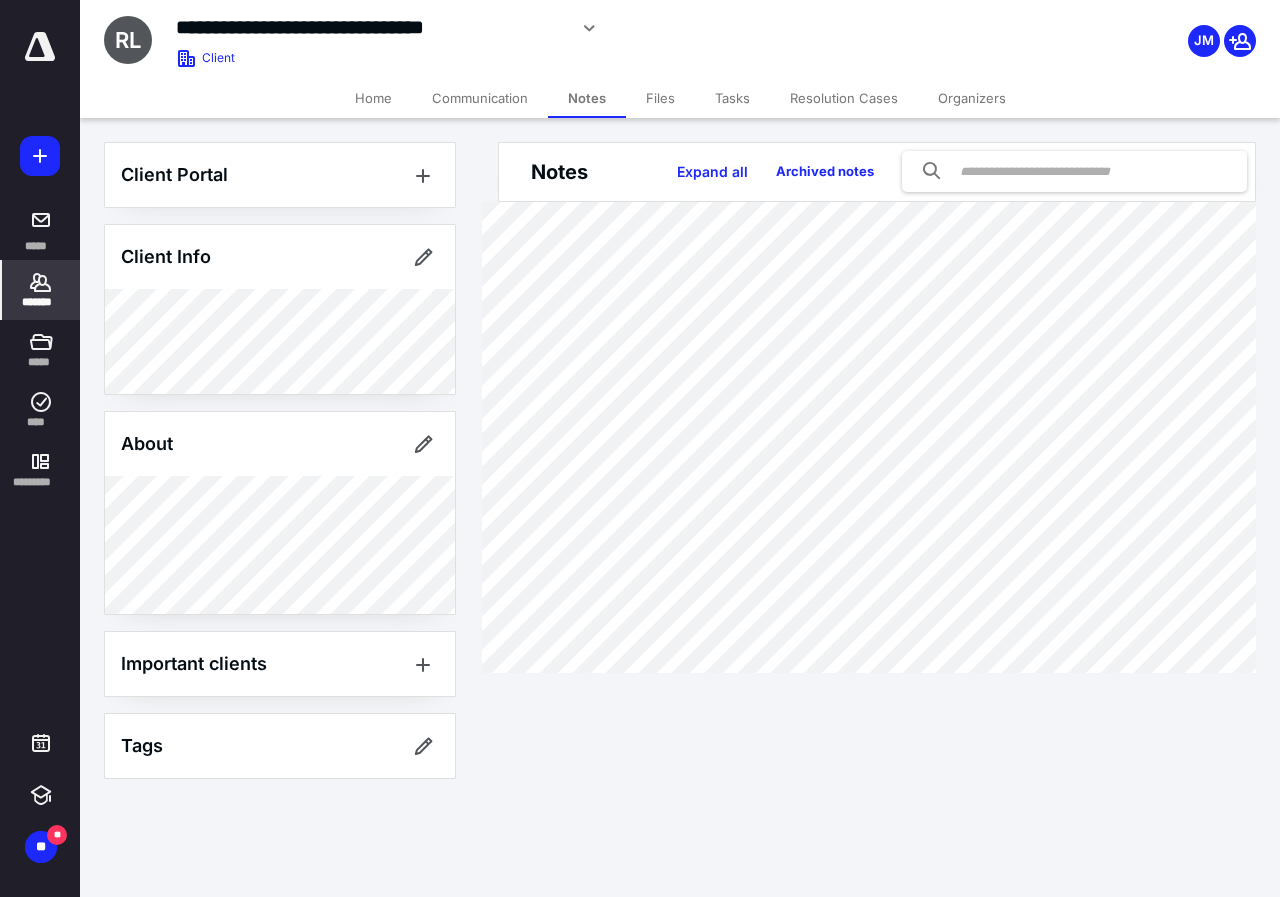 click on "Files" at bounding box center [660, 98] 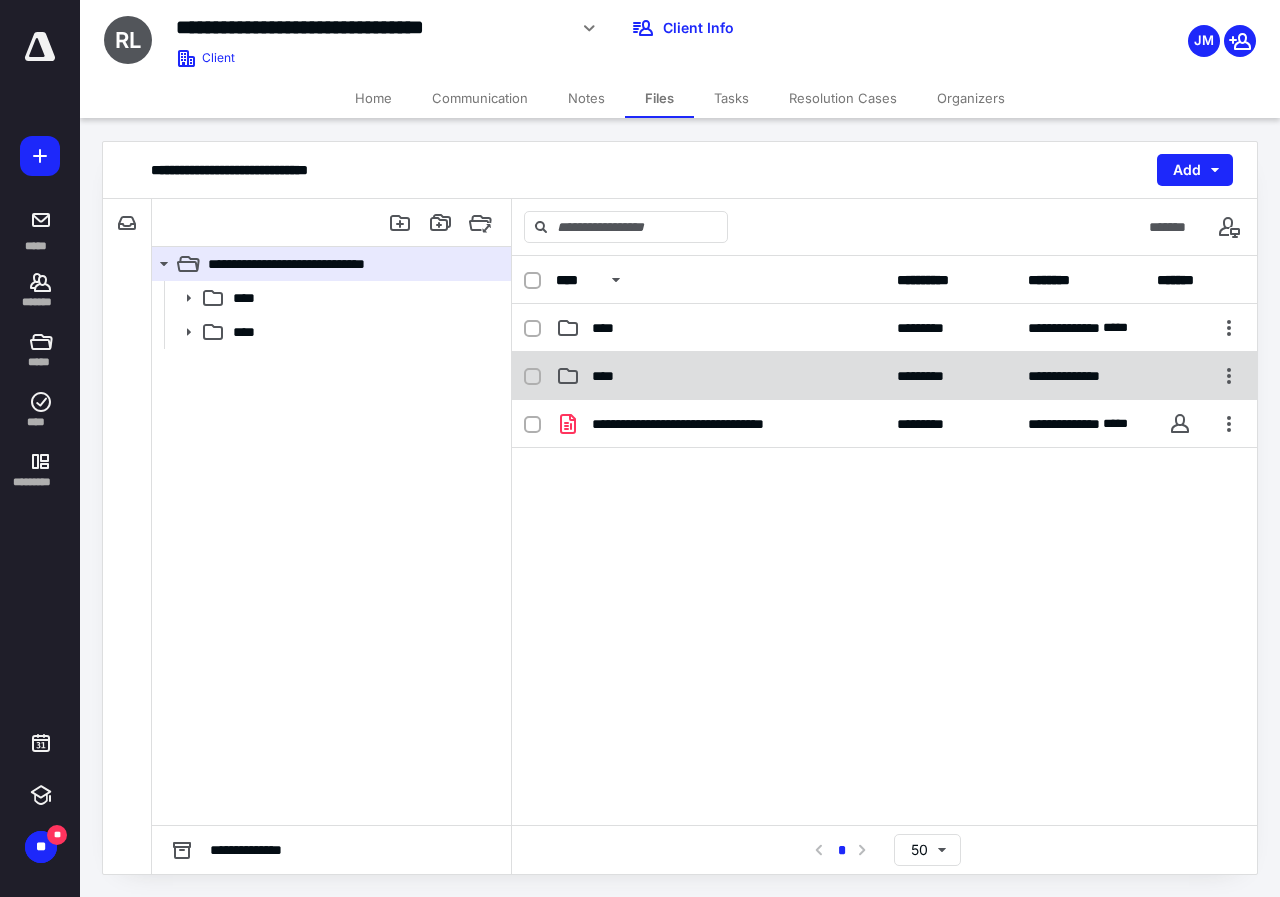 click on "****" at bounding box center (609, 376) 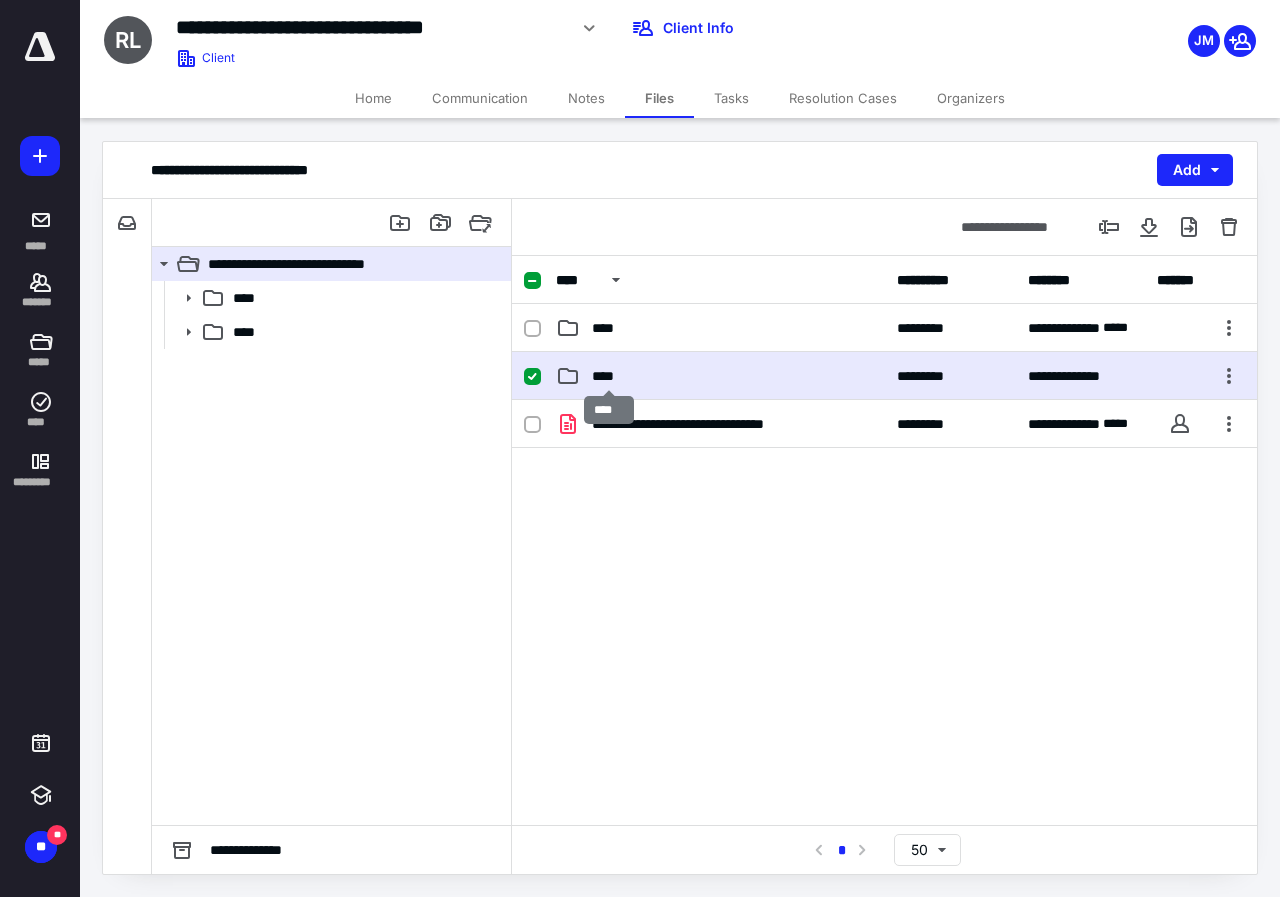 click on "****" at bounding box center [609, 376] 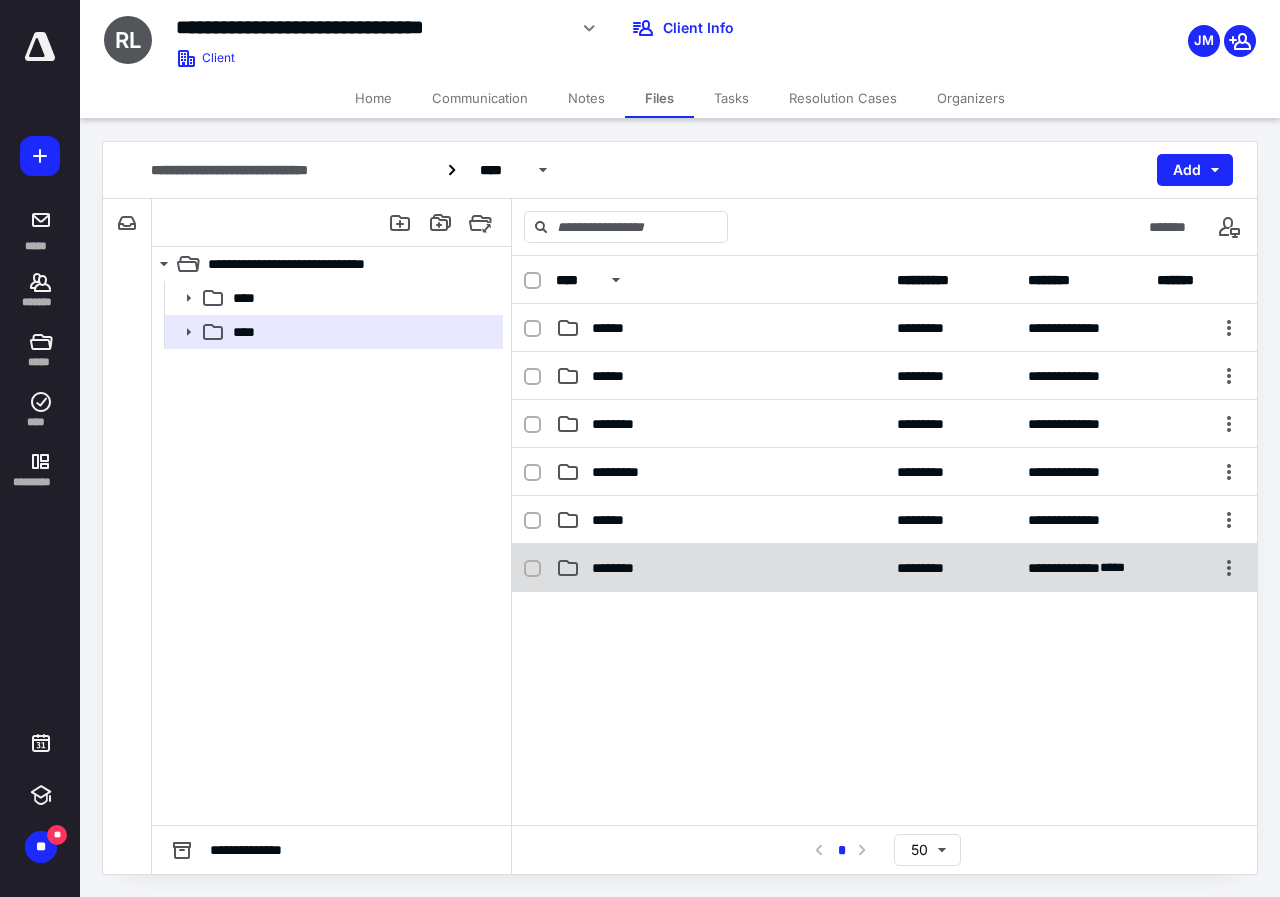 click on "********" at bounding box center (720, 568) 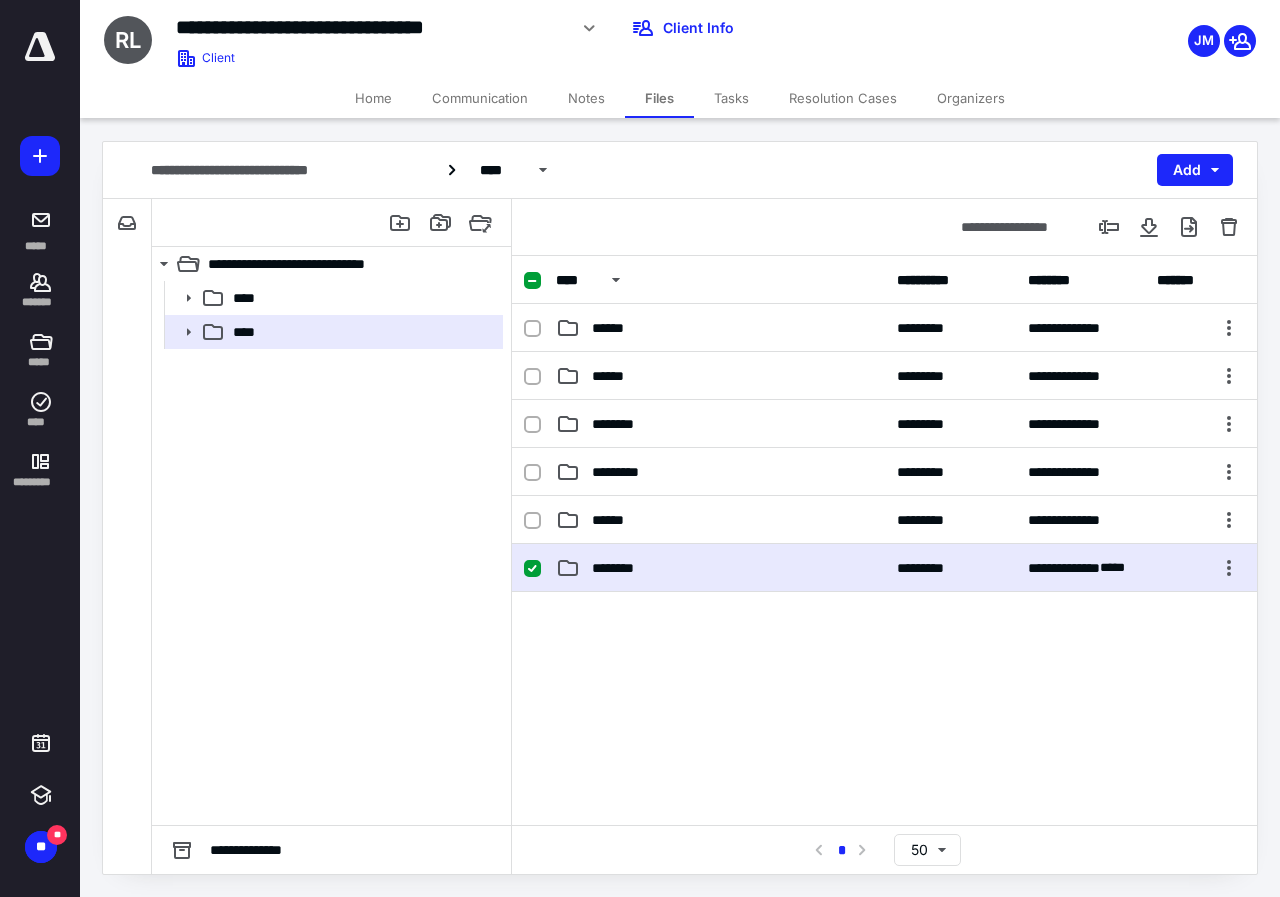 click on "********" at bounding box center [720, 568] 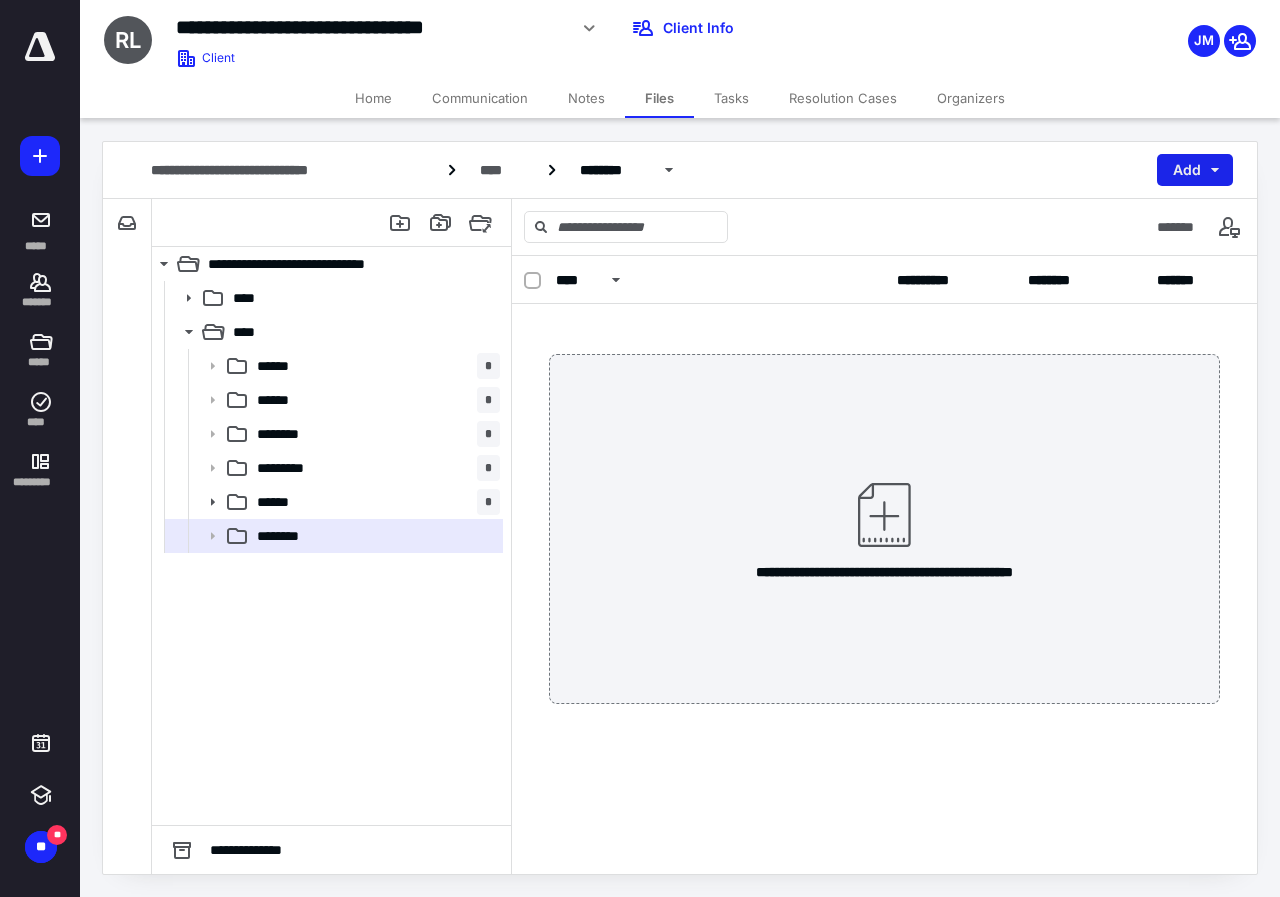 click on "Add" at bounding box center [1195, 170] 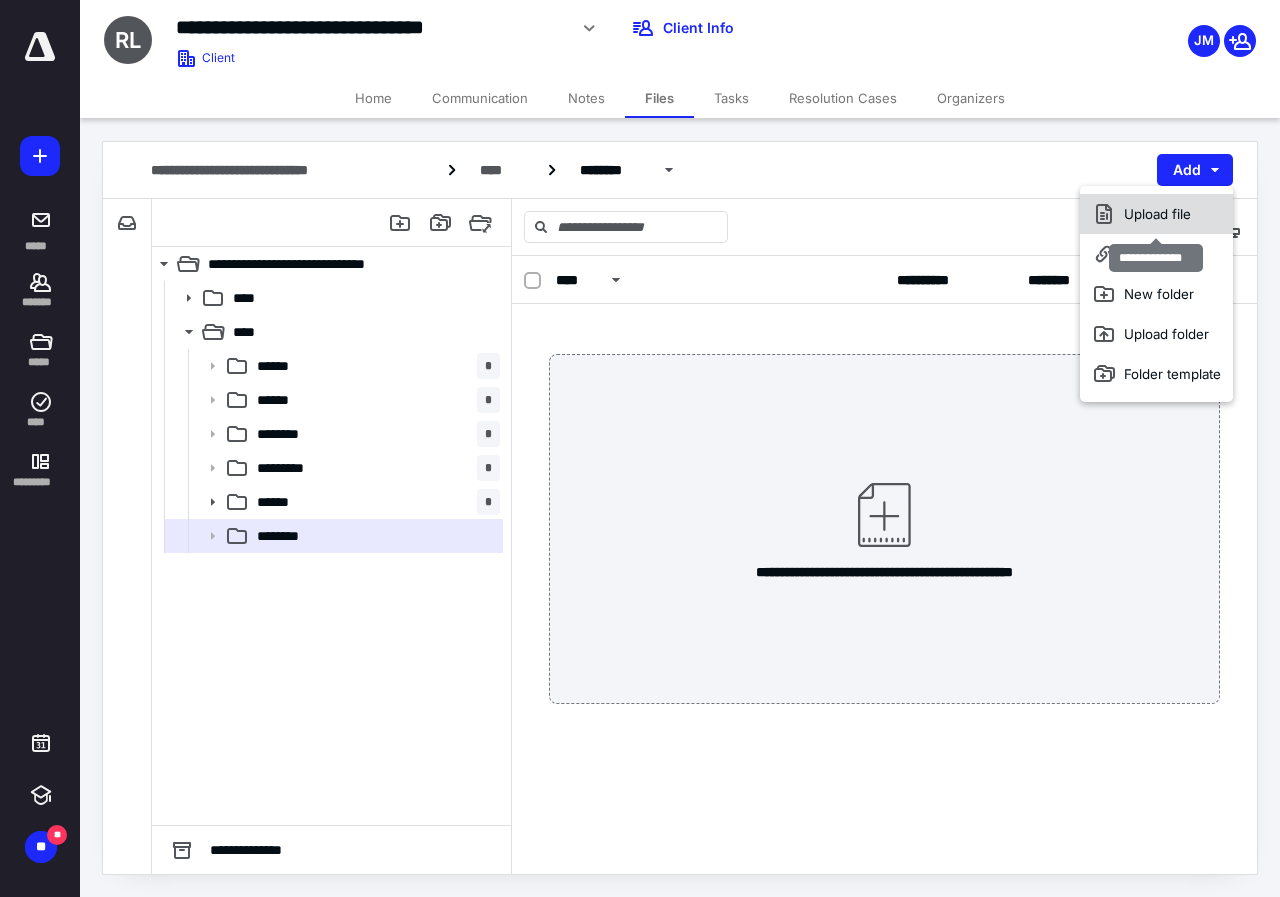 click on "Upload file" at bounding box center [1156, 214] 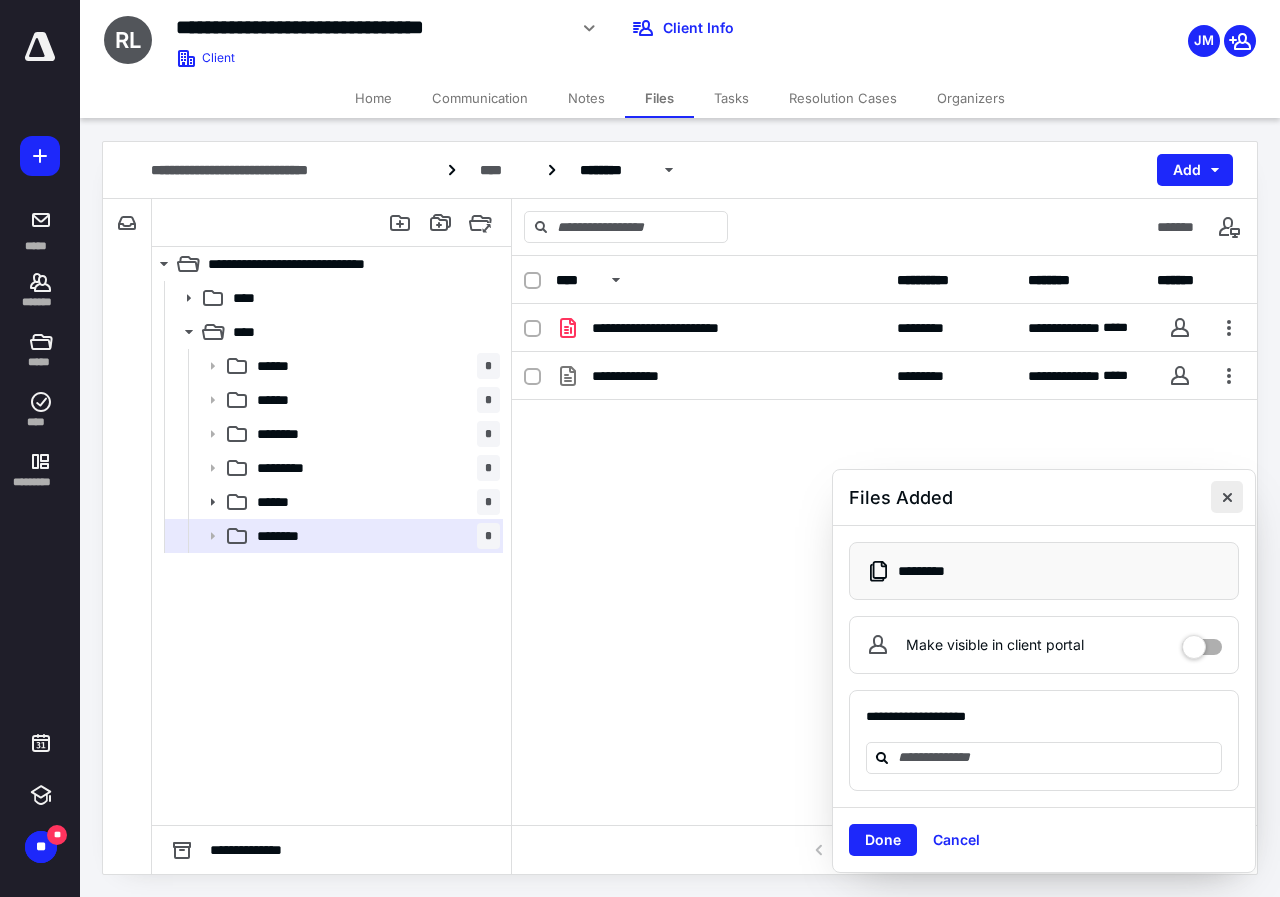 click at bounding box center [1227, 497] 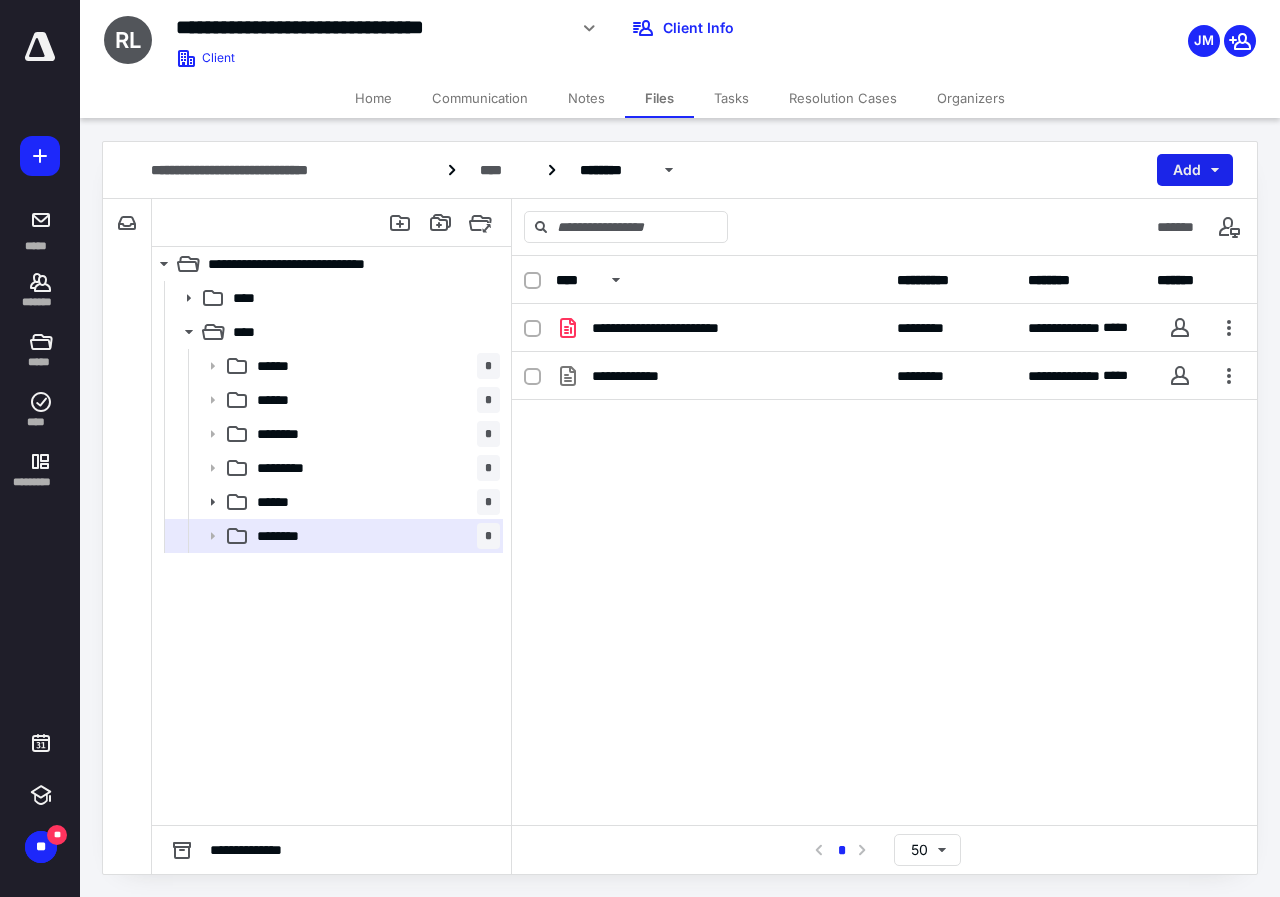 click on "Add" at bounding box center [1195, 170] 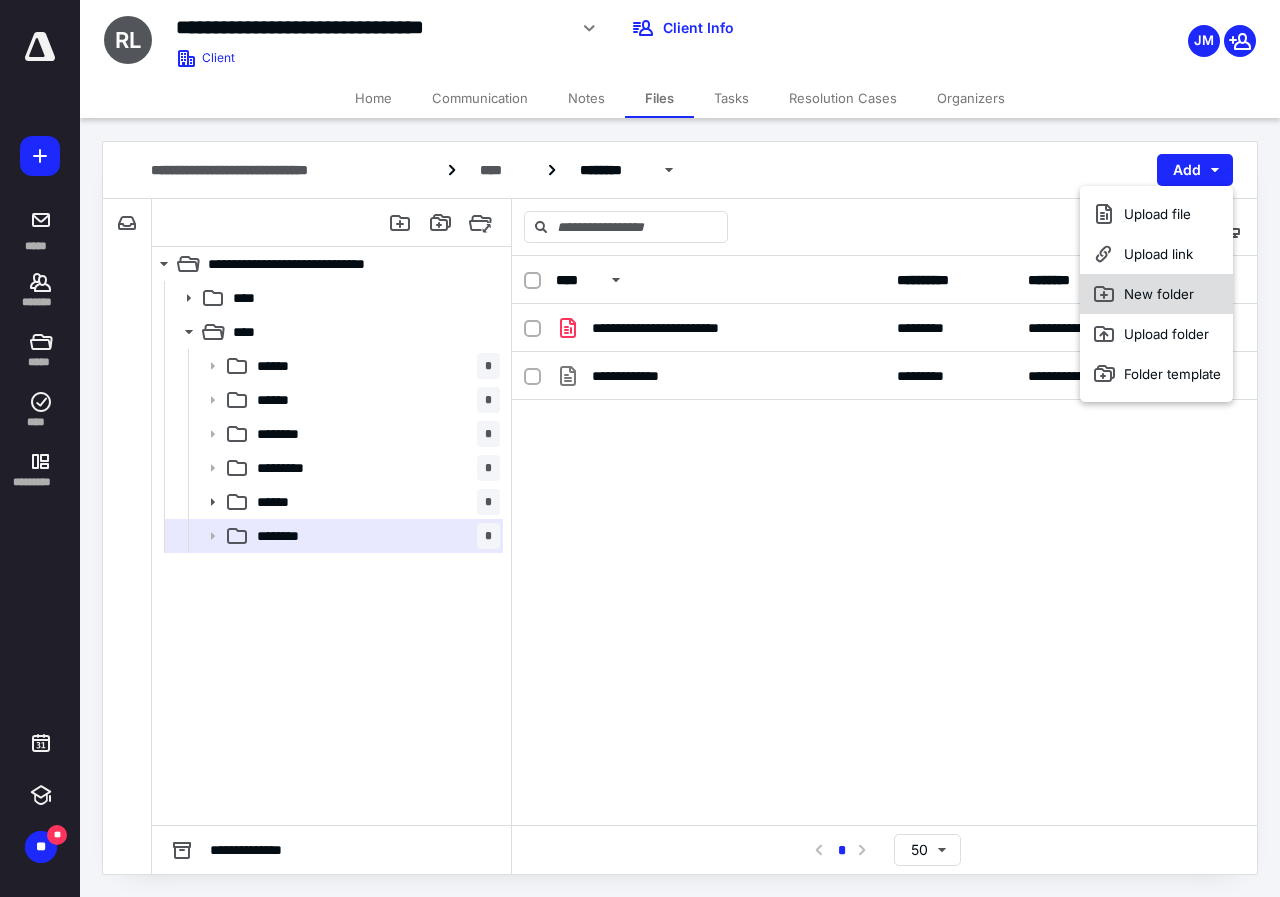 click 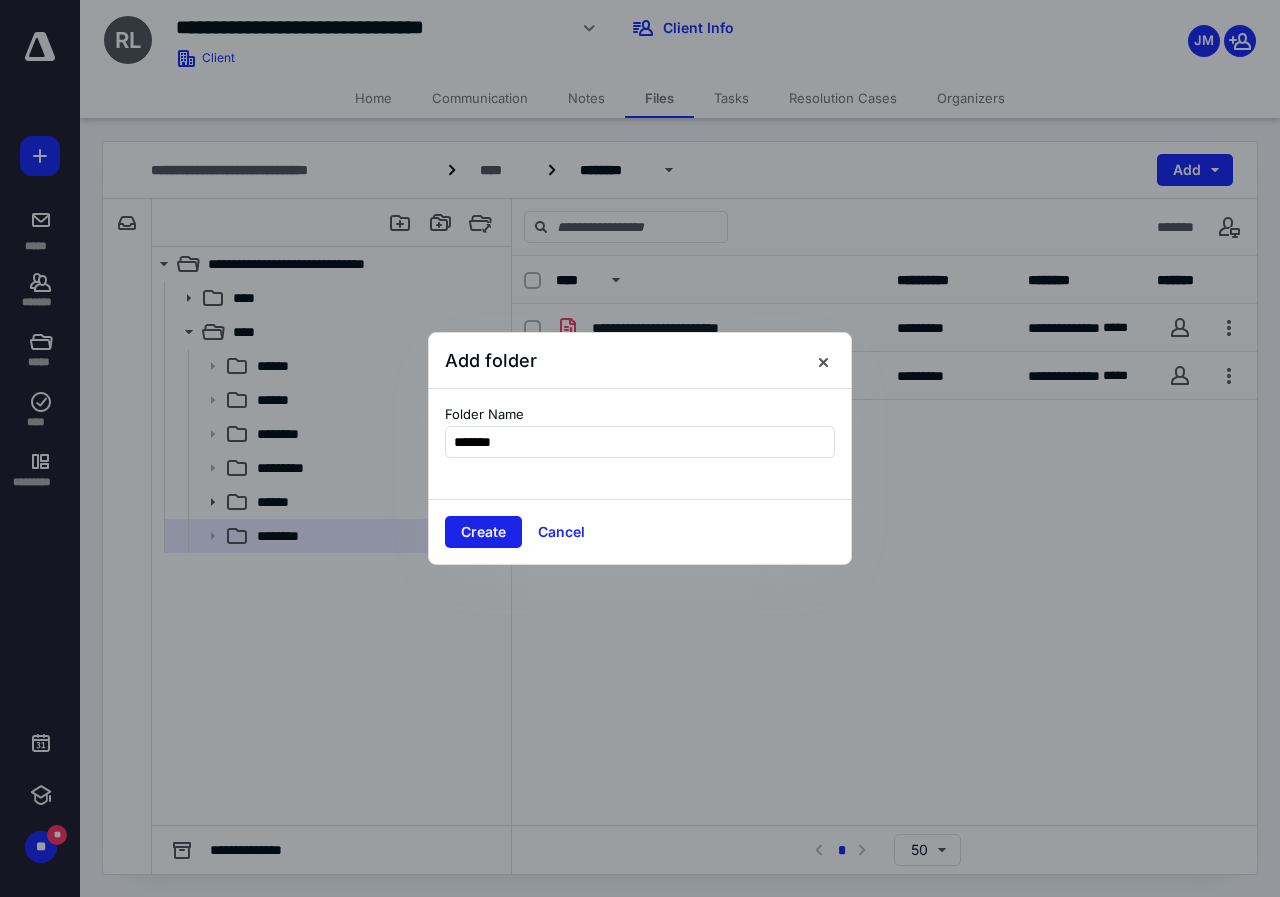 type on "*******" 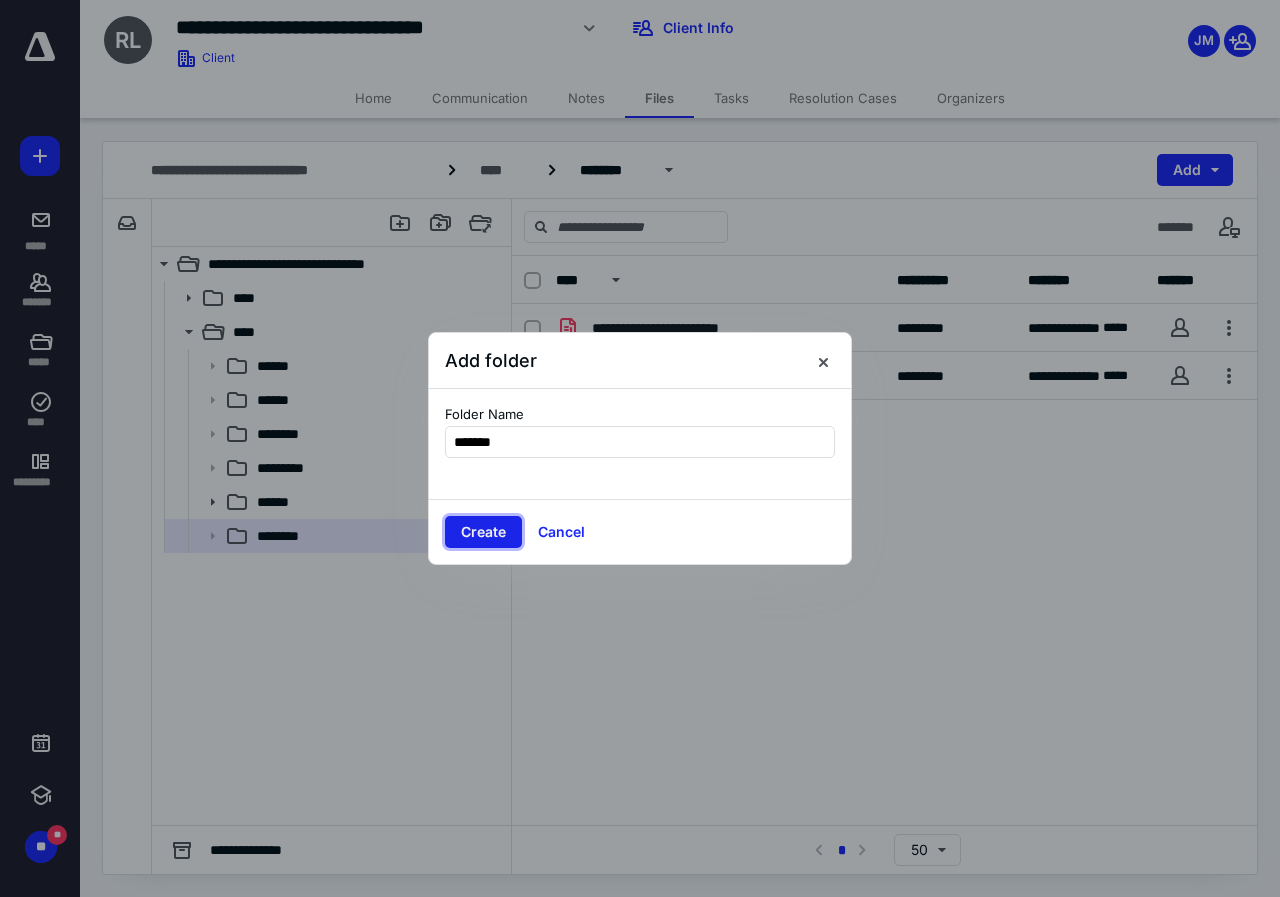 click on "Create" at bounding box center (483, 532) 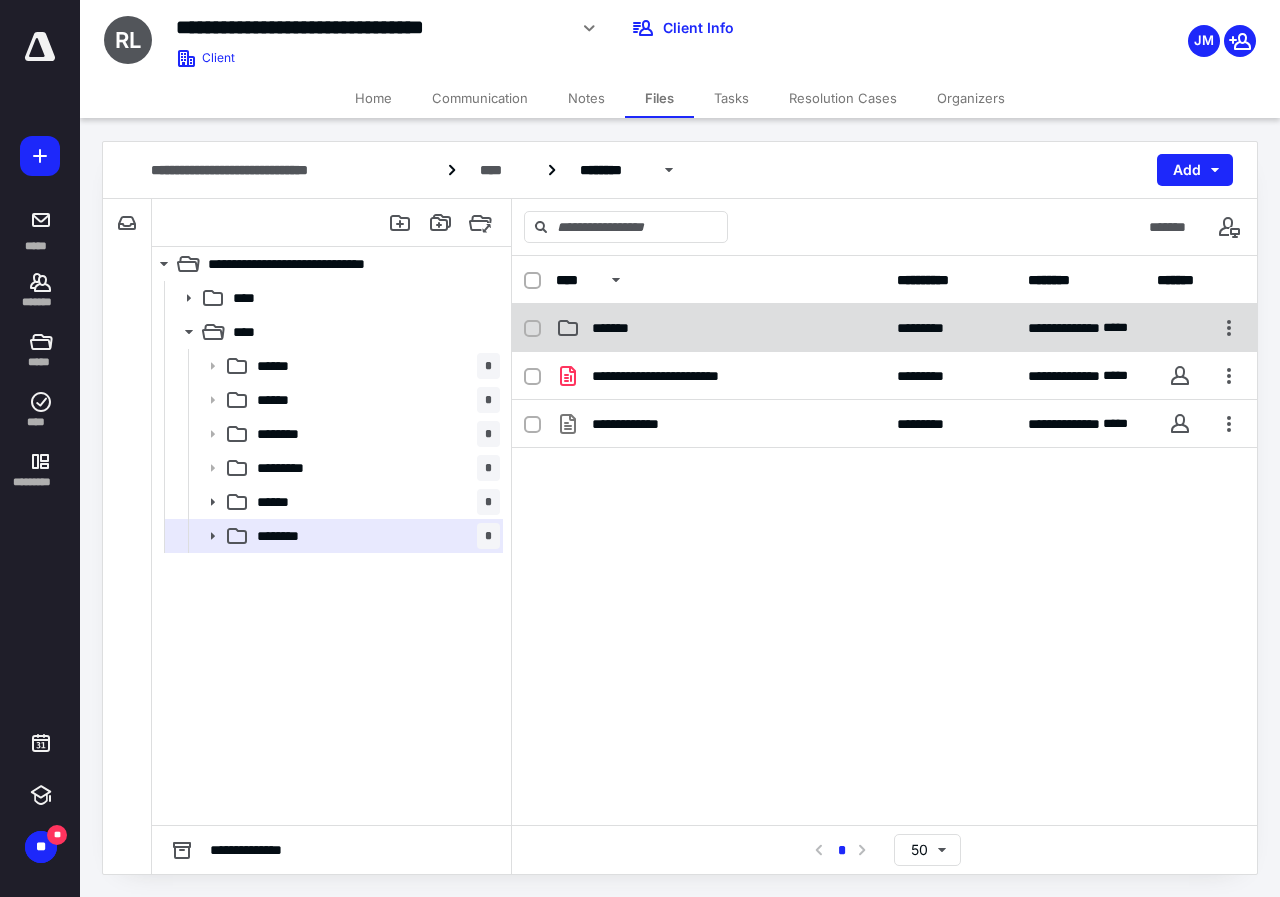 click on "*******" at bounding box center [720, 328] 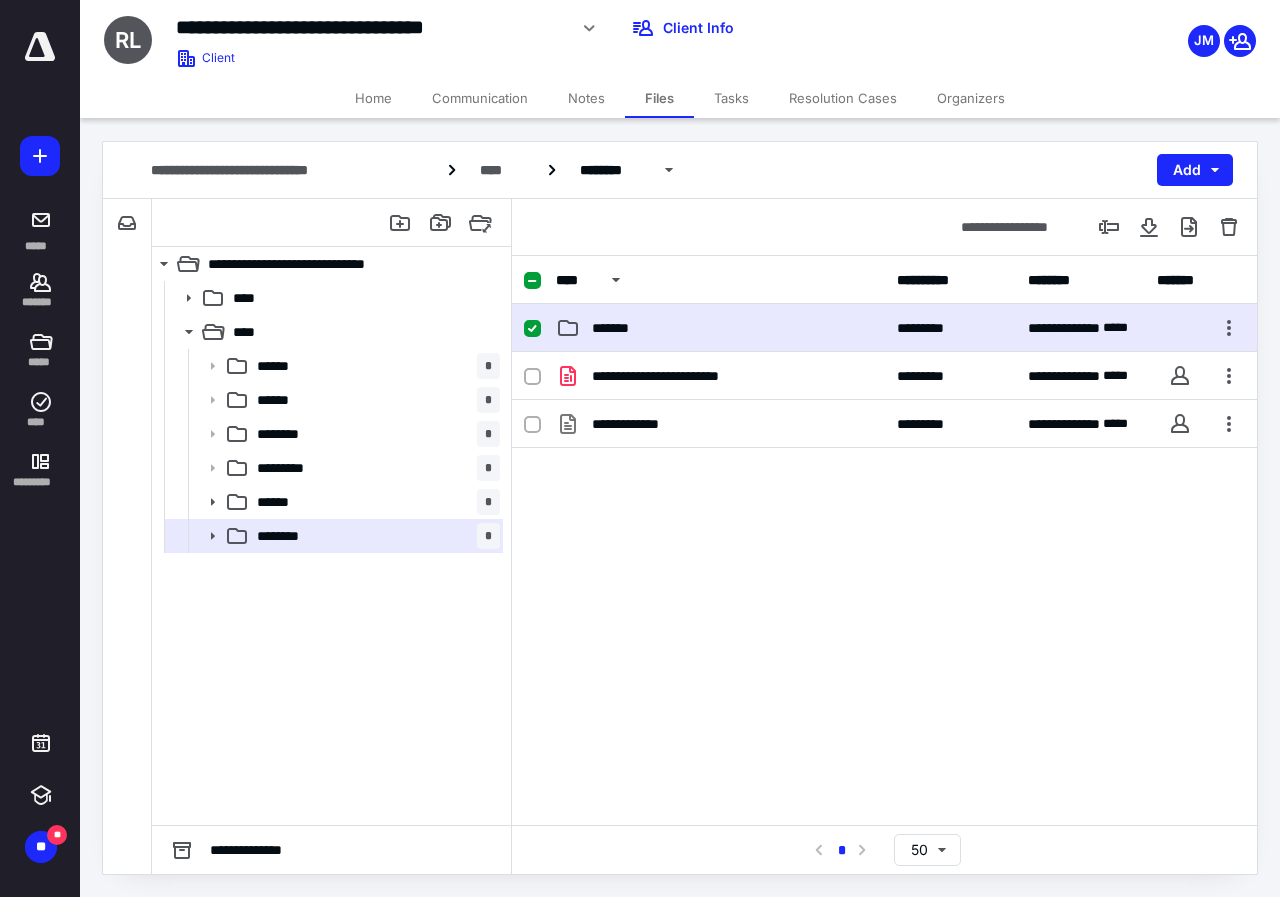 click on "*******" at bounding box center (720, 328) 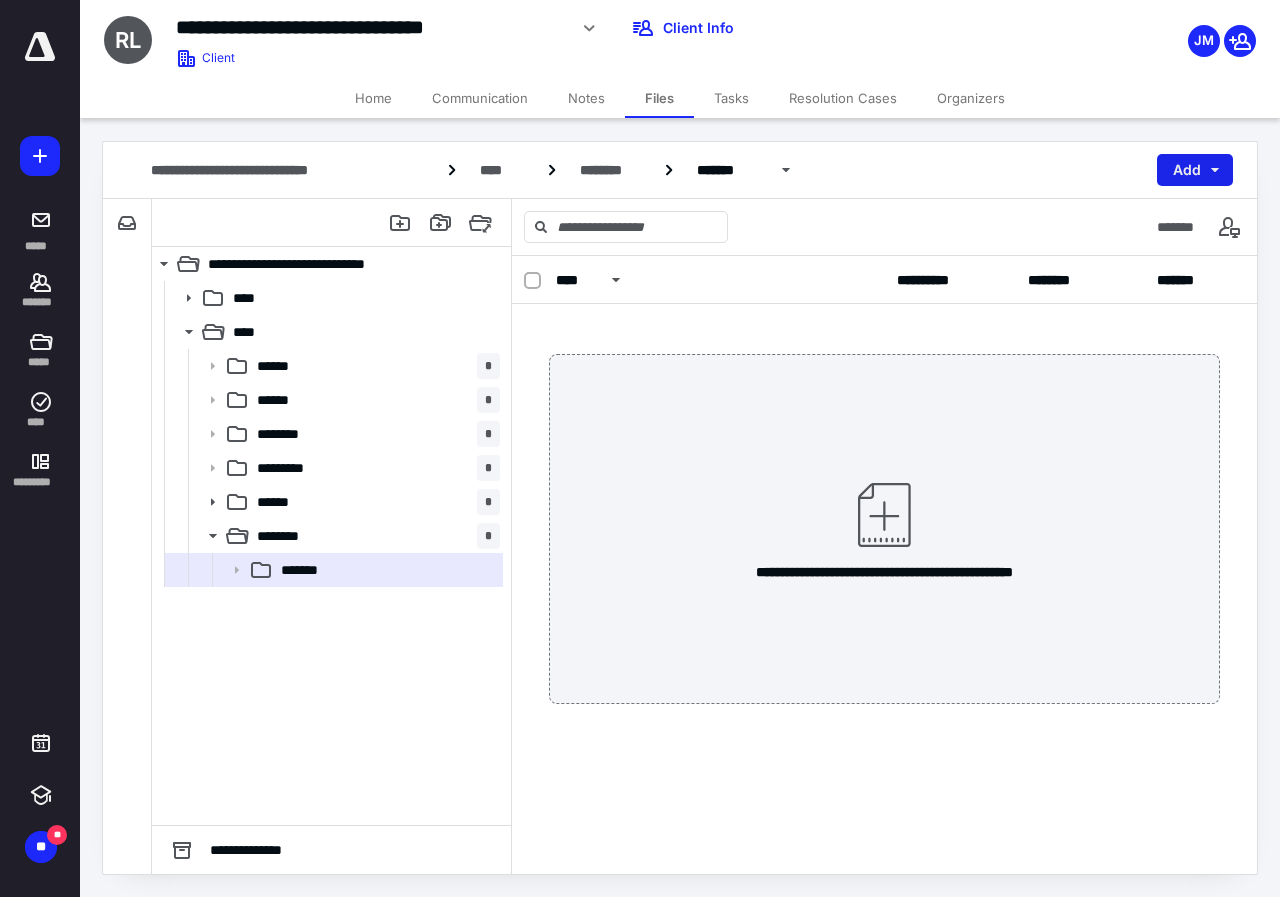 click on "Add" at bounding box center [1195, 170] 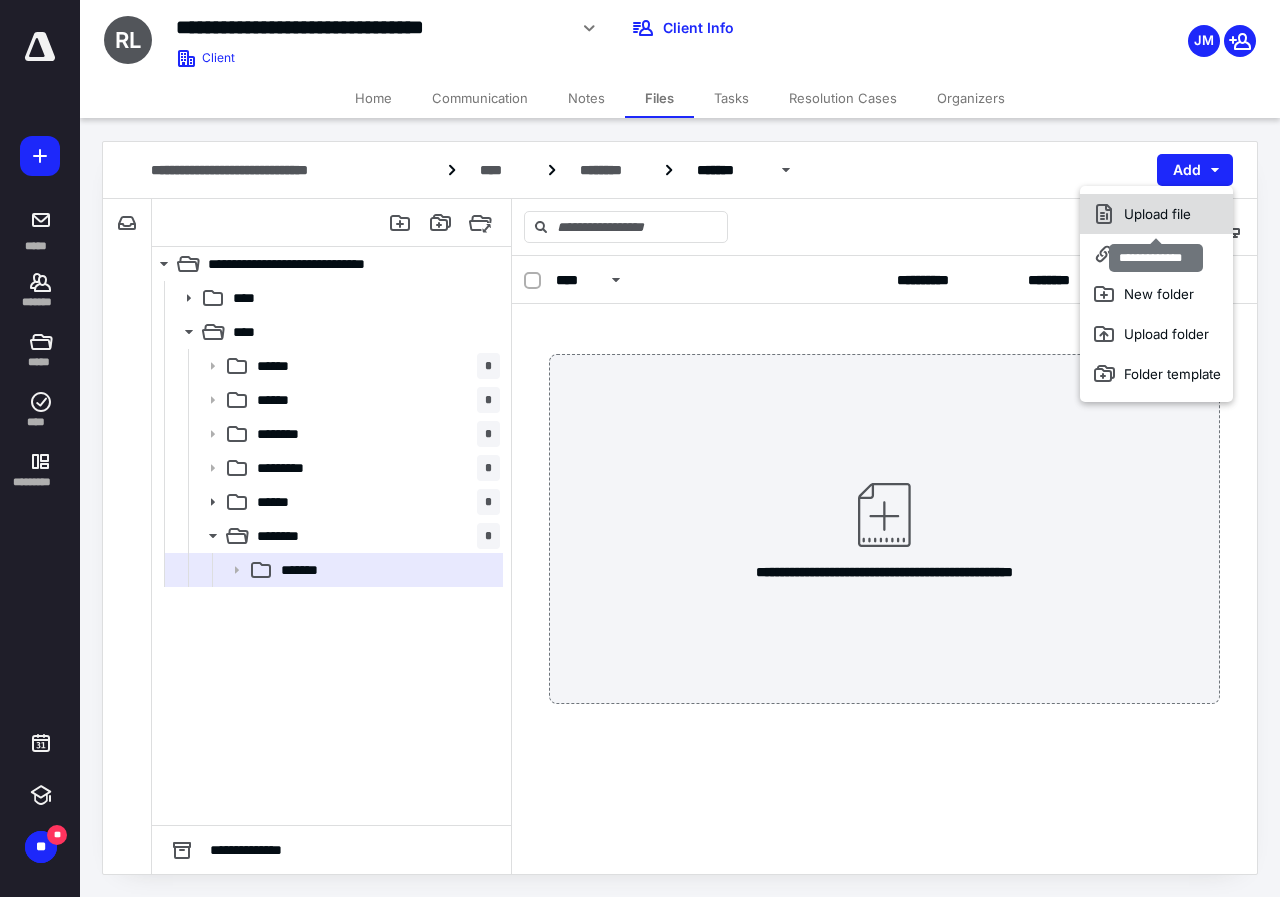 click on "Upload file" at bounding box center [1156, 214] 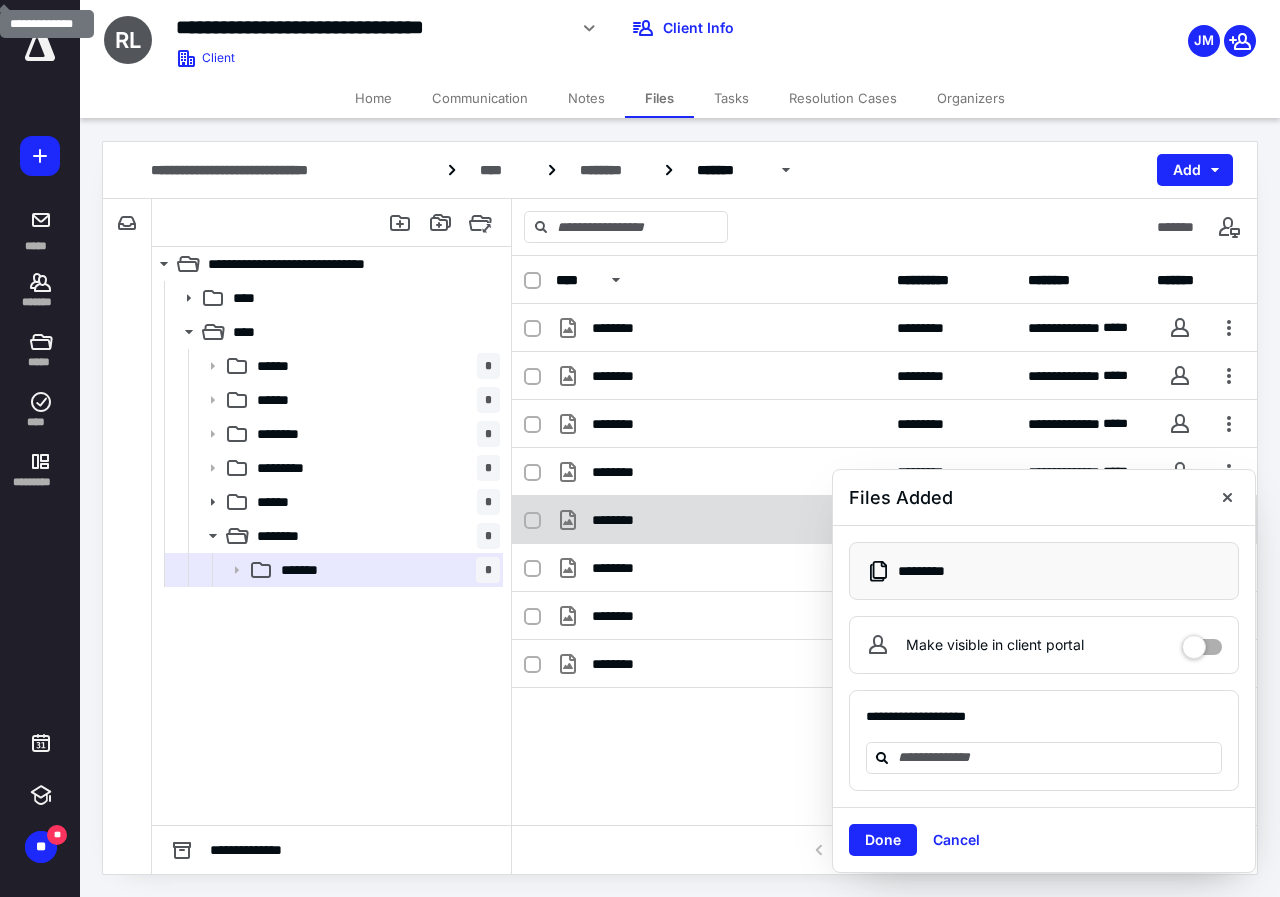 click at bounding box center (1227, 497) 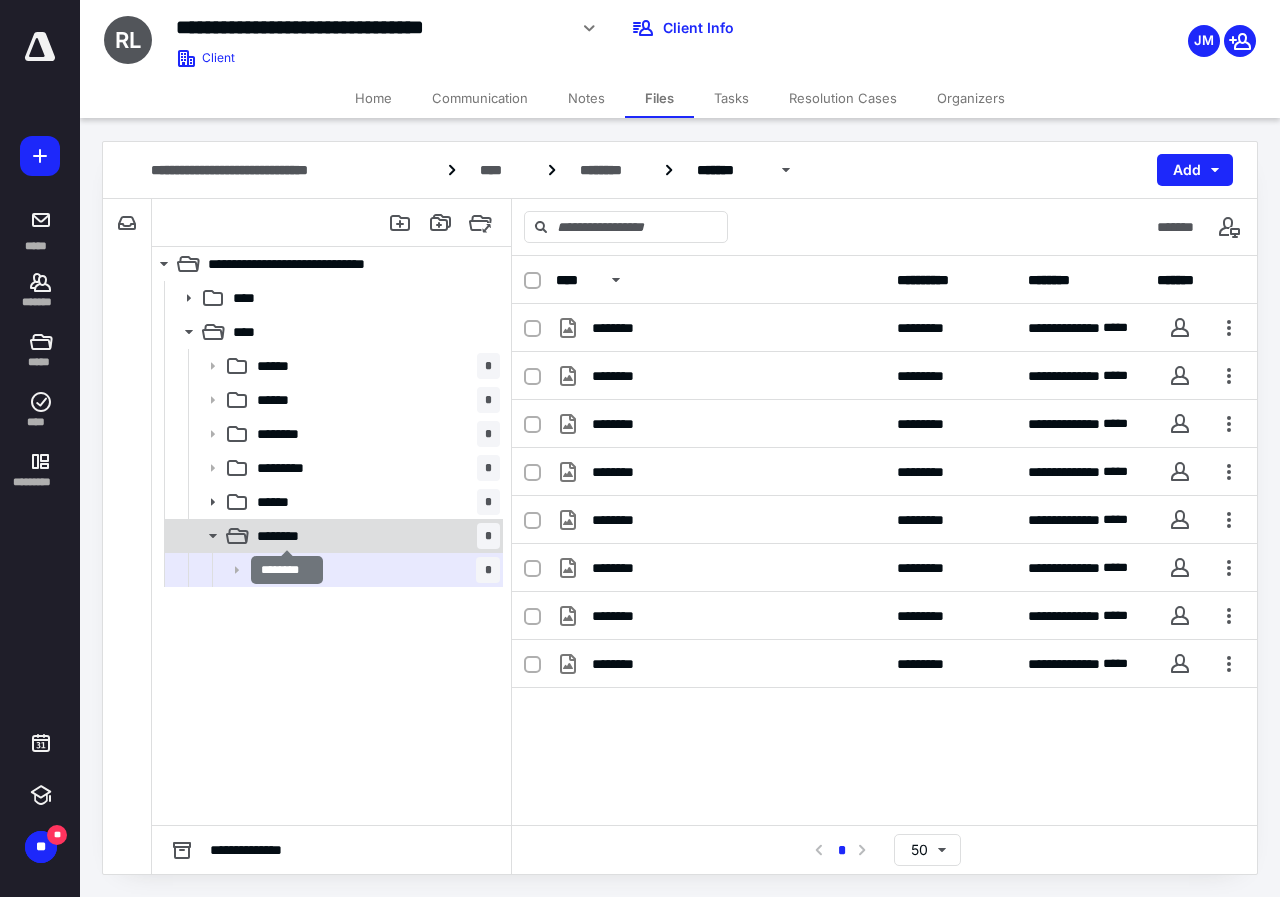 click on "********" at bounding box center (287, 536) 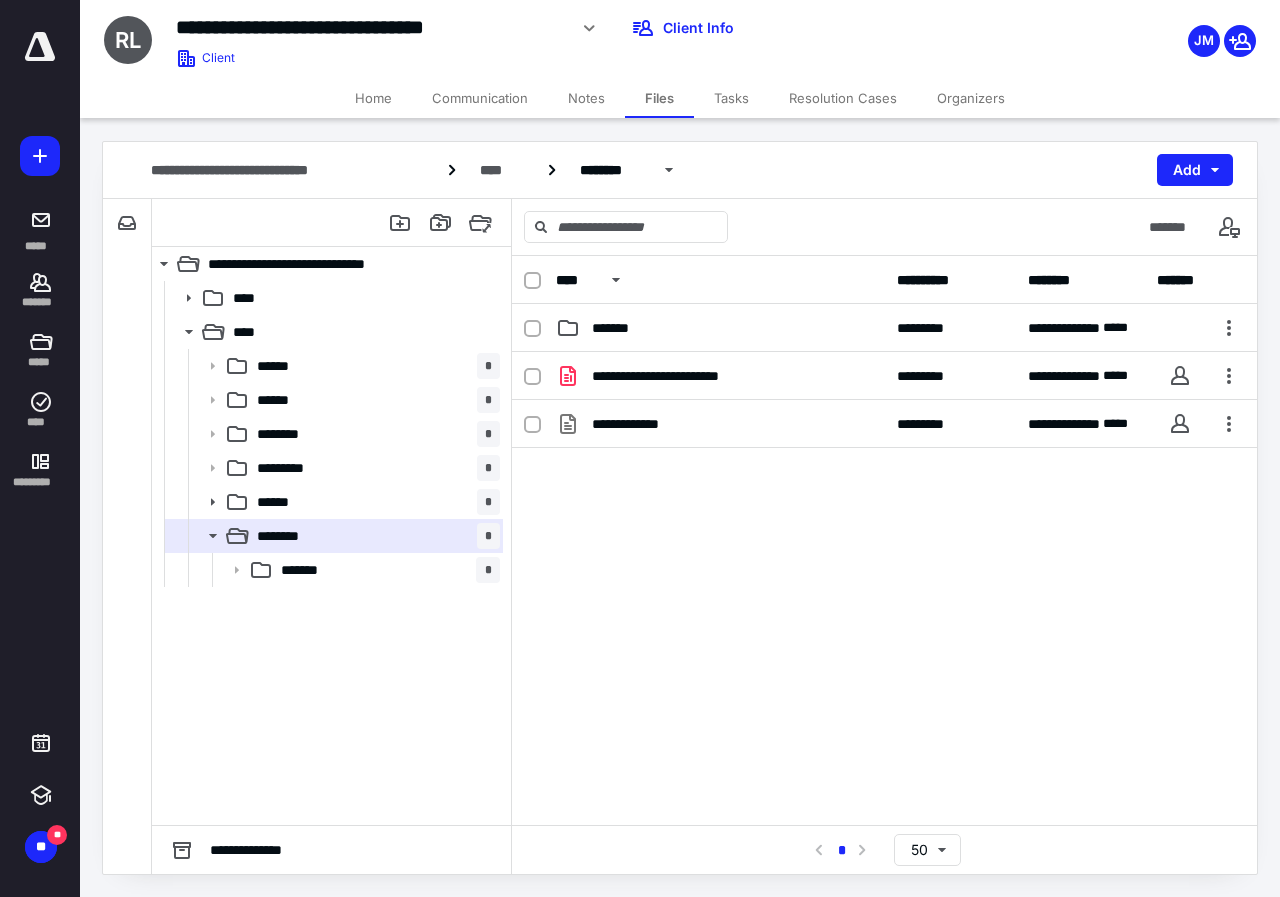 click on "**********" at bounding box center [884, 502] 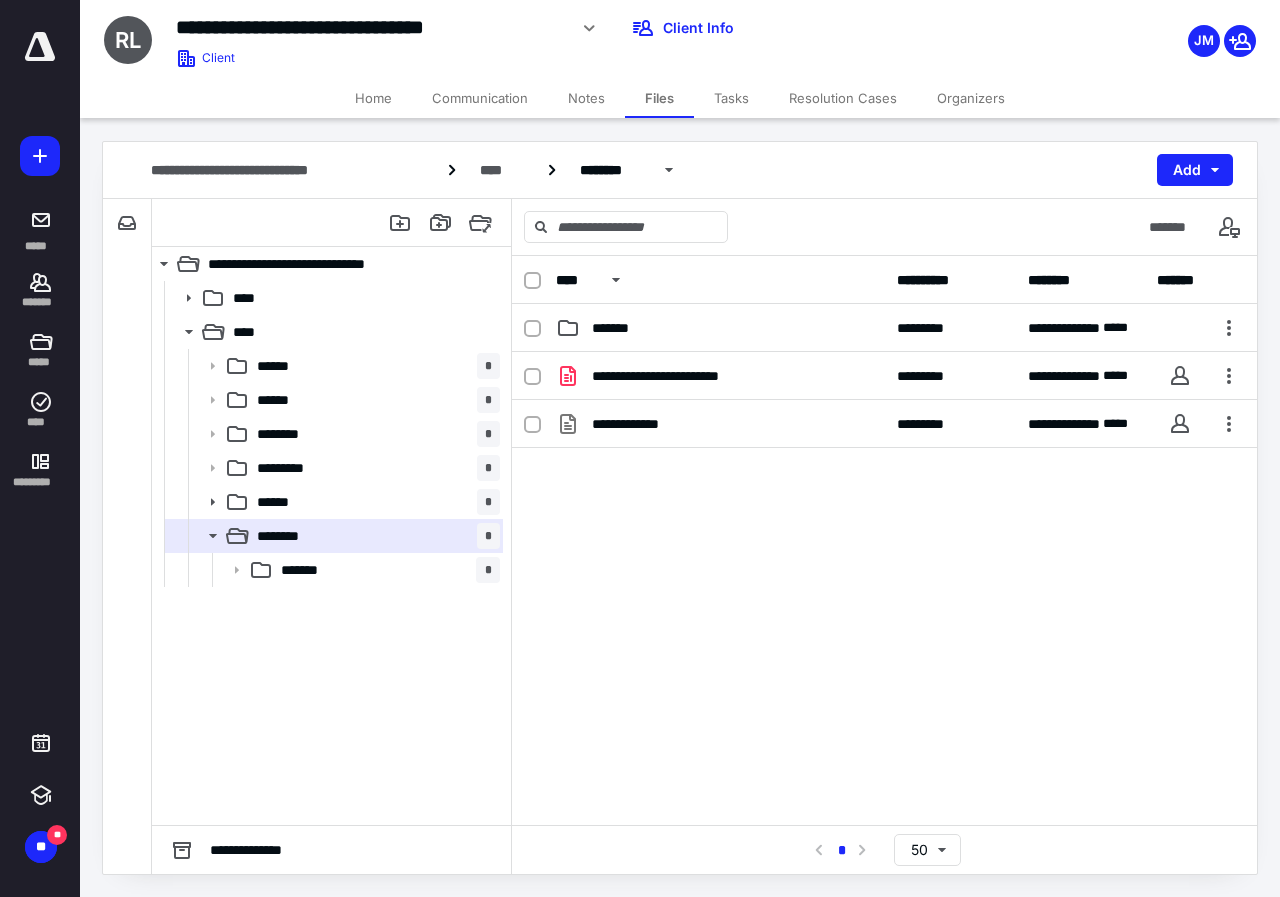 click on "Notes" at bounding box center (586, 98) 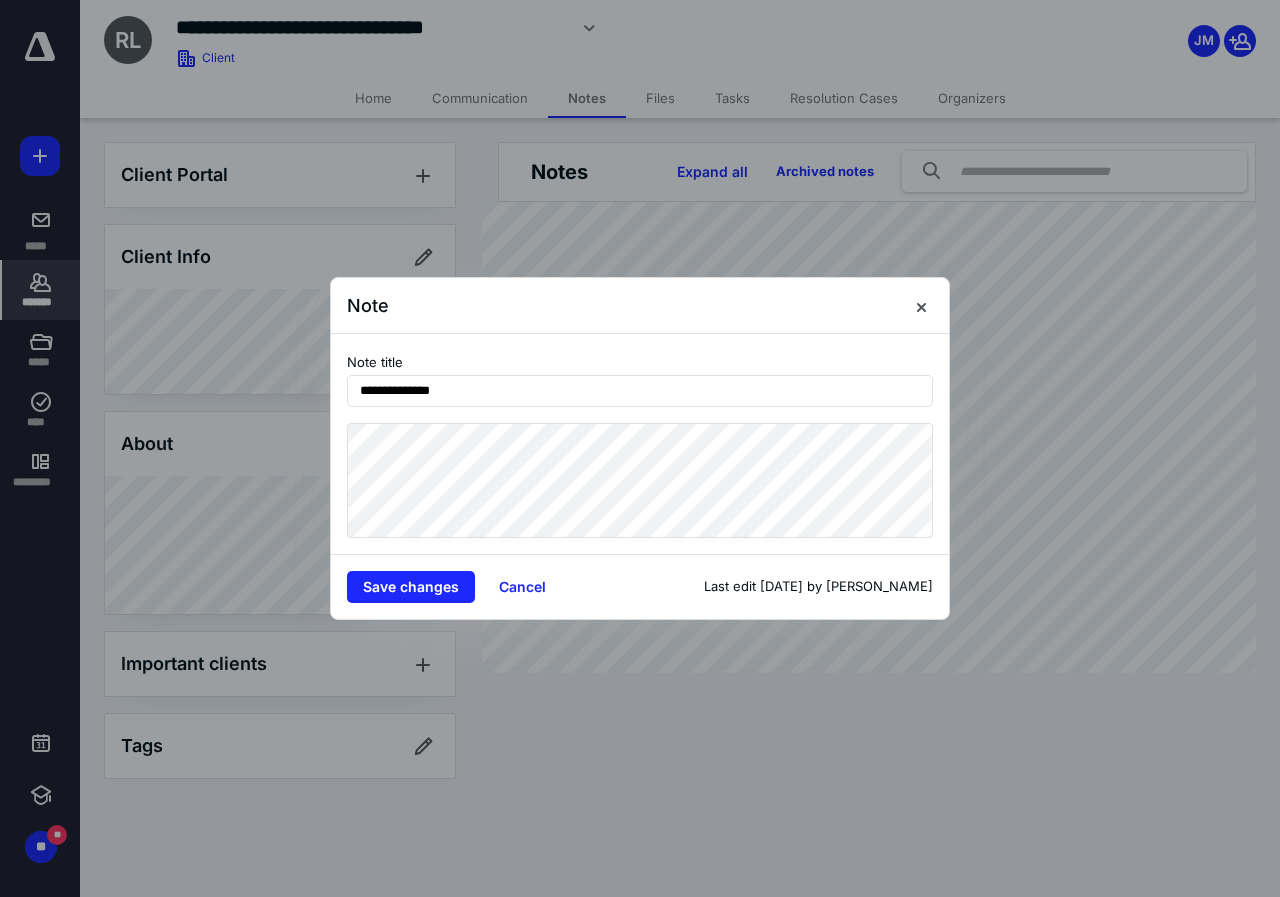 click on "**********" at bounding box center (640, 448) 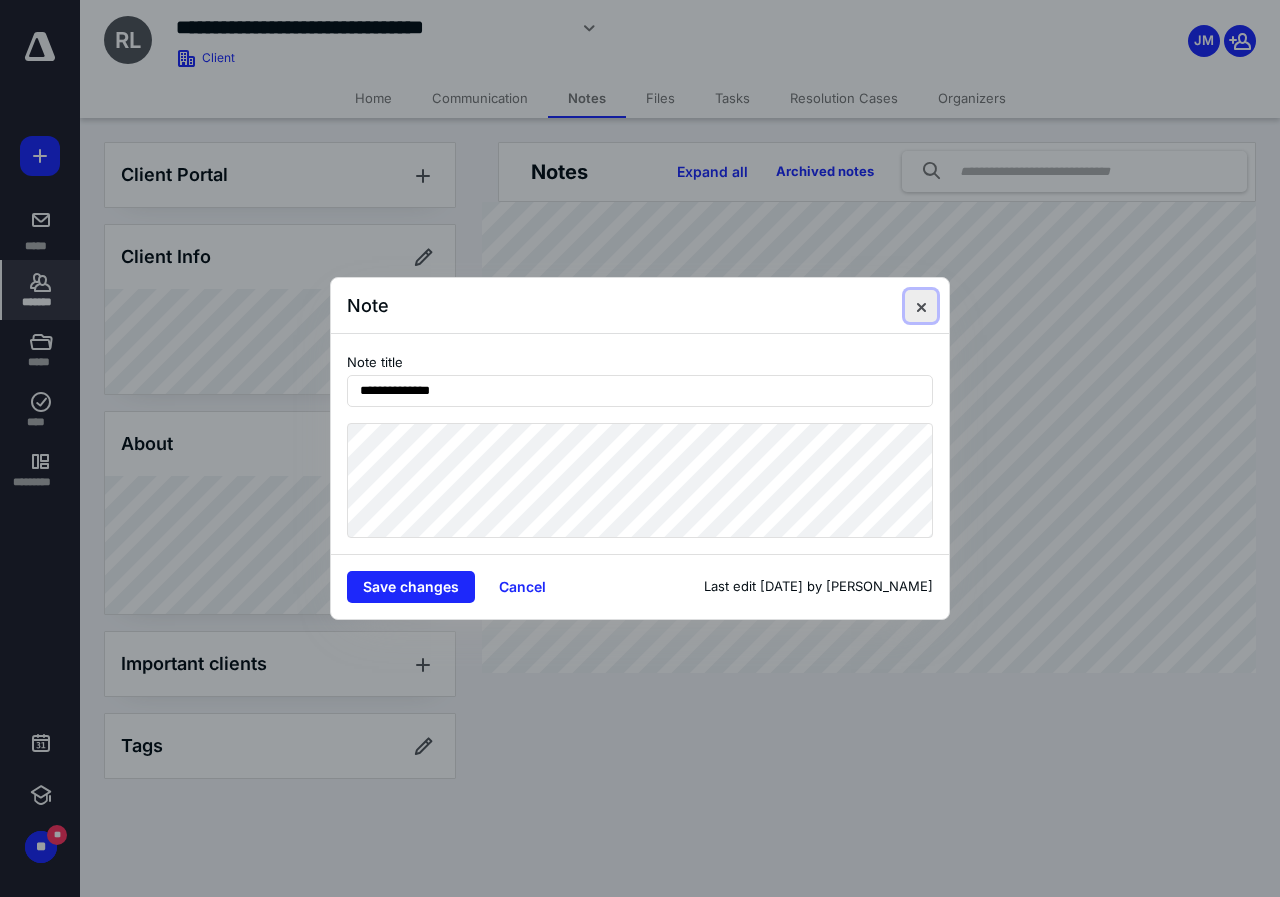 click at bounding box center (921, 306) 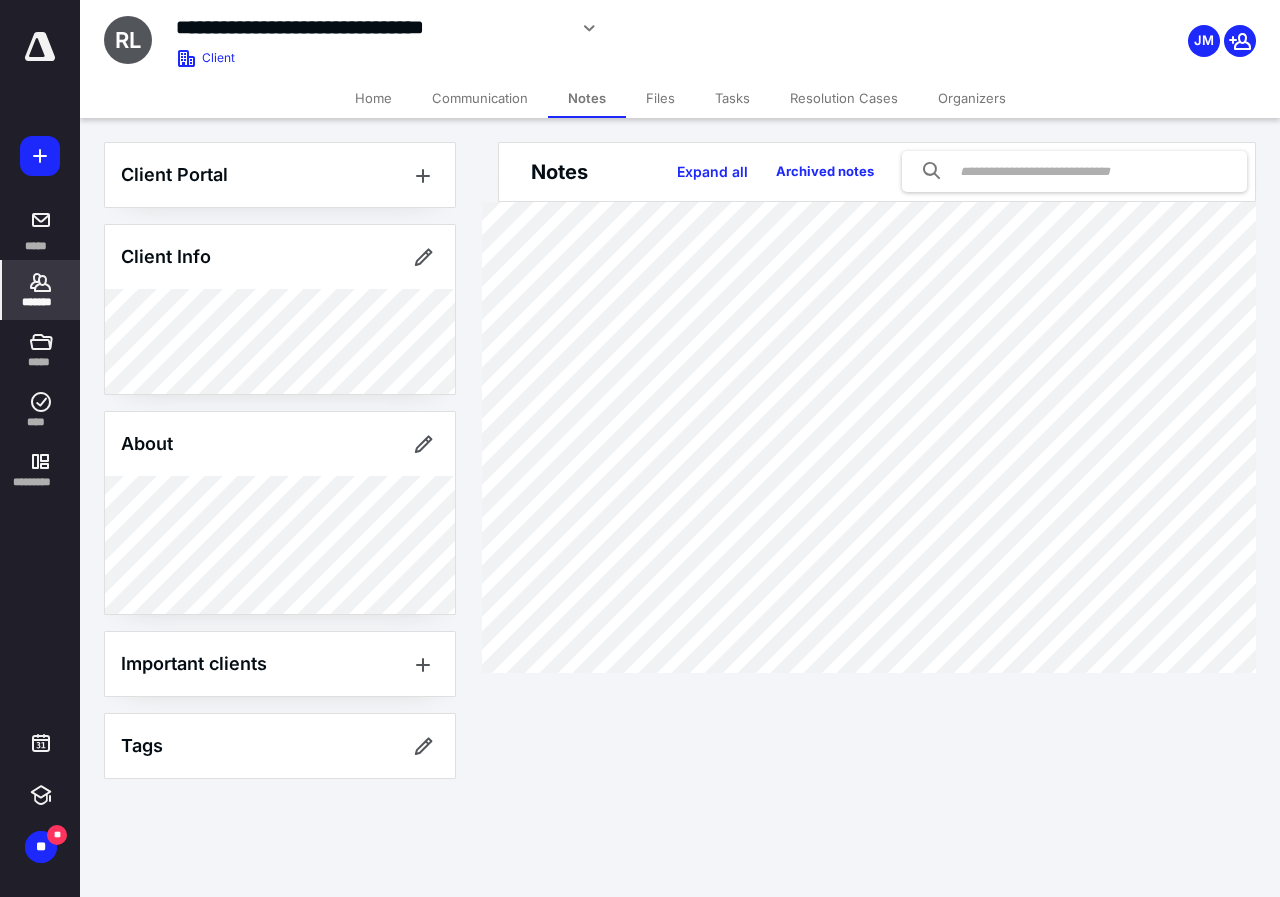 click on "Files" at bounding box center [660, 98] 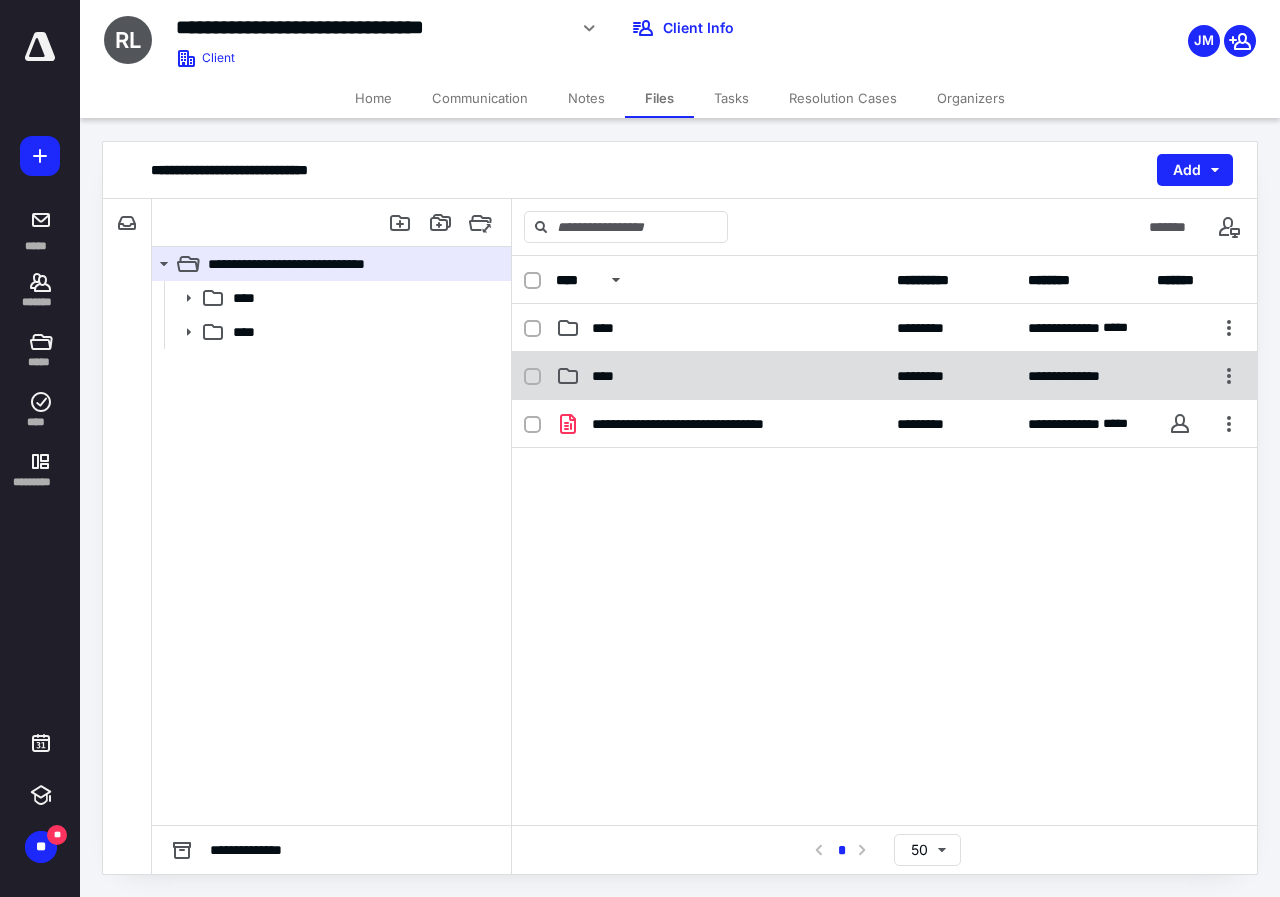 click on "****" at bounding box center (720, 376) 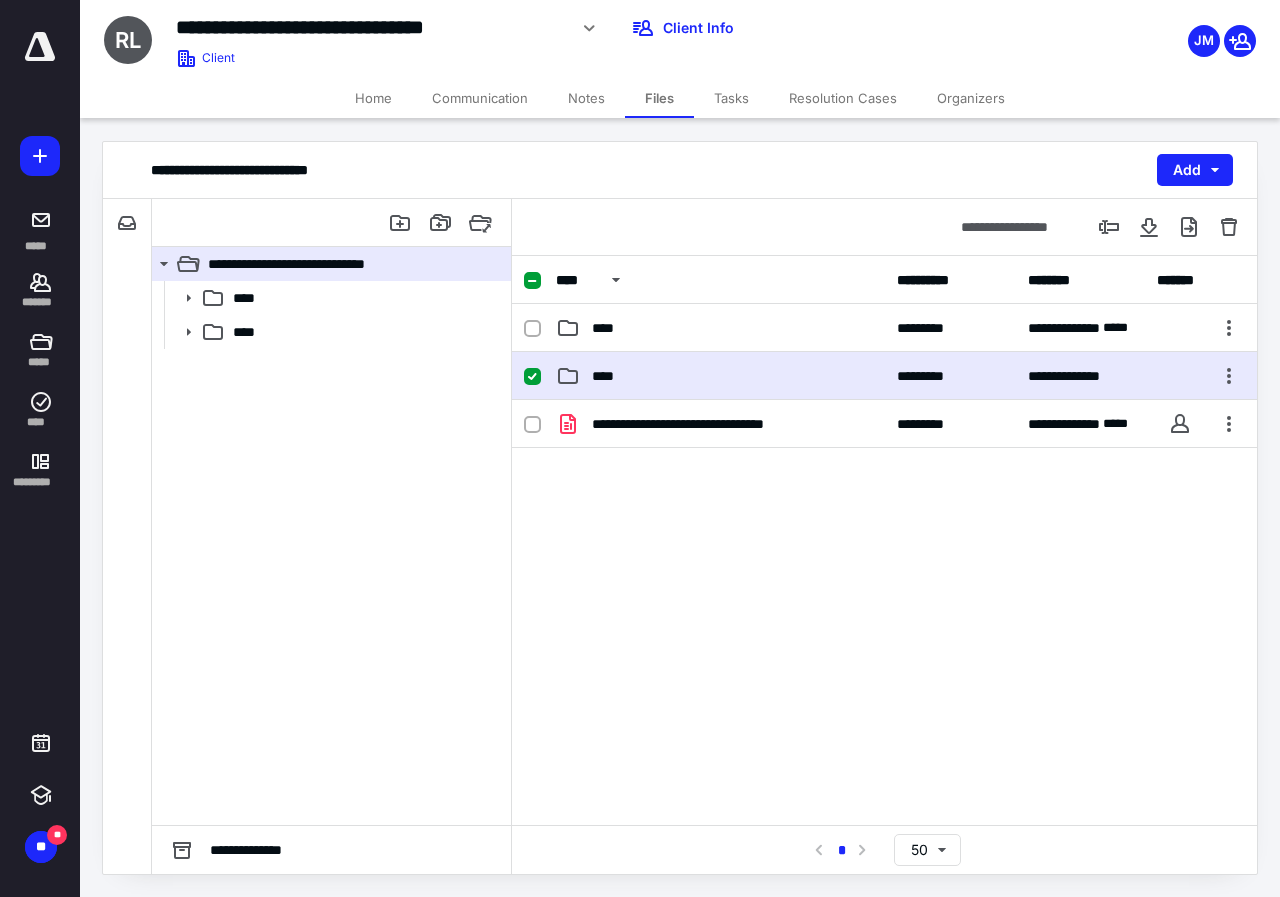click on "****" at bounding box center (720, 376) 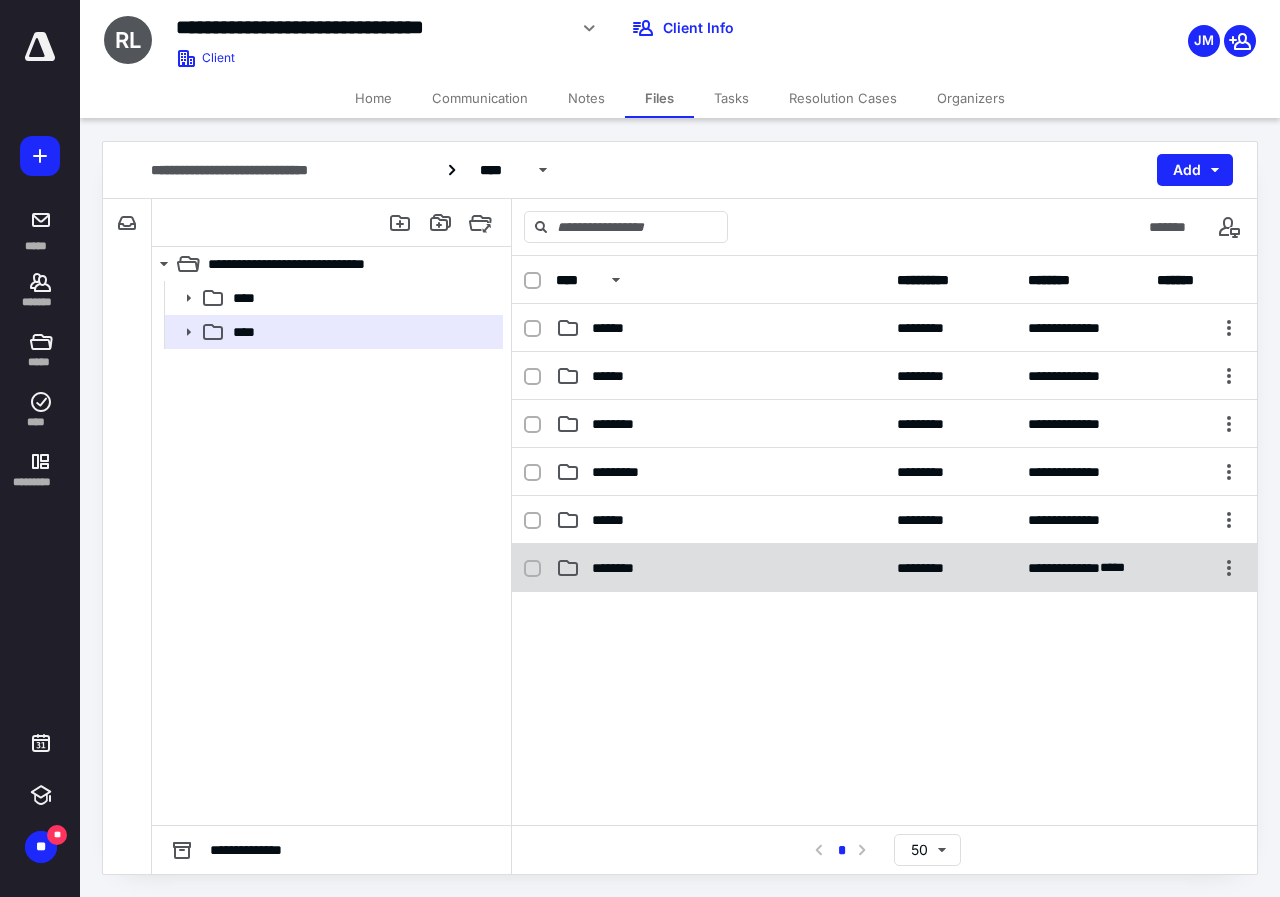 click on "********" at bounding box center (720, 568) 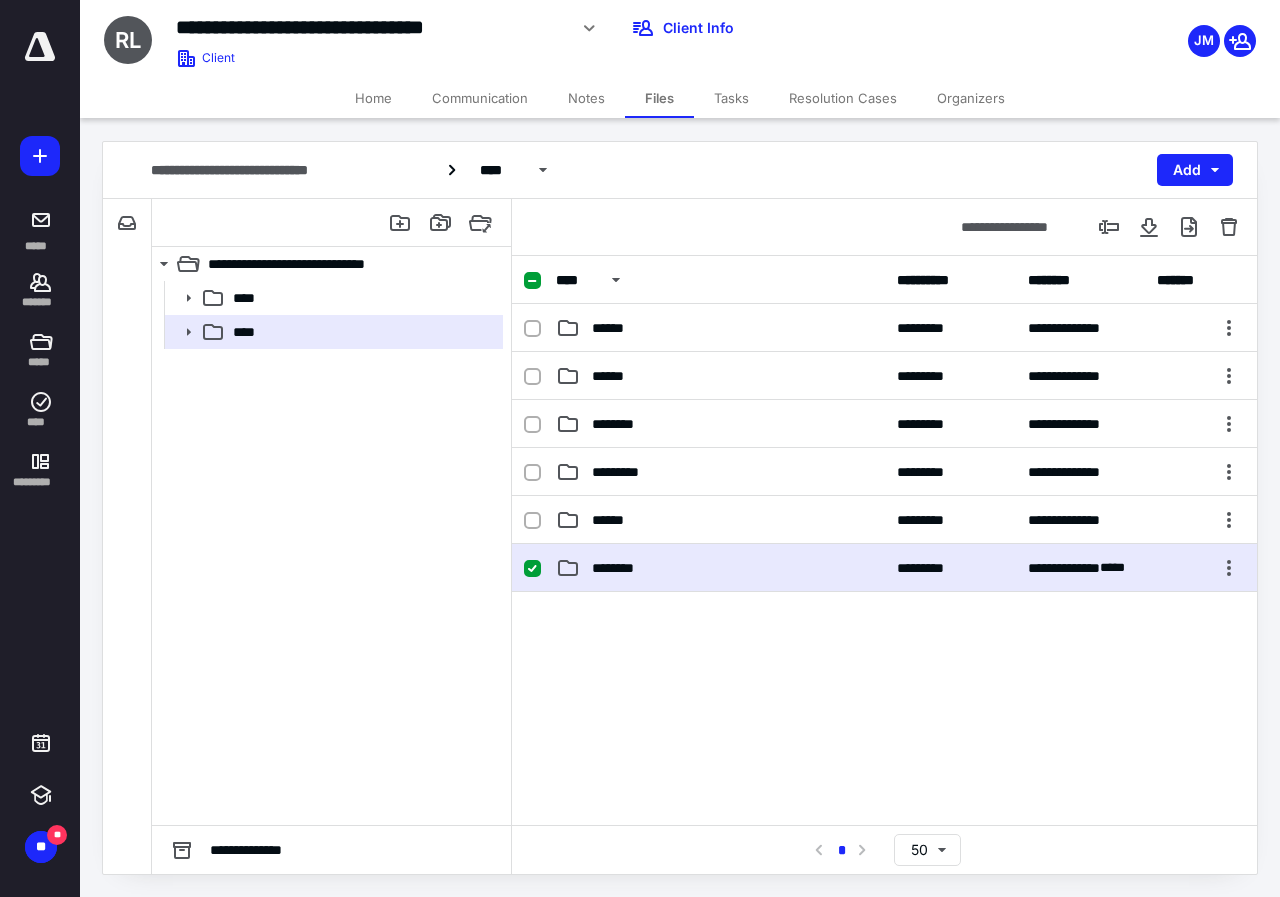 click on "********" at bounding box center (720, 568) 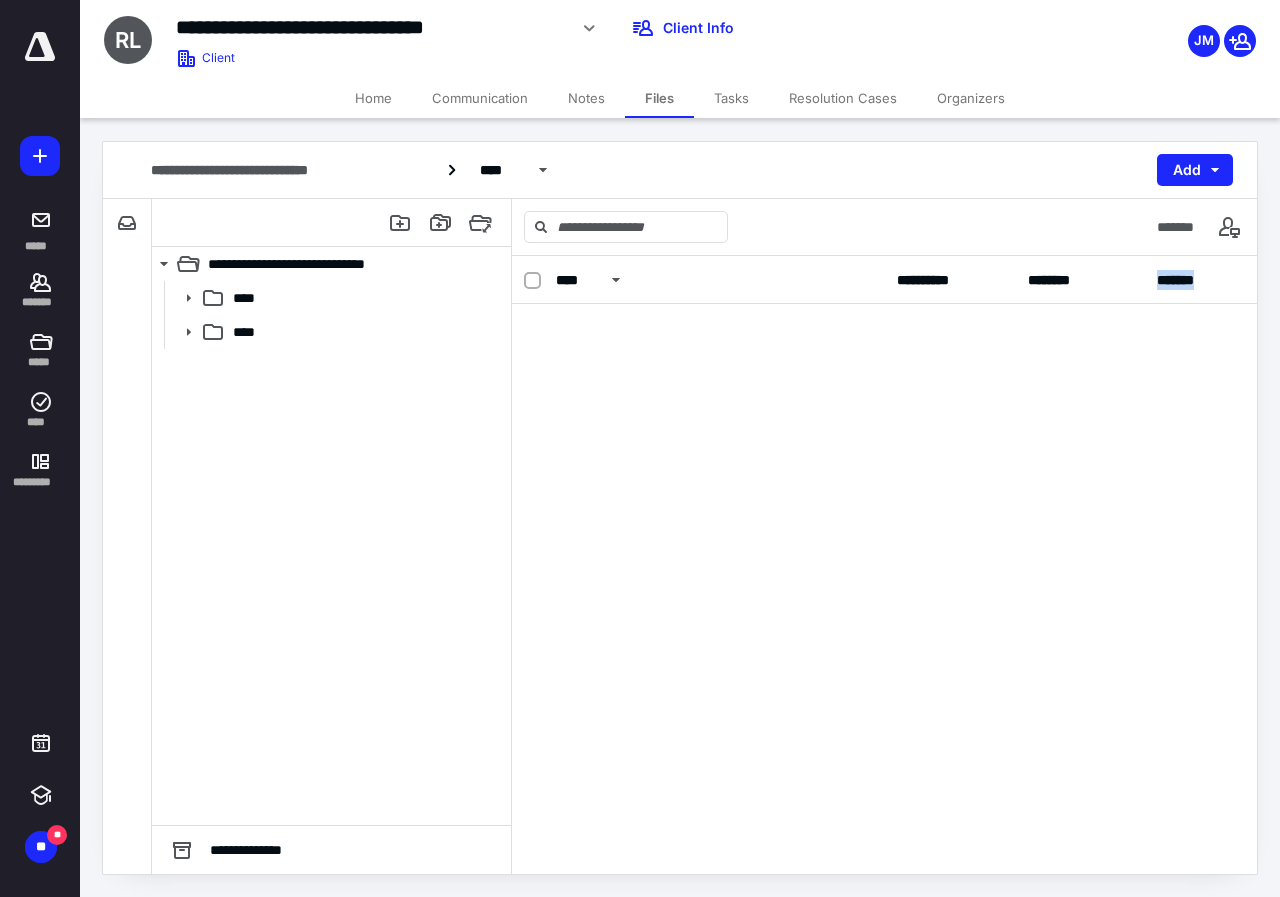 click on "**********" at bounding box center [884, 565] 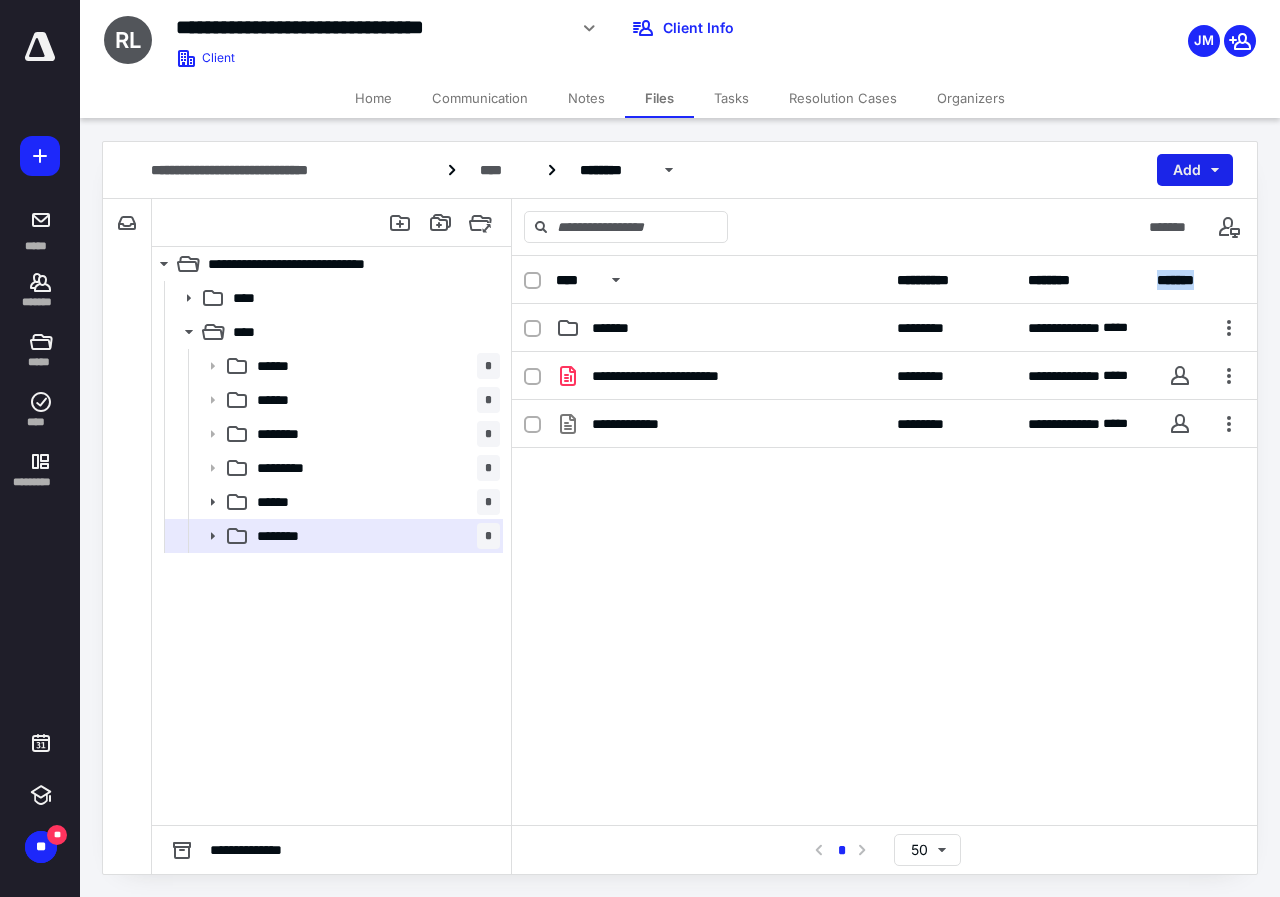 click on "Add" at bounding box center [1195, 170] 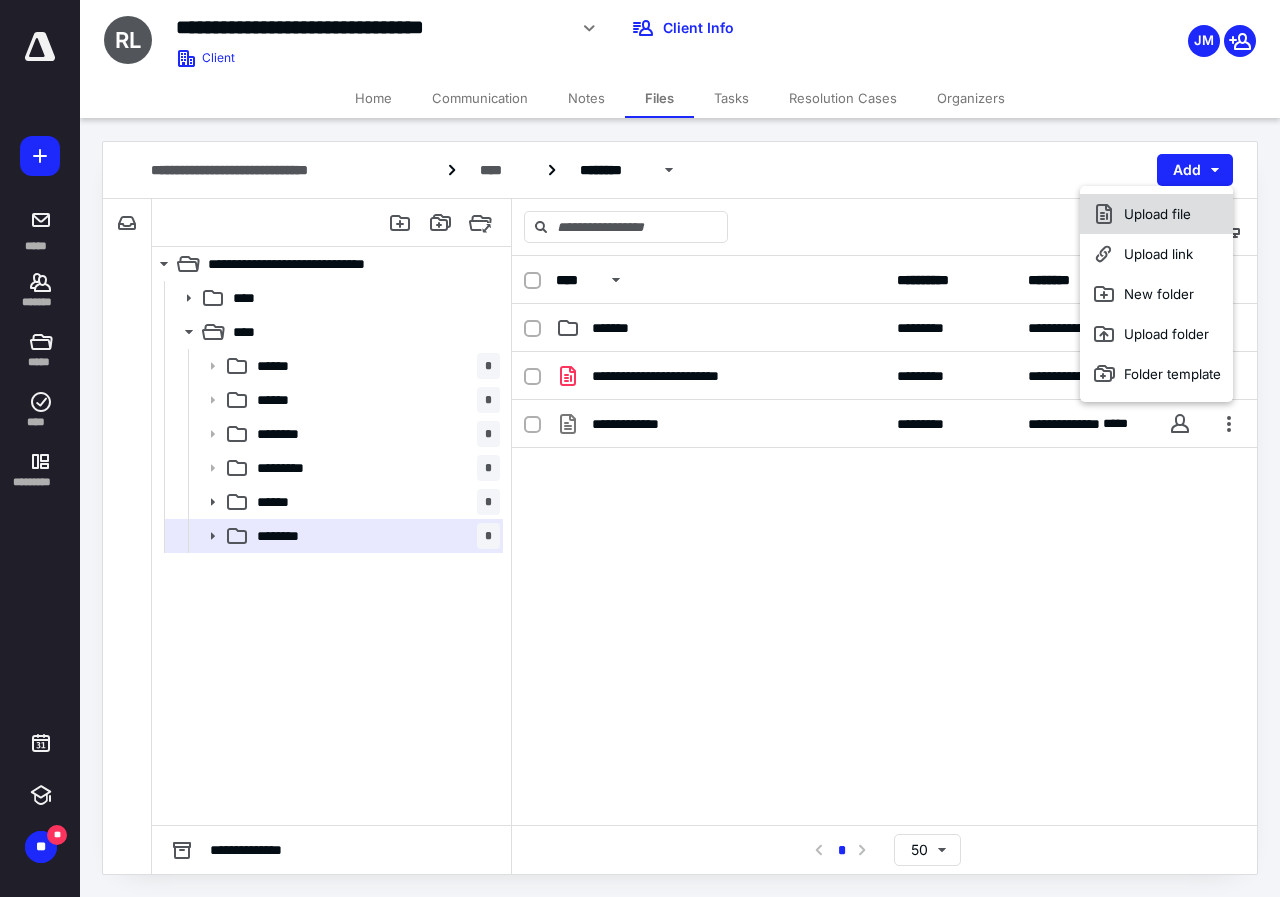 click on "Upload file" at bounding box center [1156, 214] 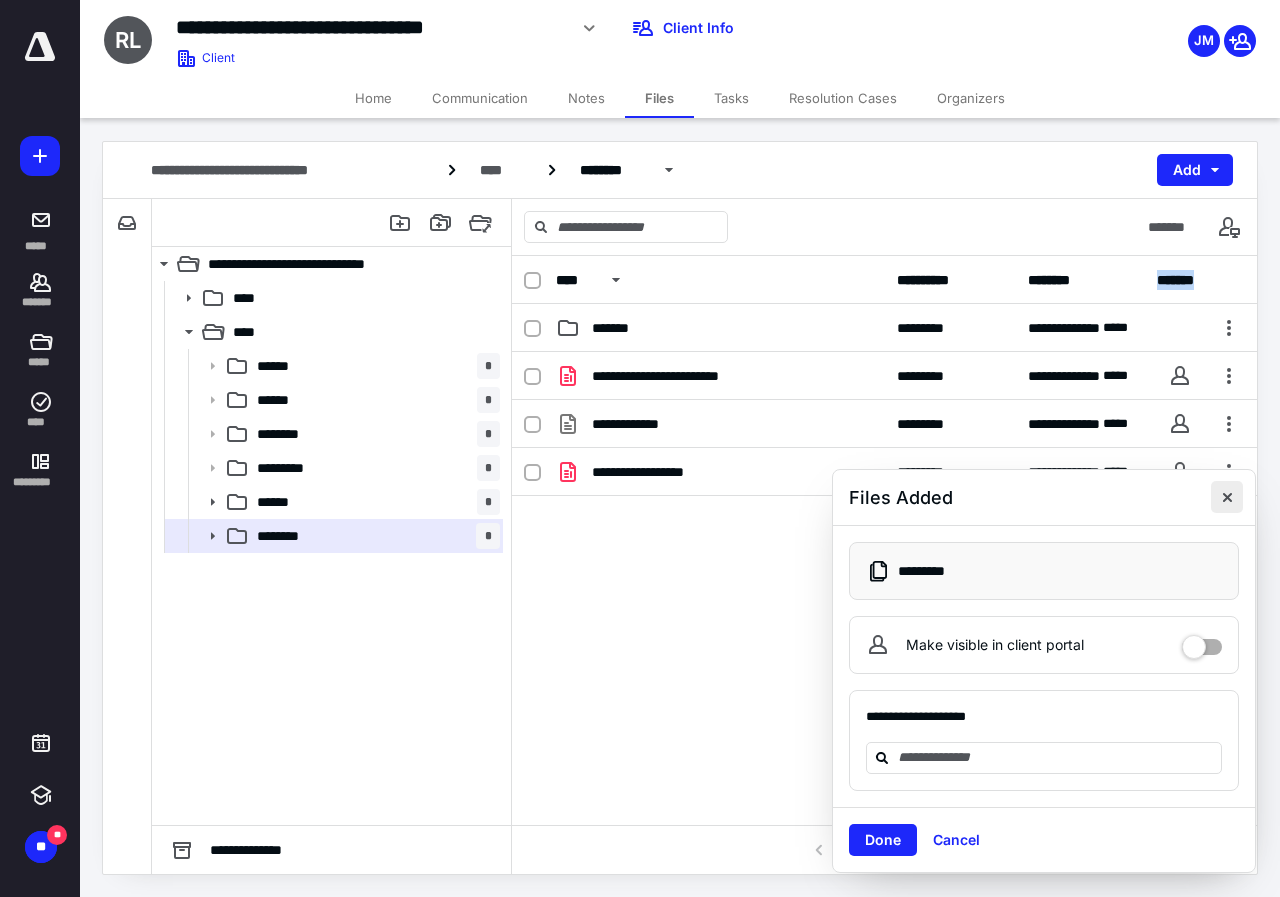 click at bounding box center [1227, 497] 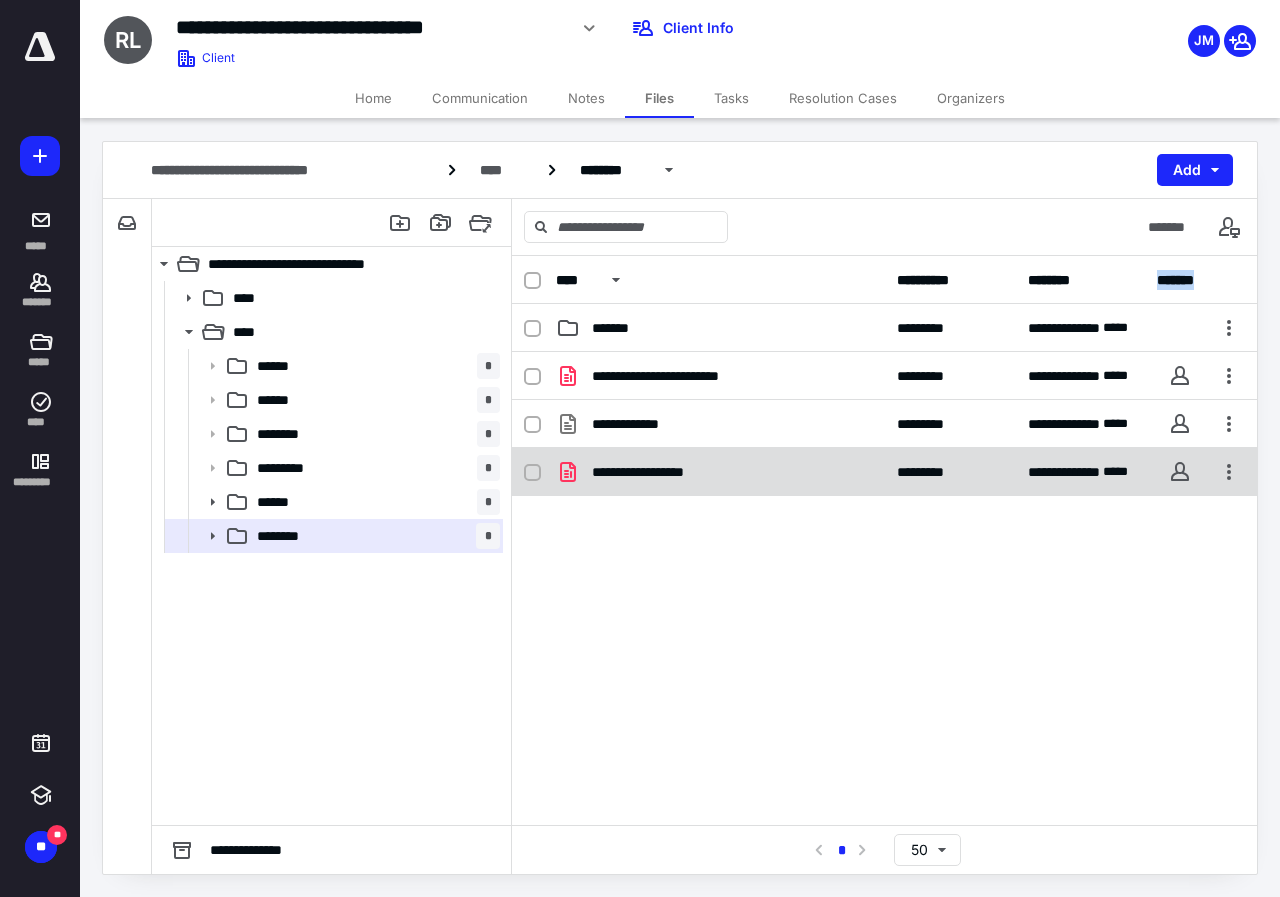 click on "**********" at bounding box center [720, 472] 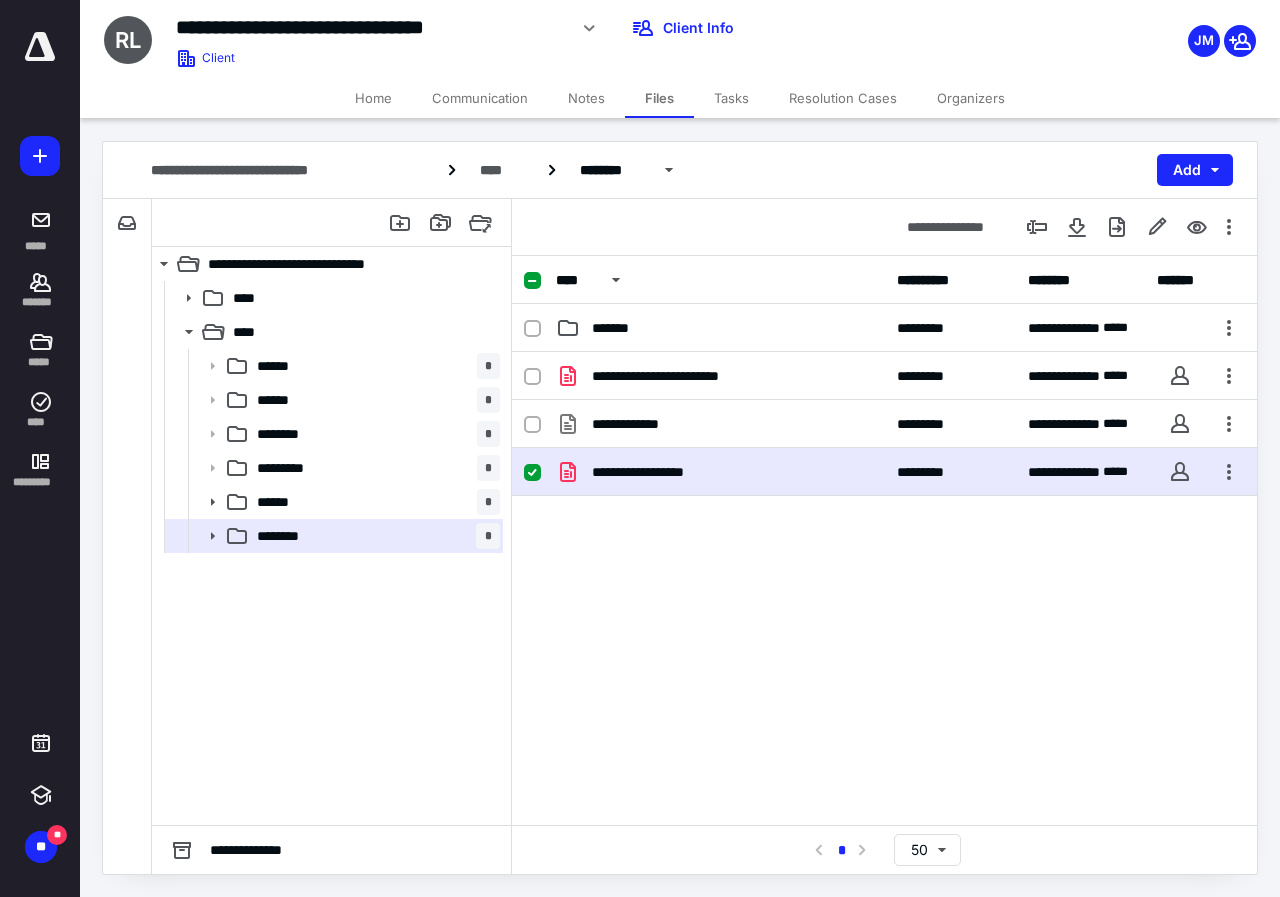 click on "**********" at bounding box center (720, 472) 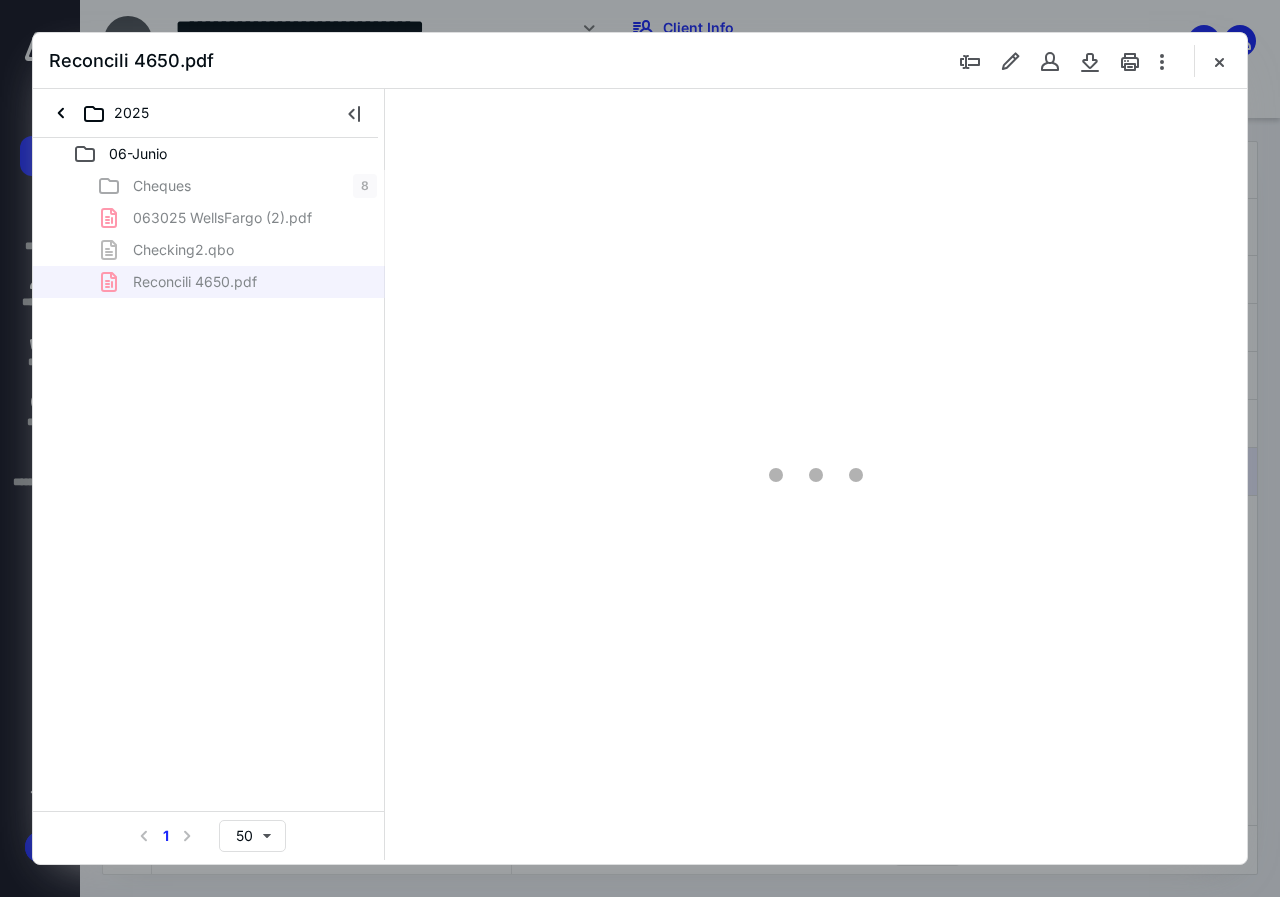 scroll, scrollTop: 0, scrollLeft: 0, axis: both 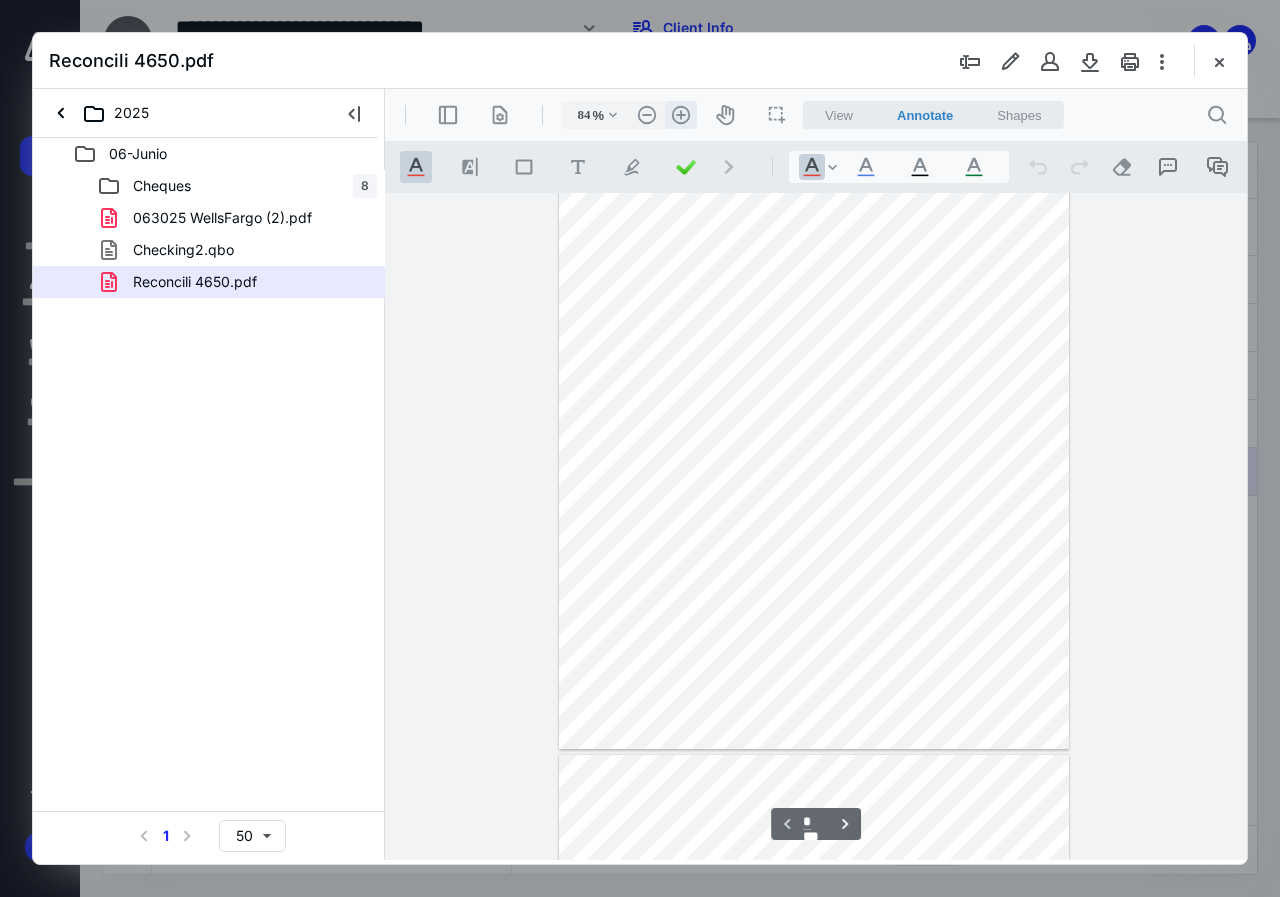 click on ".cls-1{fill:#abb0c4;} icon - header - zoom - in - line" at bounding box center (681, 115) 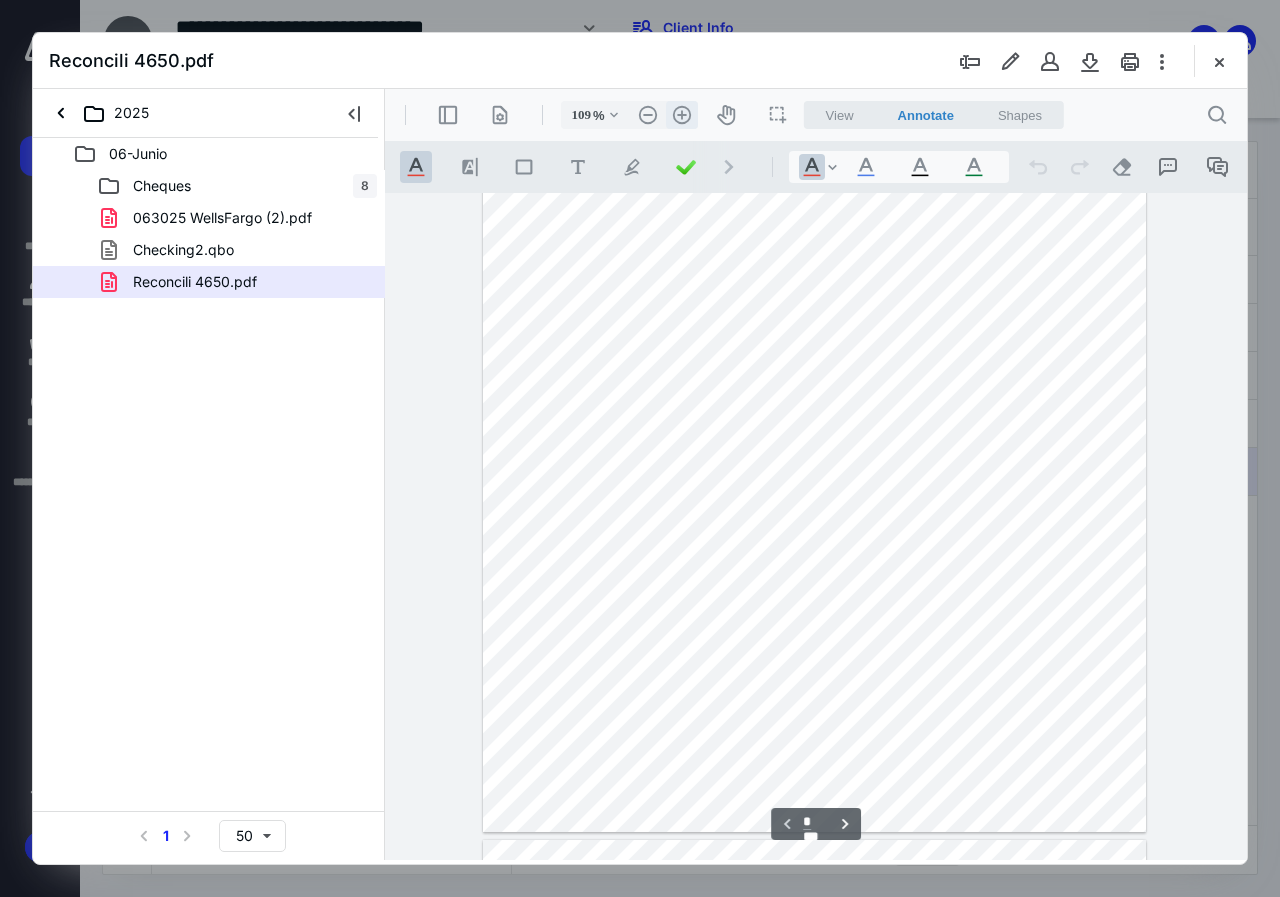 click on ".cls-1{fill:#abb0c4;} icon - header - zoom - in - line" at bounding box center (682, 115) 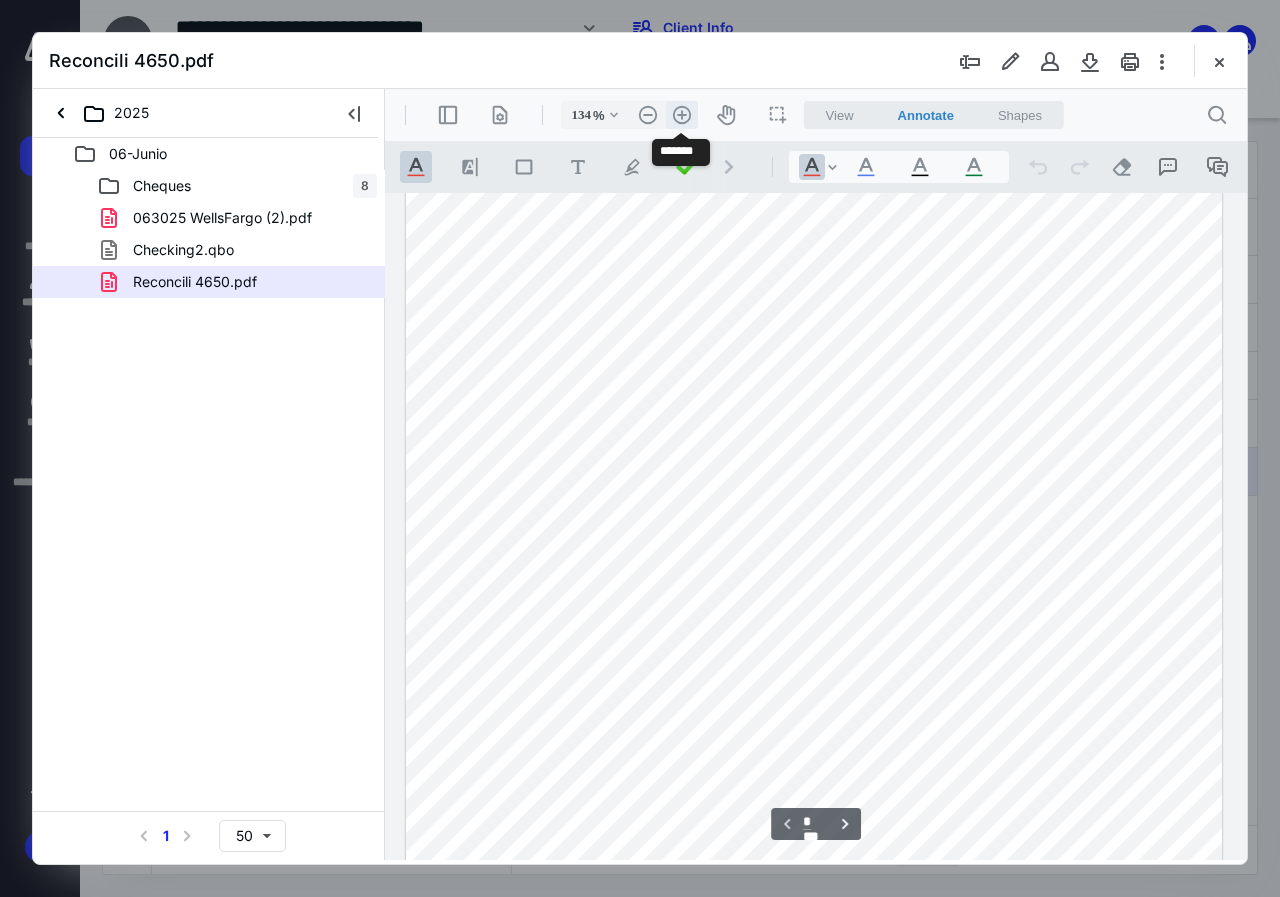 scroll, scrollTop: 339, scrollLeft: 0, axis: vertical 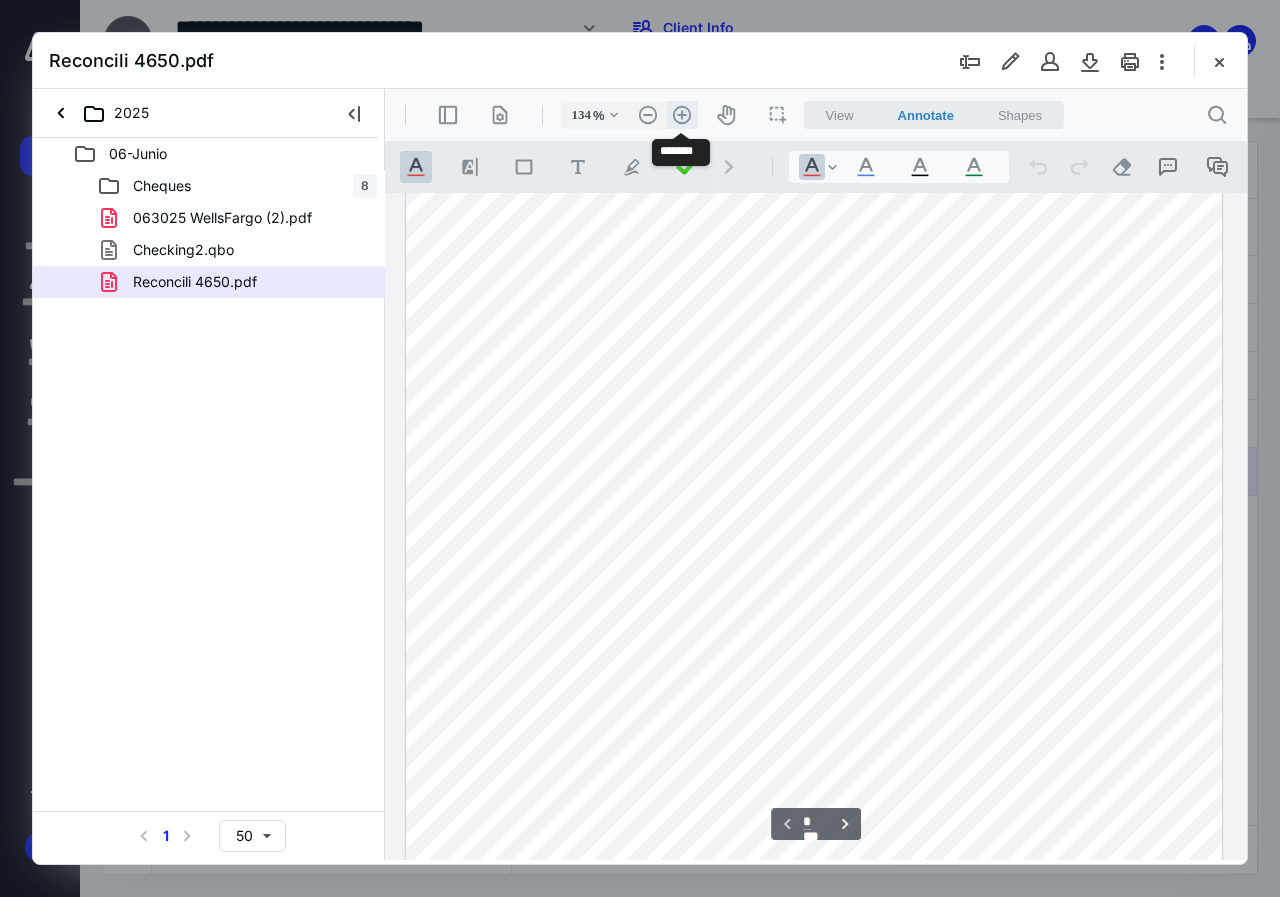 click on ".cls-1{fill:#abb0c4;} icon - header - zoom - in - line" at bounding box center [682, 115] 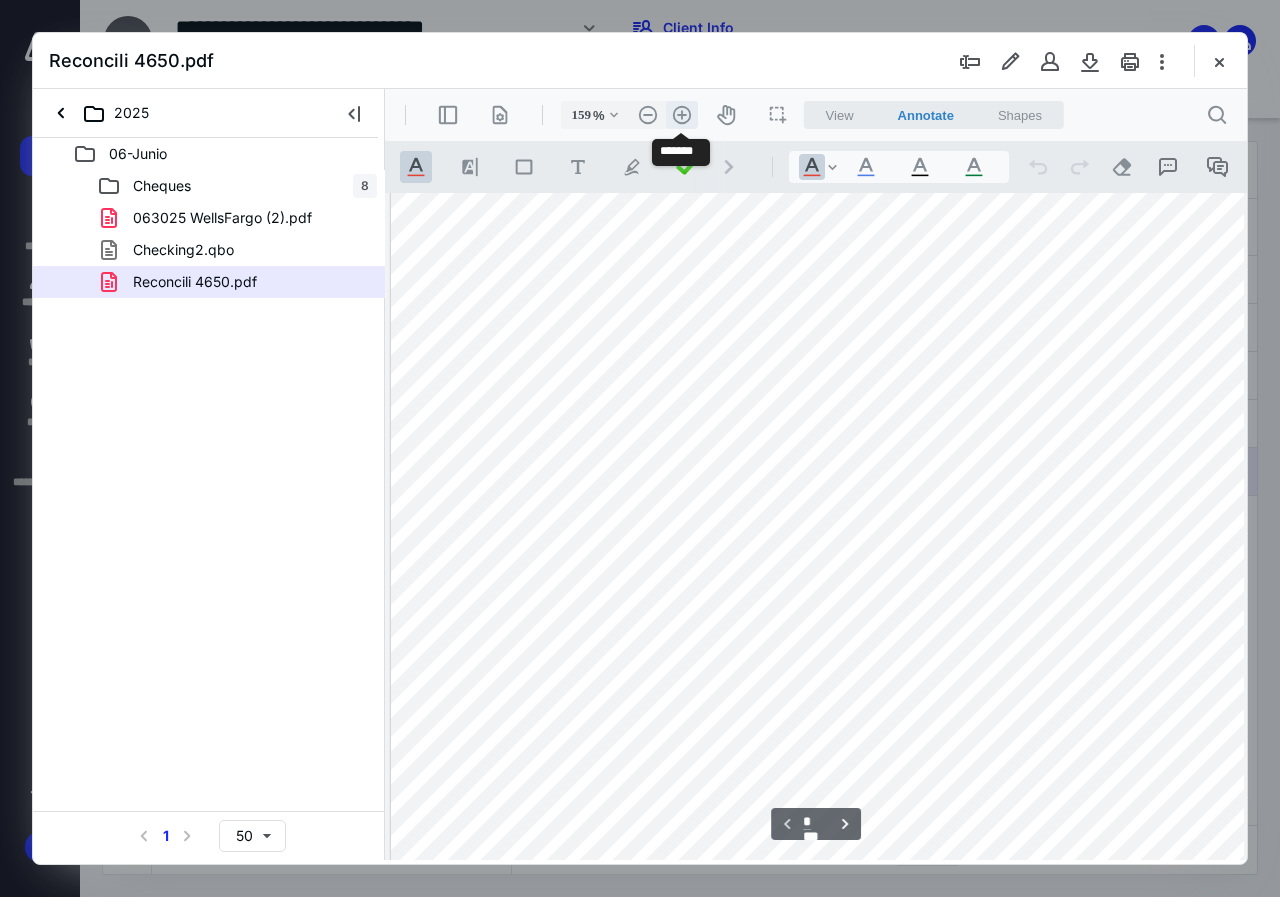 scroll, scrollTop: 455, scrollLeft: 65, axis: both 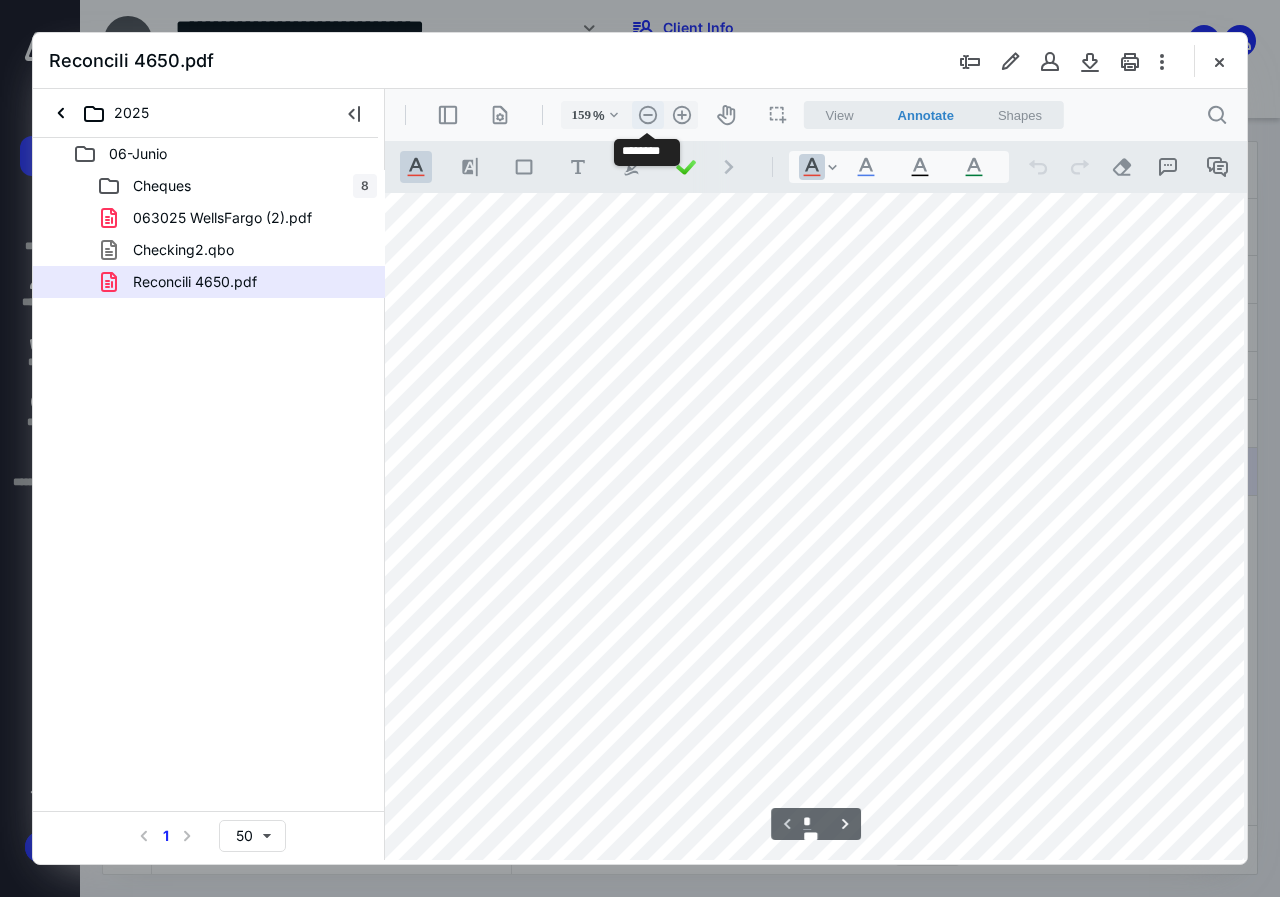 click on ".cls-1{fill:#abb0c4;} icon - header - zoom - out - line" at bounding box center (648, 115) 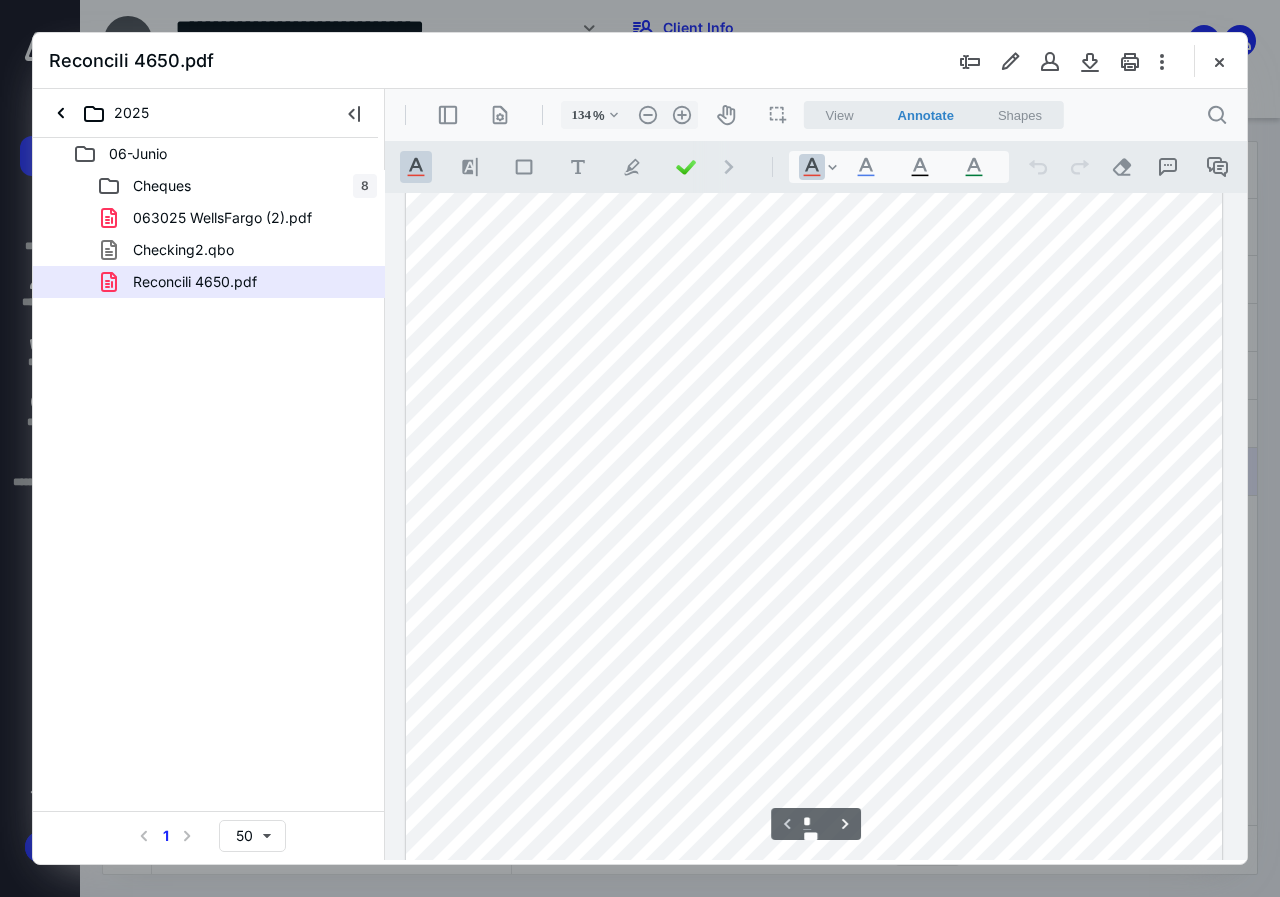 scroll, scrollTop: 0, scrollLeft: 0, axis: both 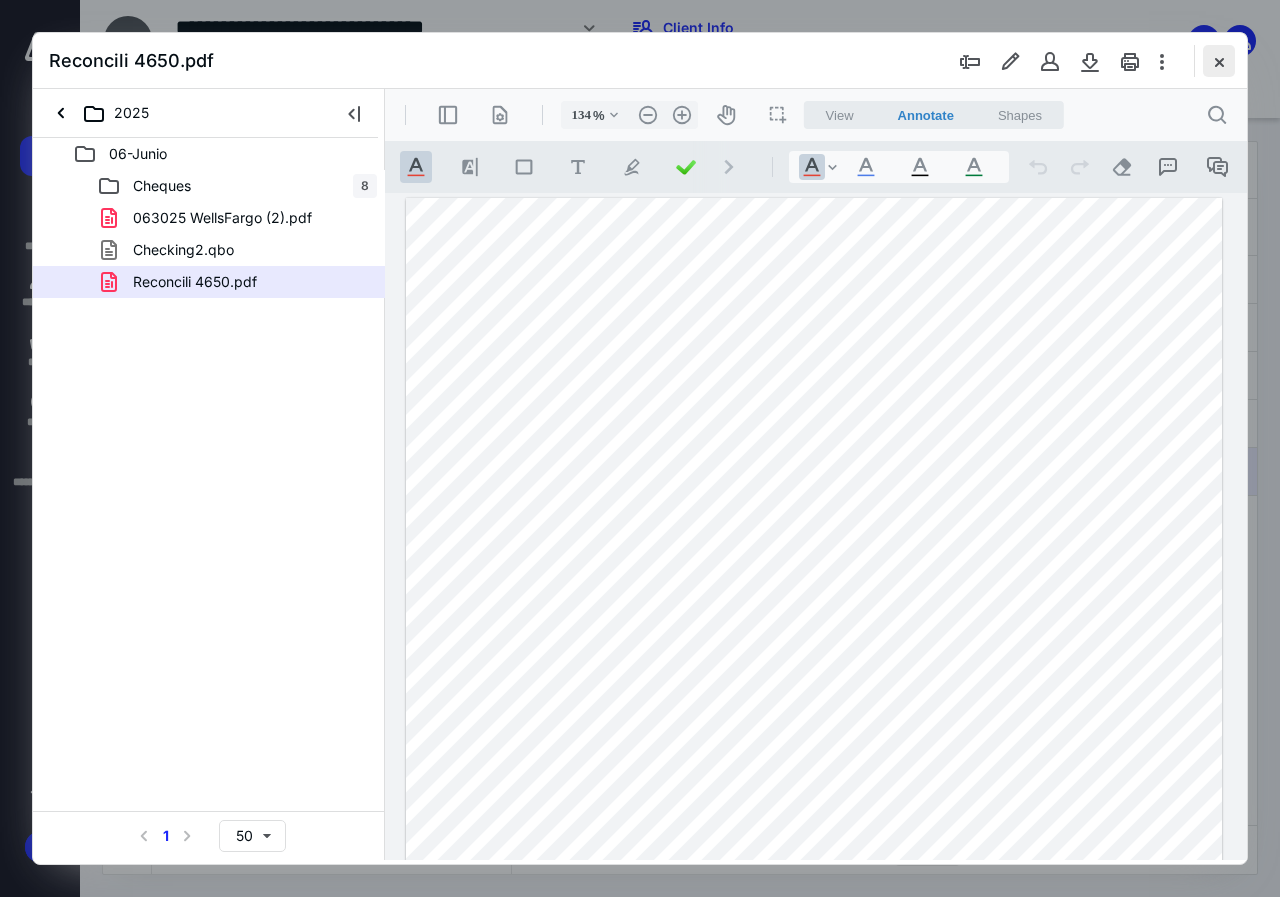 click at bounding box center (1219, 61) 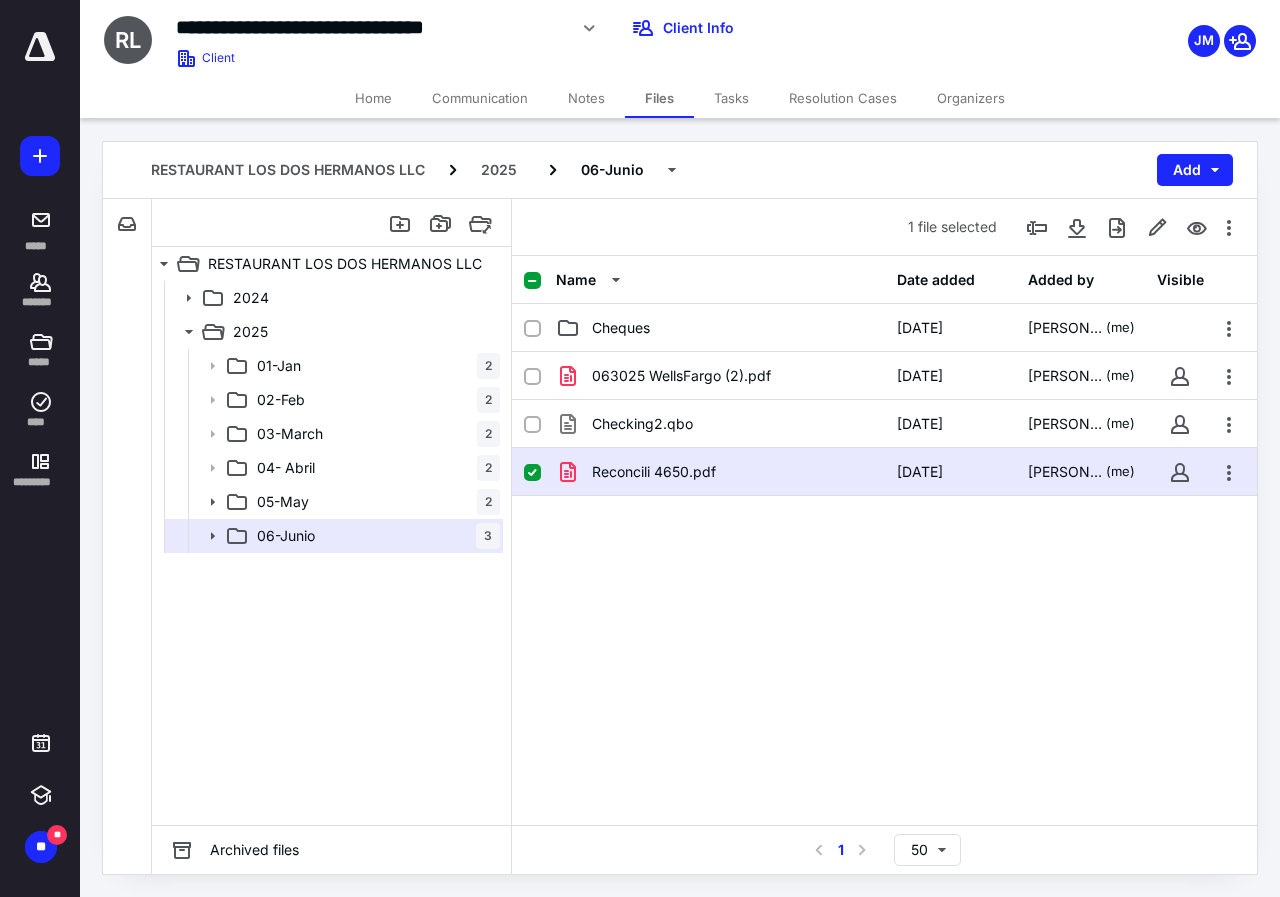 click on "Reconcili 4650.pdf [DATE] [PERSON_NAME]  (me)" at bounding box center [884, 472] 